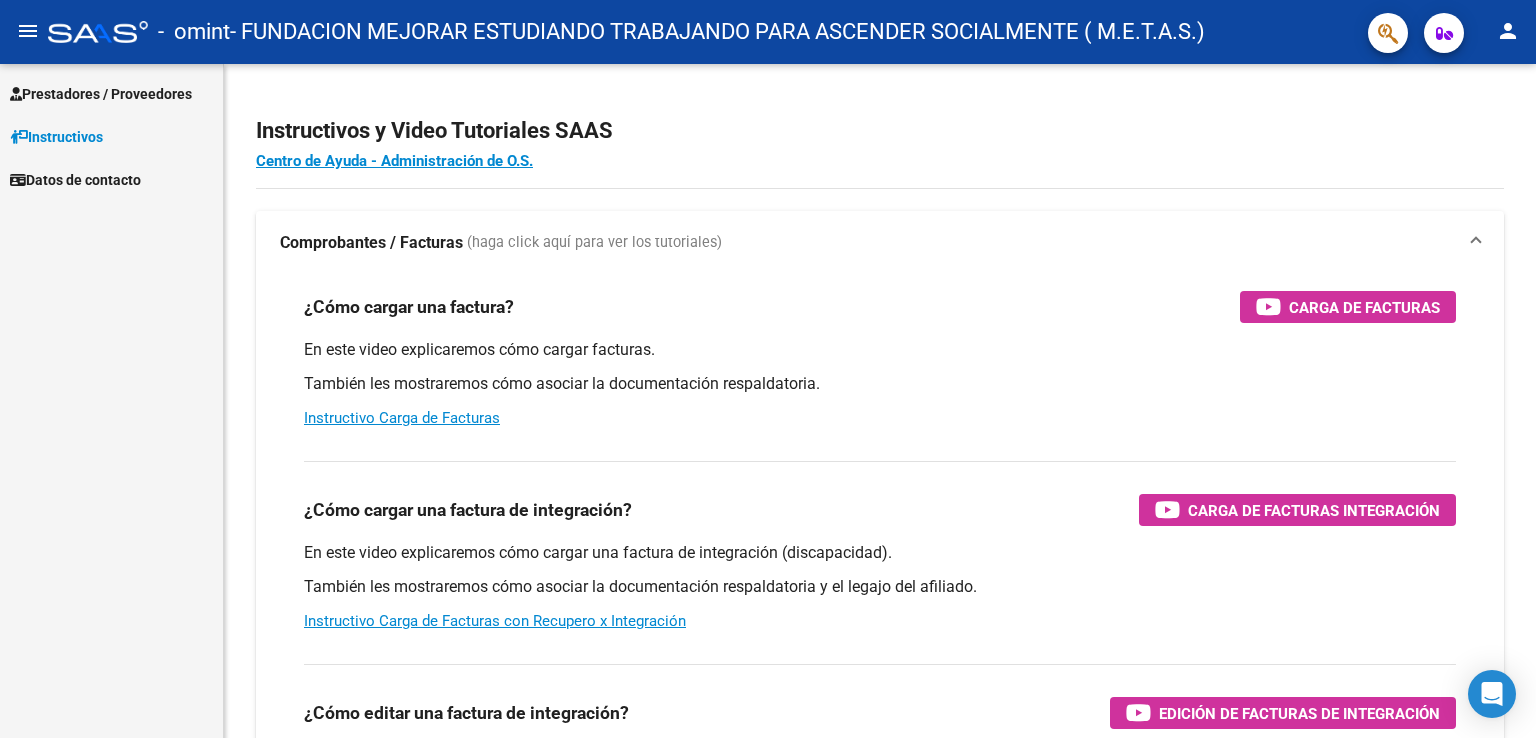 scroll, scrollTop: 0, scrollLeft: 0, axis: both 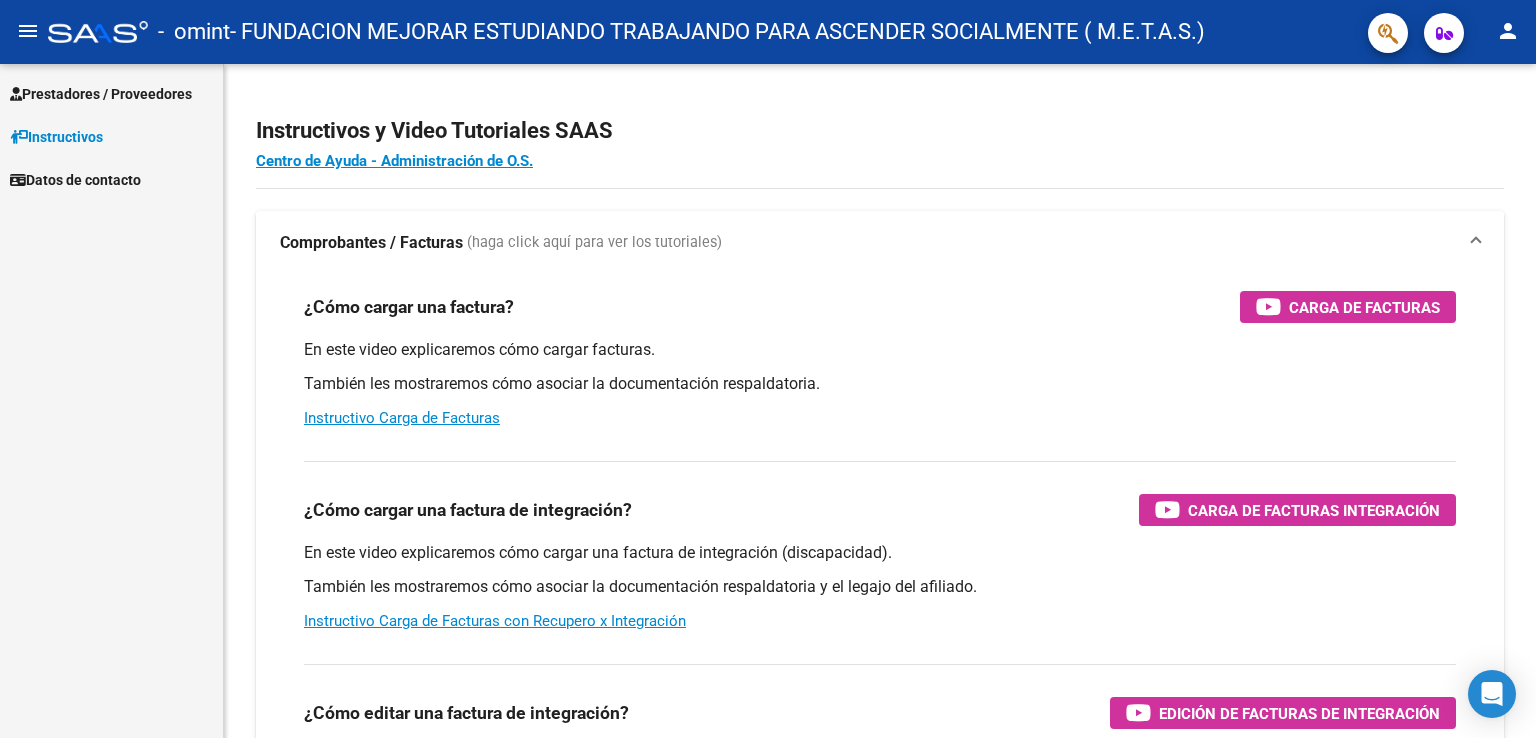 click on "Prestadores / Proveedores" at bounding box center (101, 94) 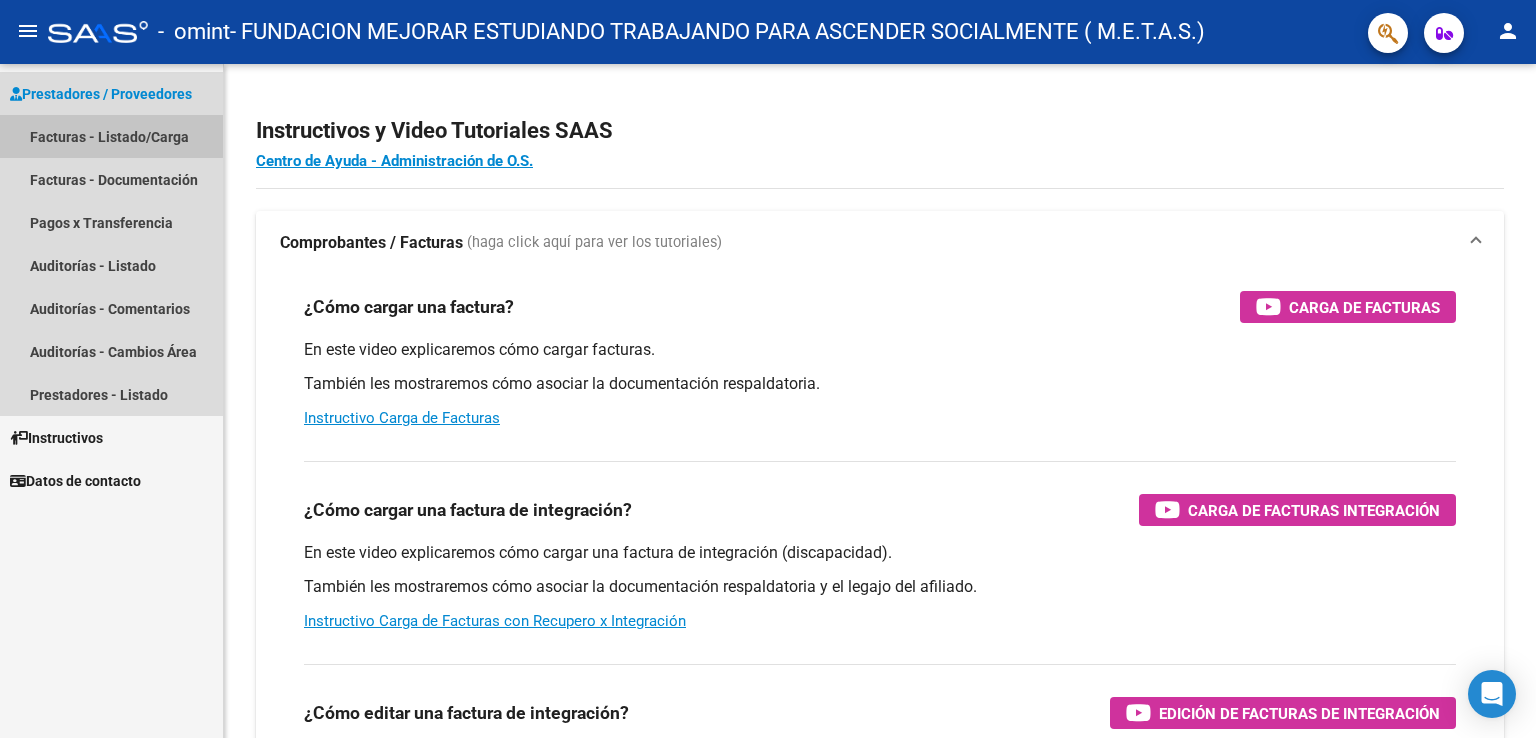 click on "Facturas - Listado/Carga" at bounding box center (111, 136) 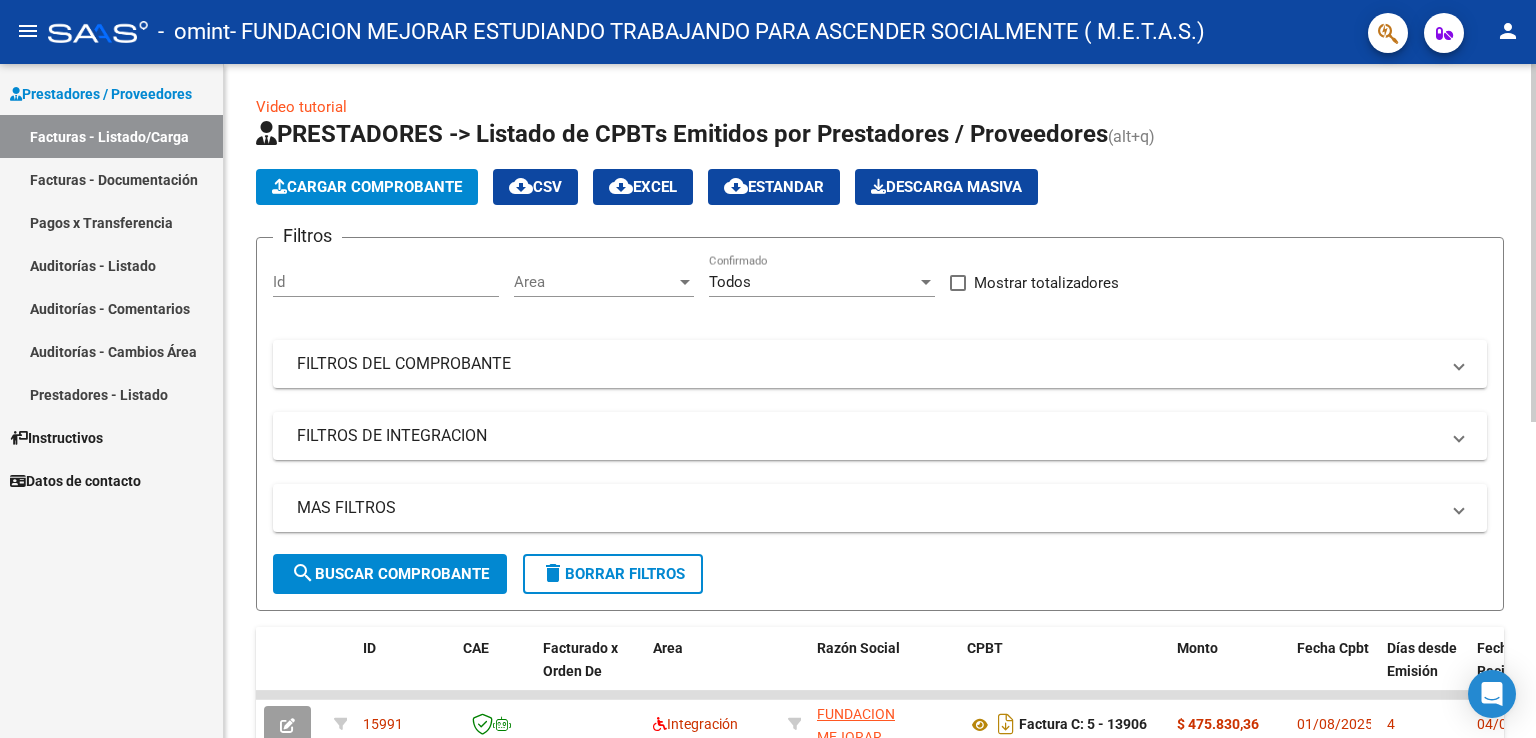 click on "Cargar Comprobante" 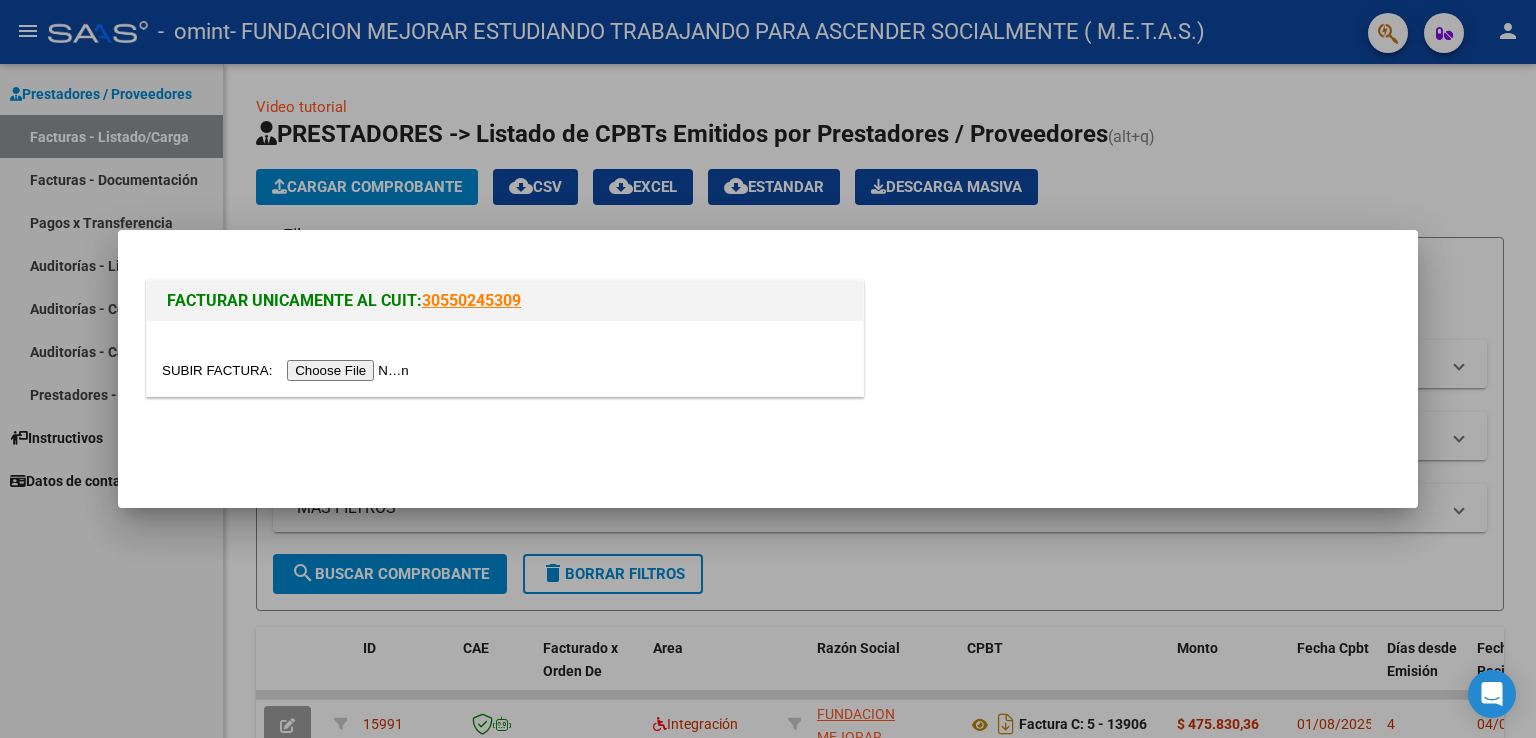 click at bounding box center [288, 370] 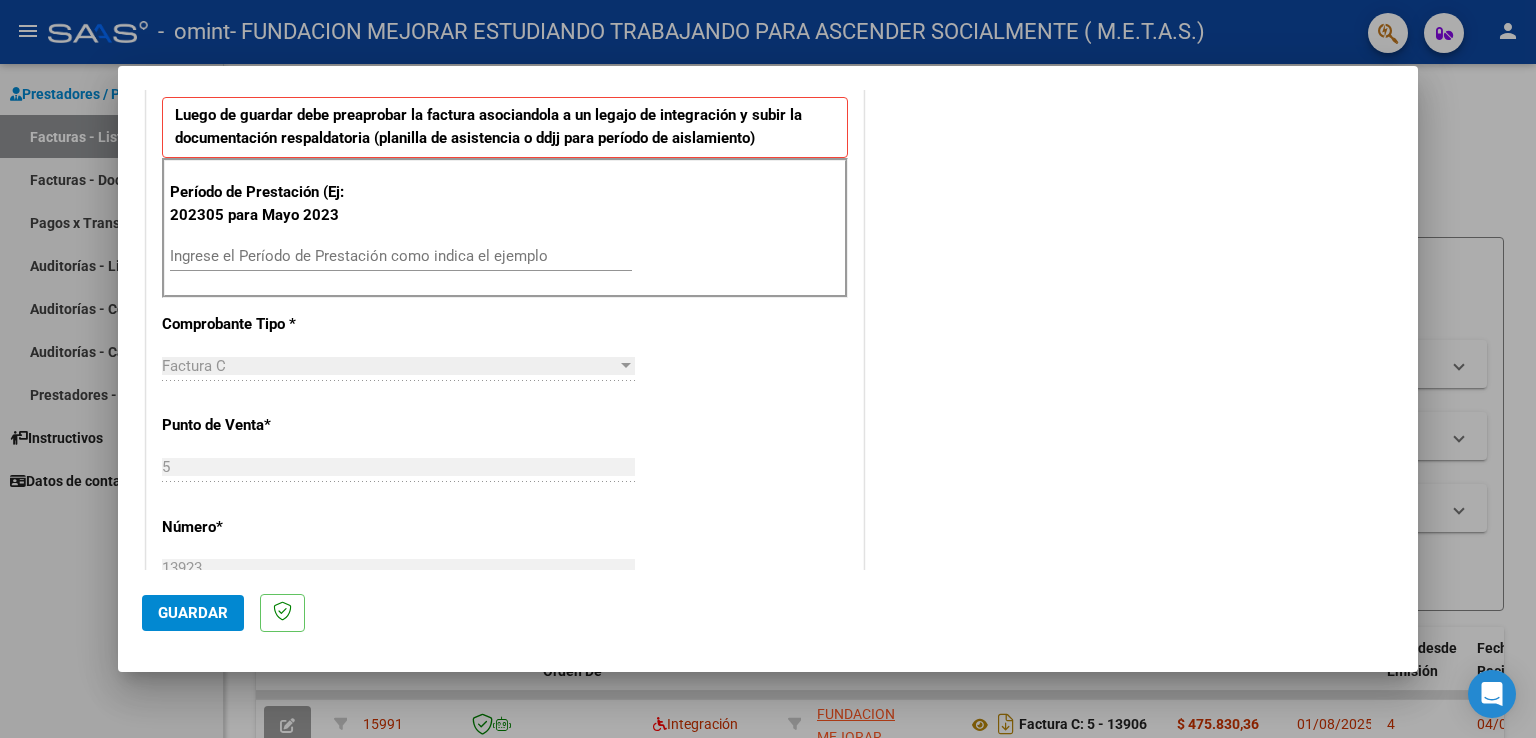 scroll, scrollTop: 600, scrollLeft: 0, axis: vertical 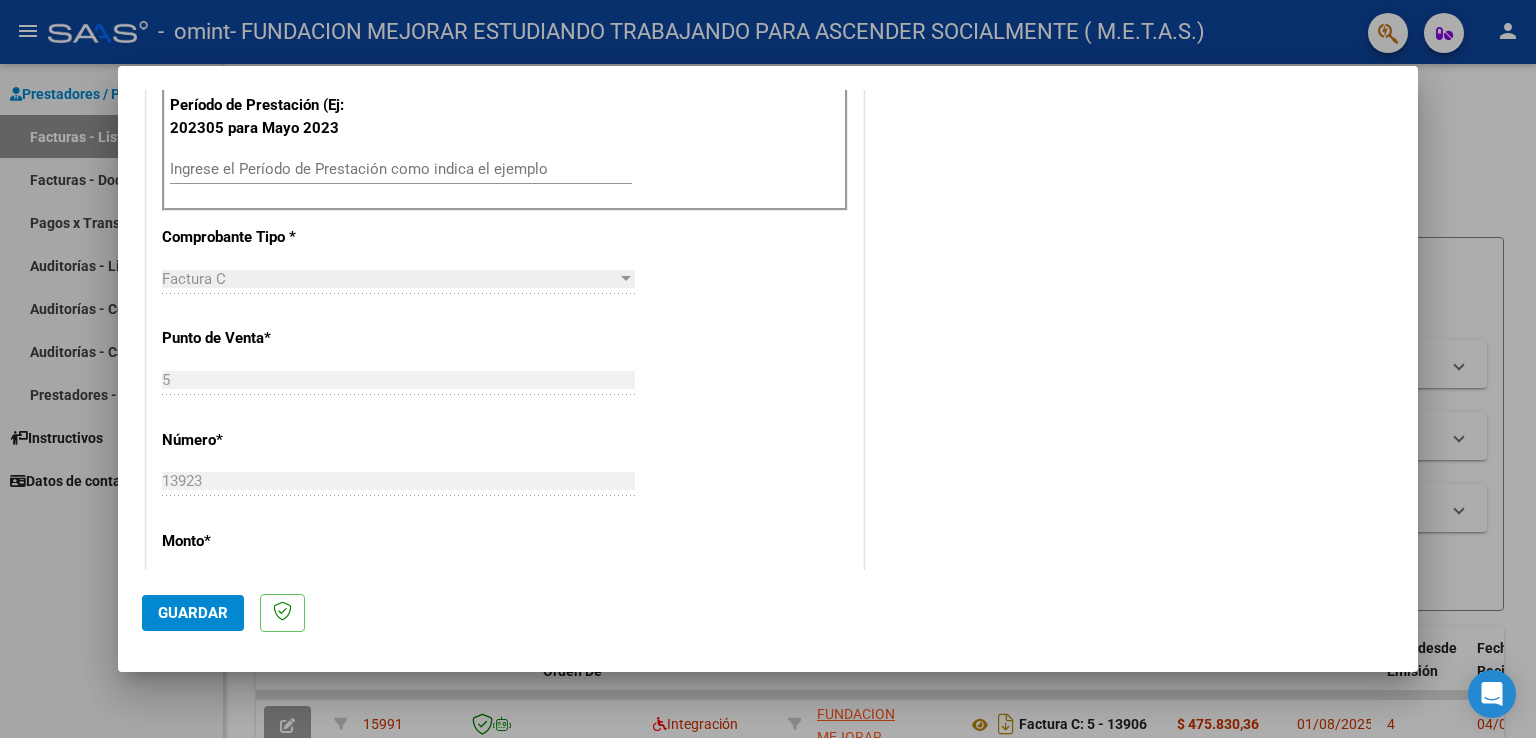 click on "Ingrese el Período de Prestación como indica el ejemplo" at bounding box center [401, 169] 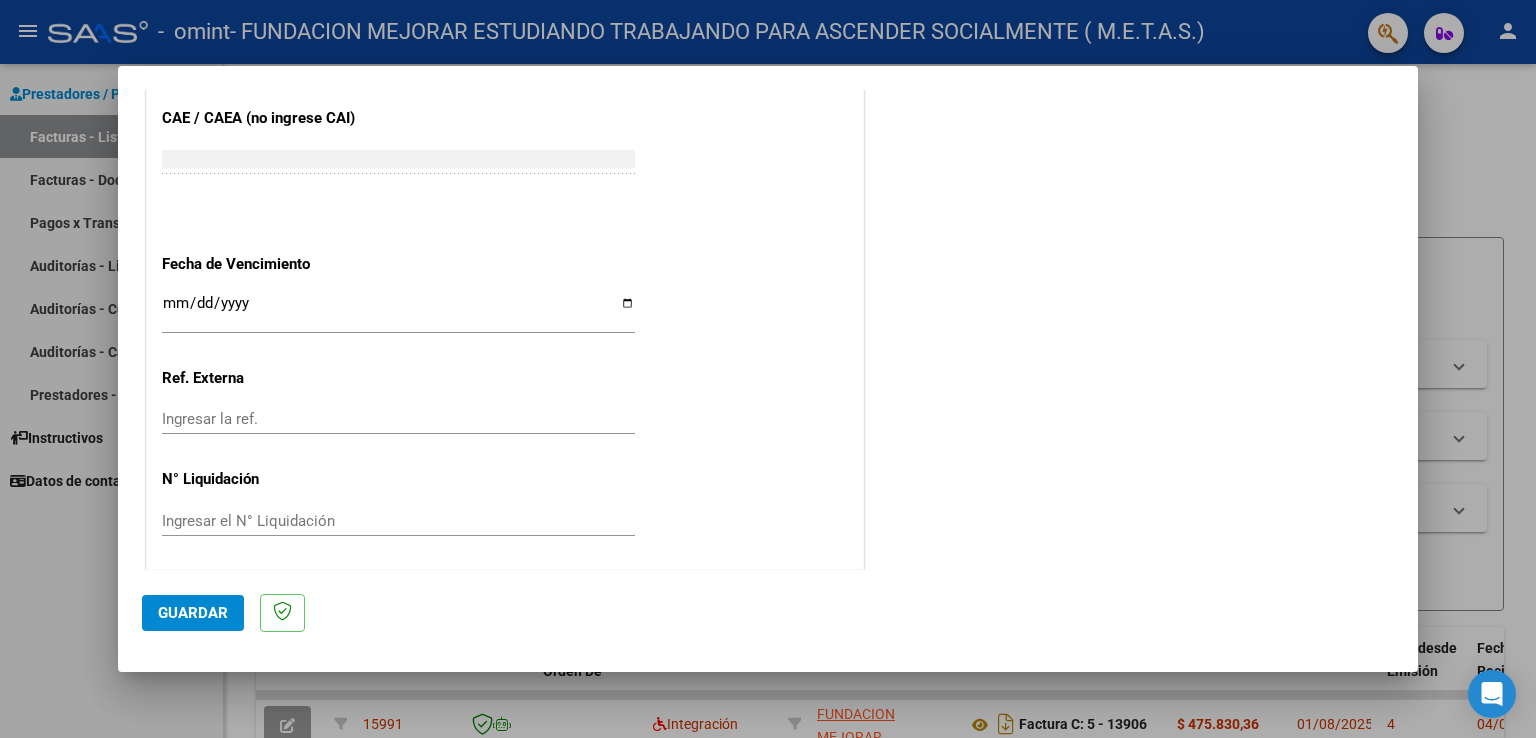 scroll, scrollTop: 1240, scrollLeft: 0, axis: vertical 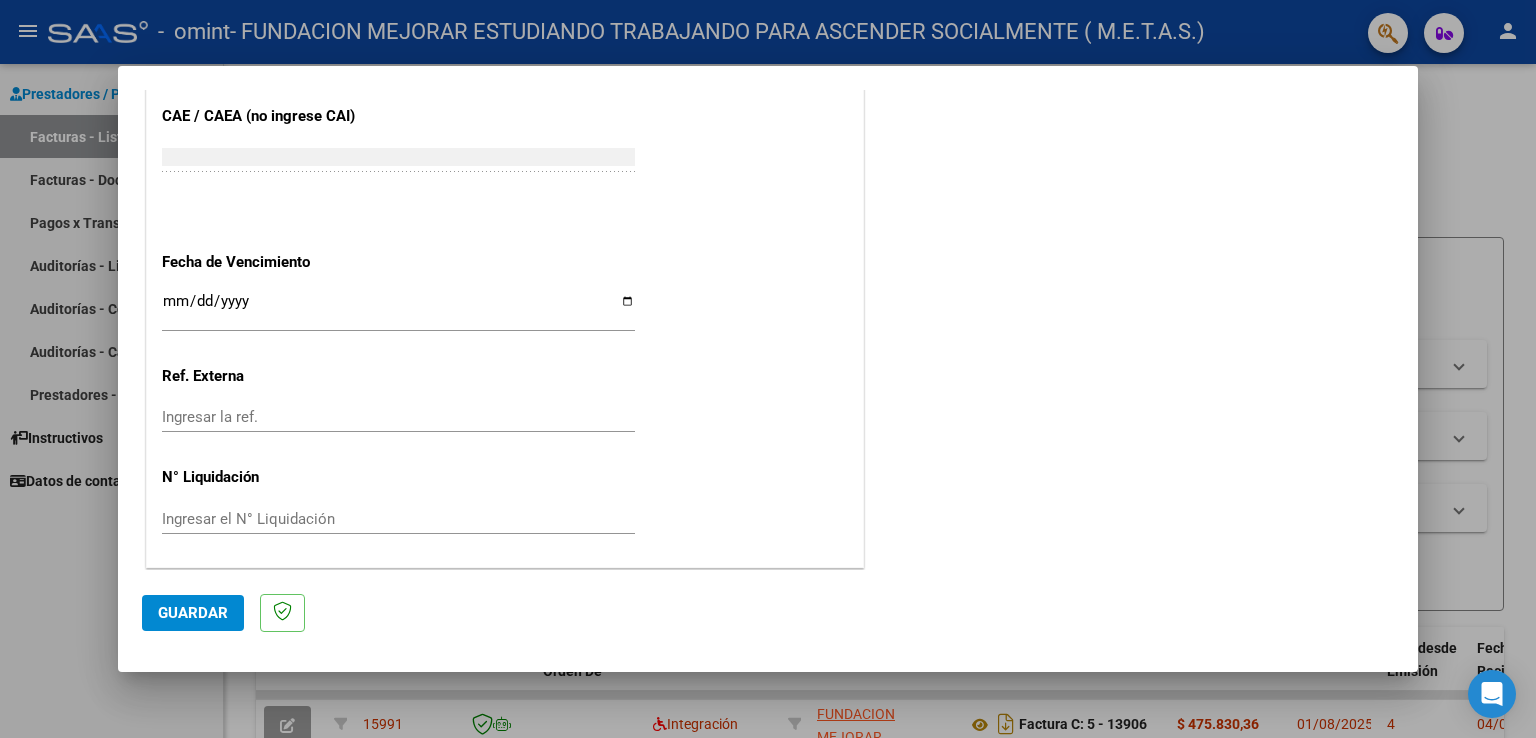 type on "202507" 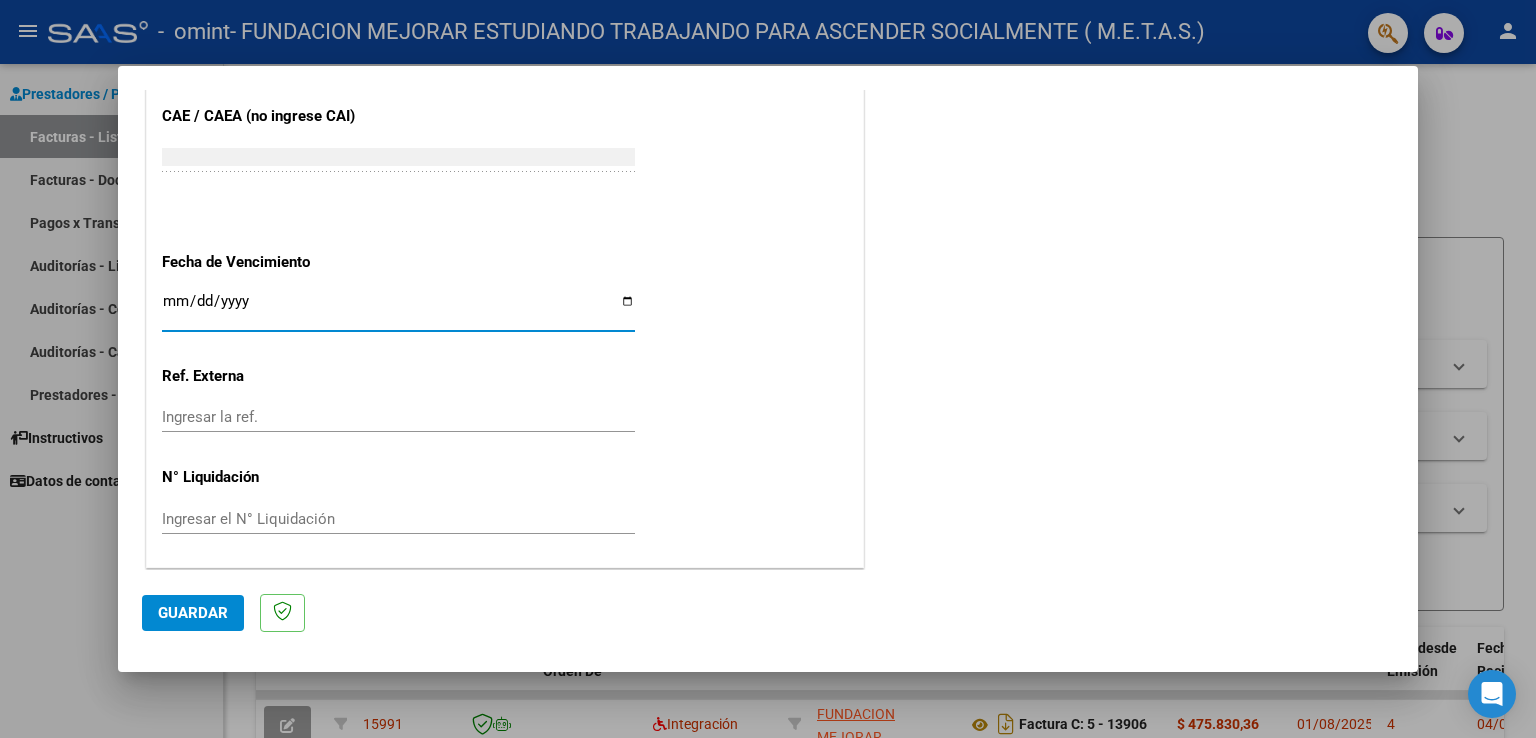 click on "Ingresar la fecha" at bounding box center [398, 309] 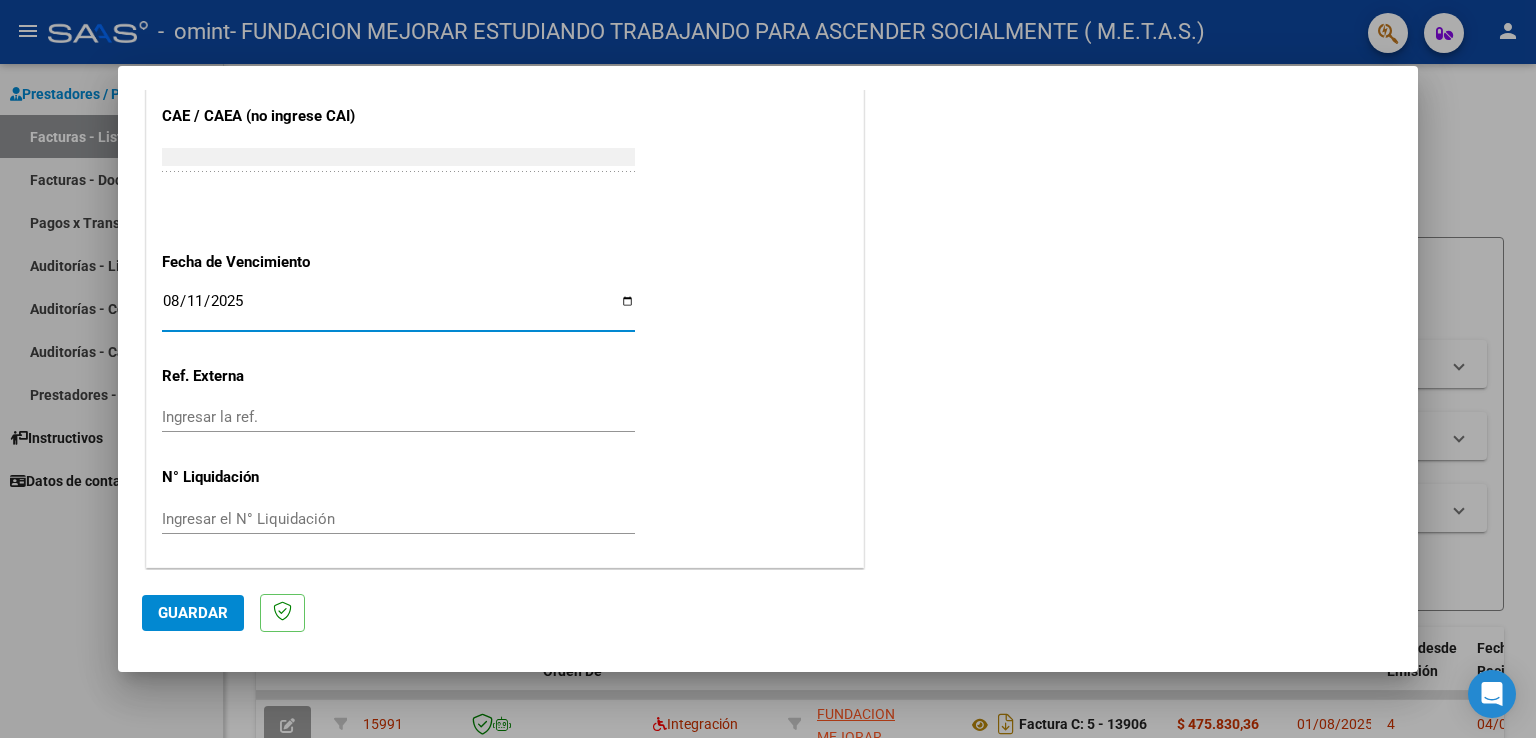 type on "2025-08-11" 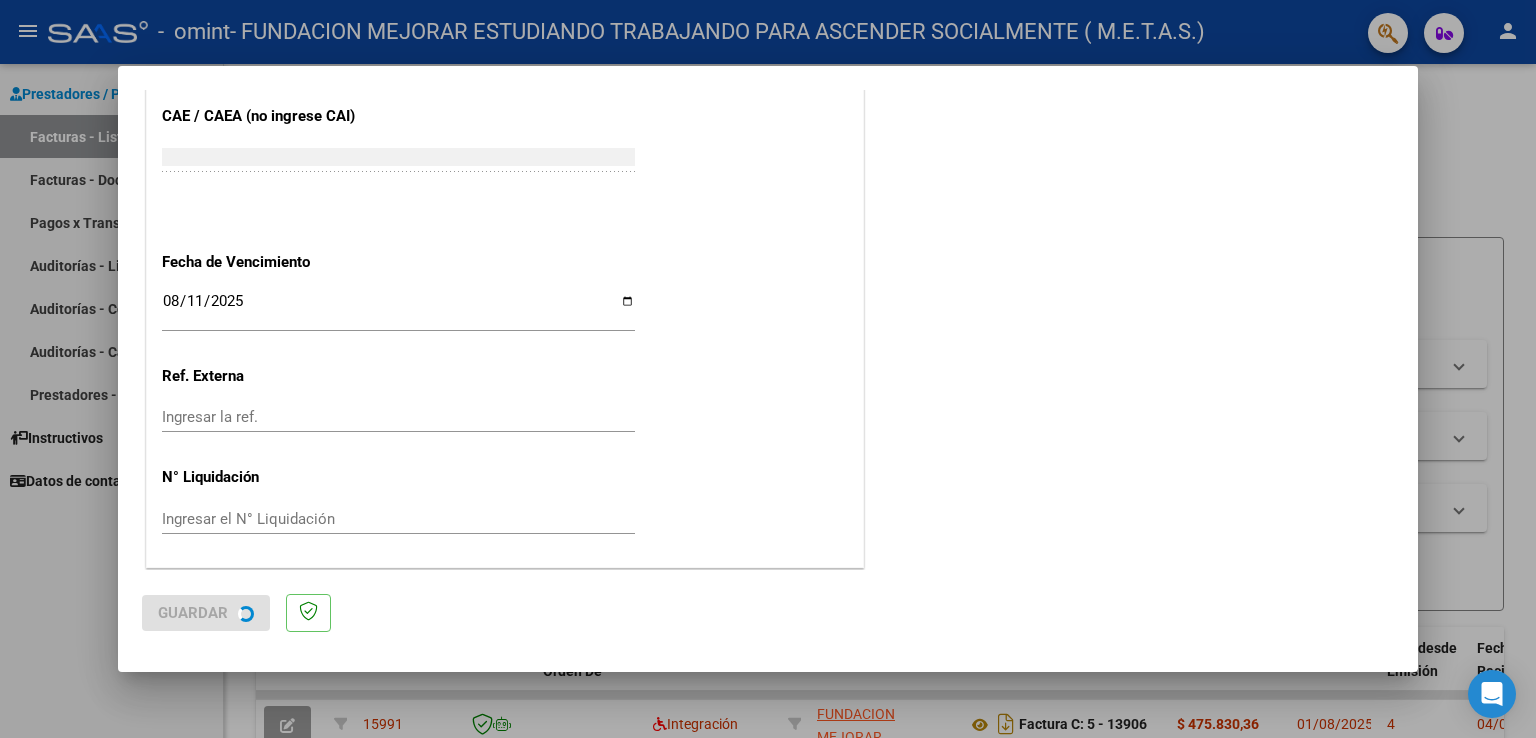 scroll, scrollTop: 0, scrollLeft: 0, axis: both 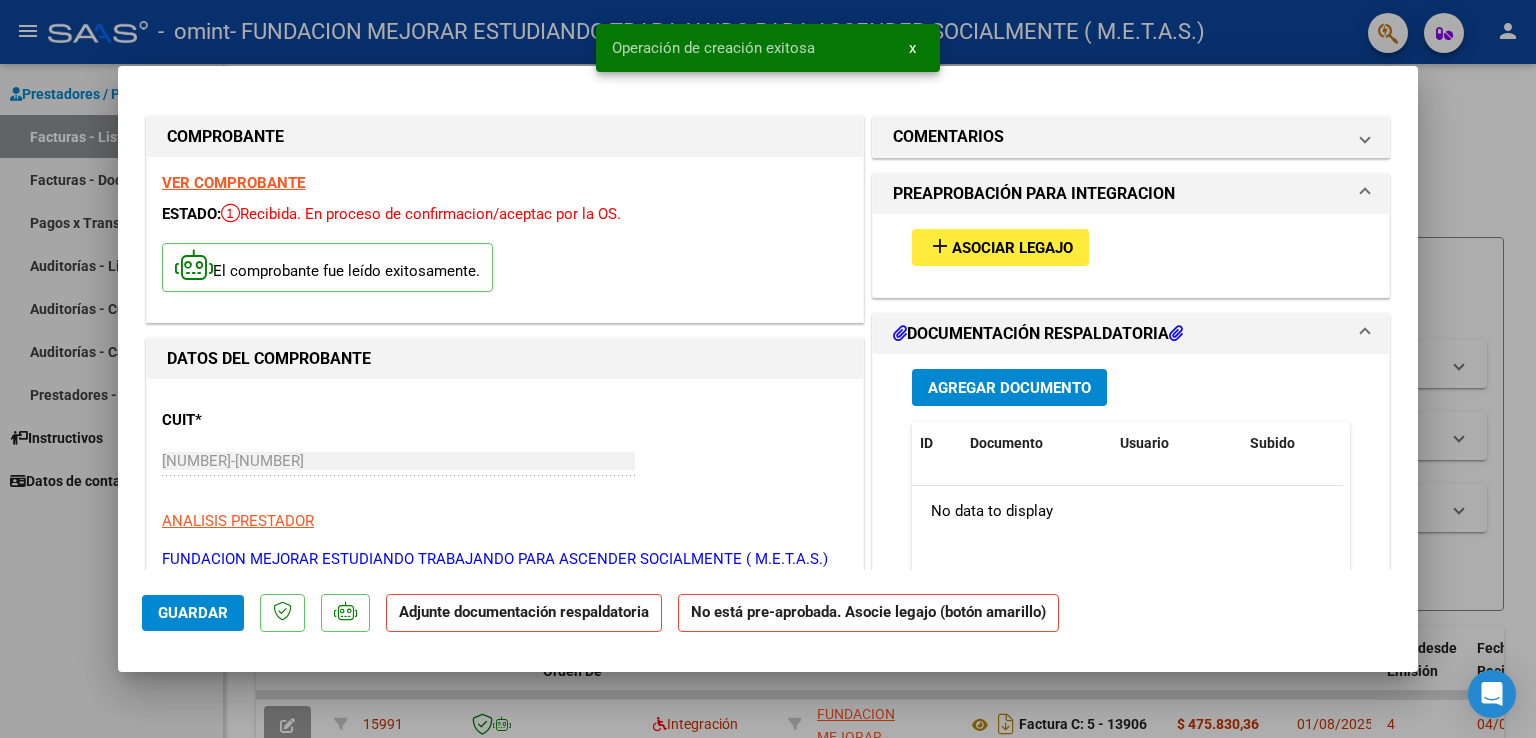 click on "VER COMPROBANTE" at bounding box center (233, 183) 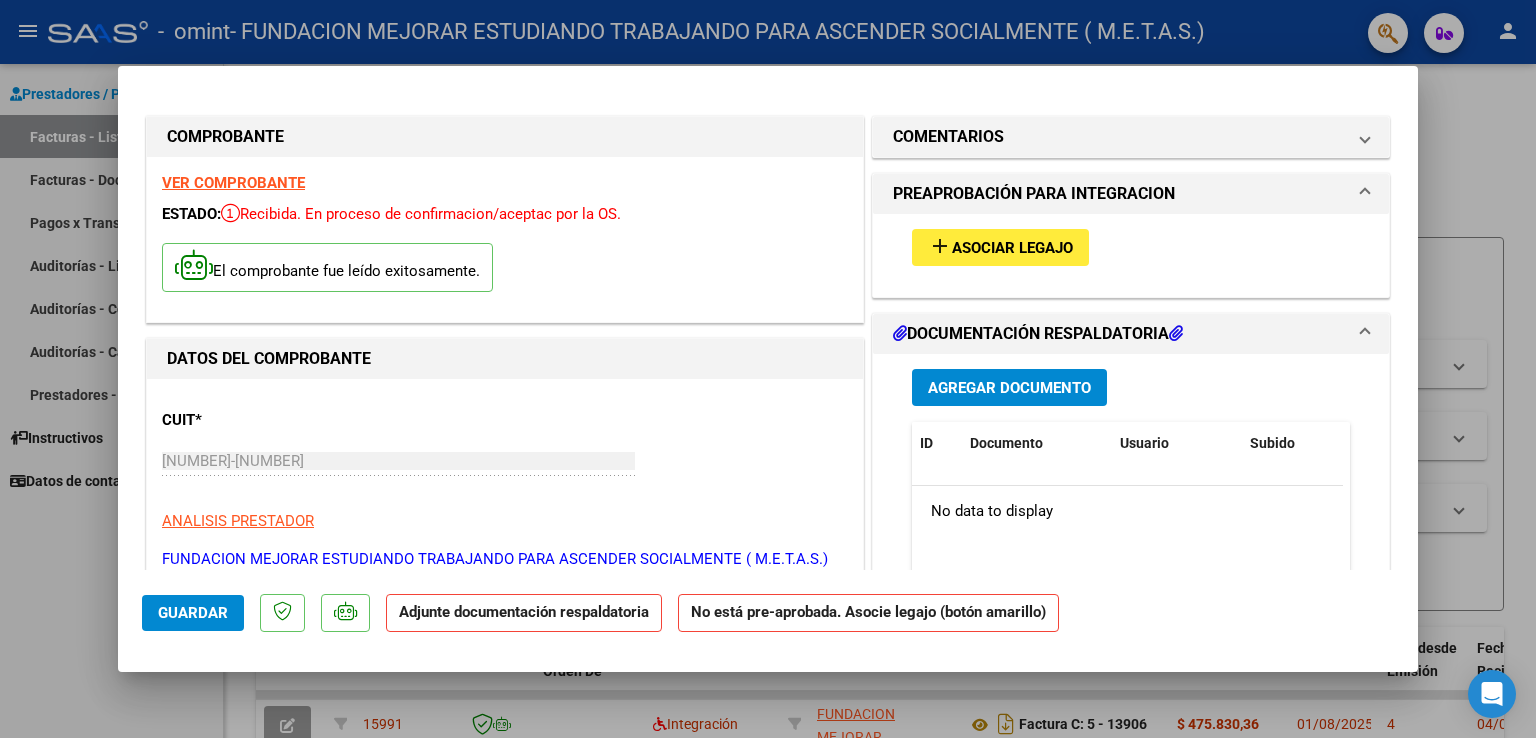 click on "Asociar Legajo" at bounding box center (1012, 248) 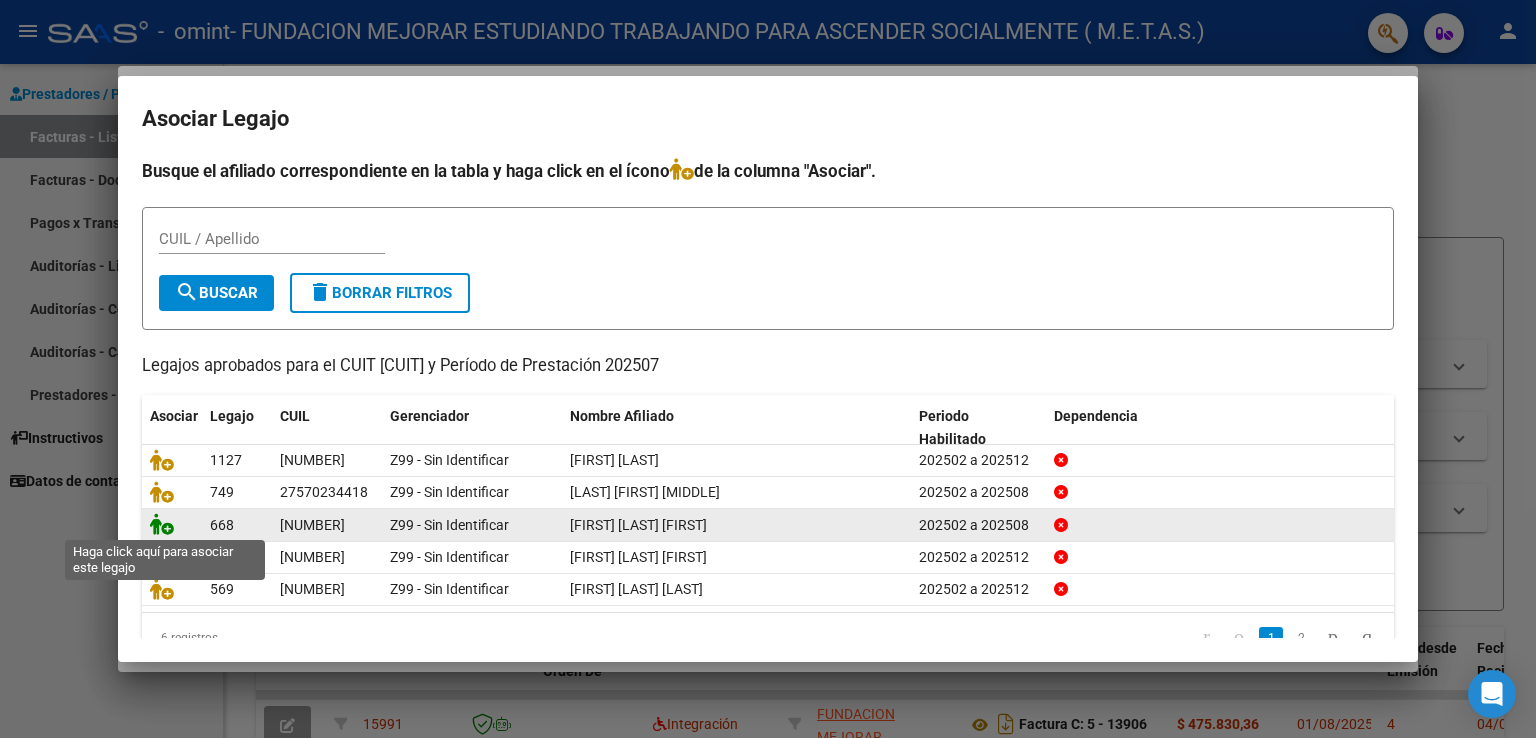 click 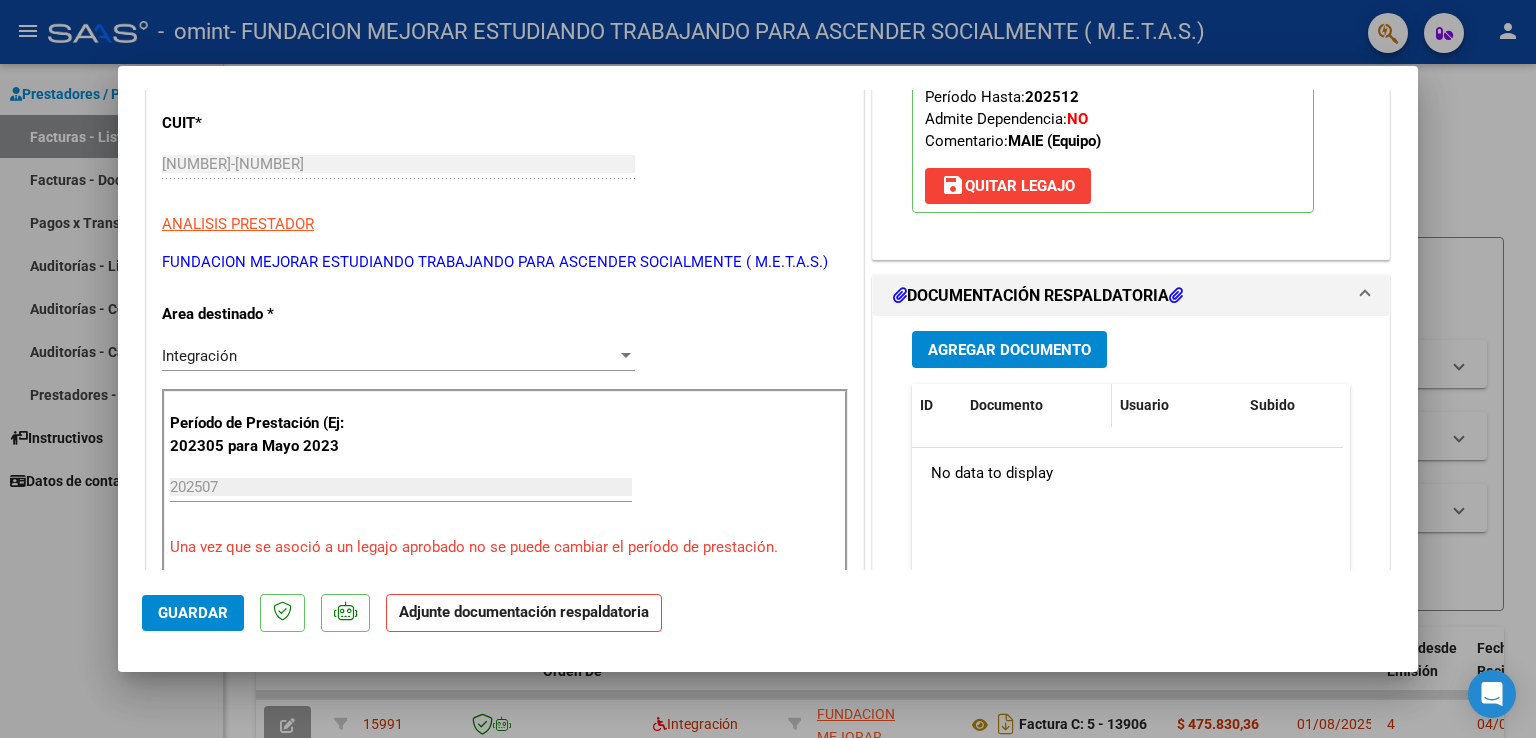 scroll, scrollTop: 300, scrollLeft: 0, axis: vertical 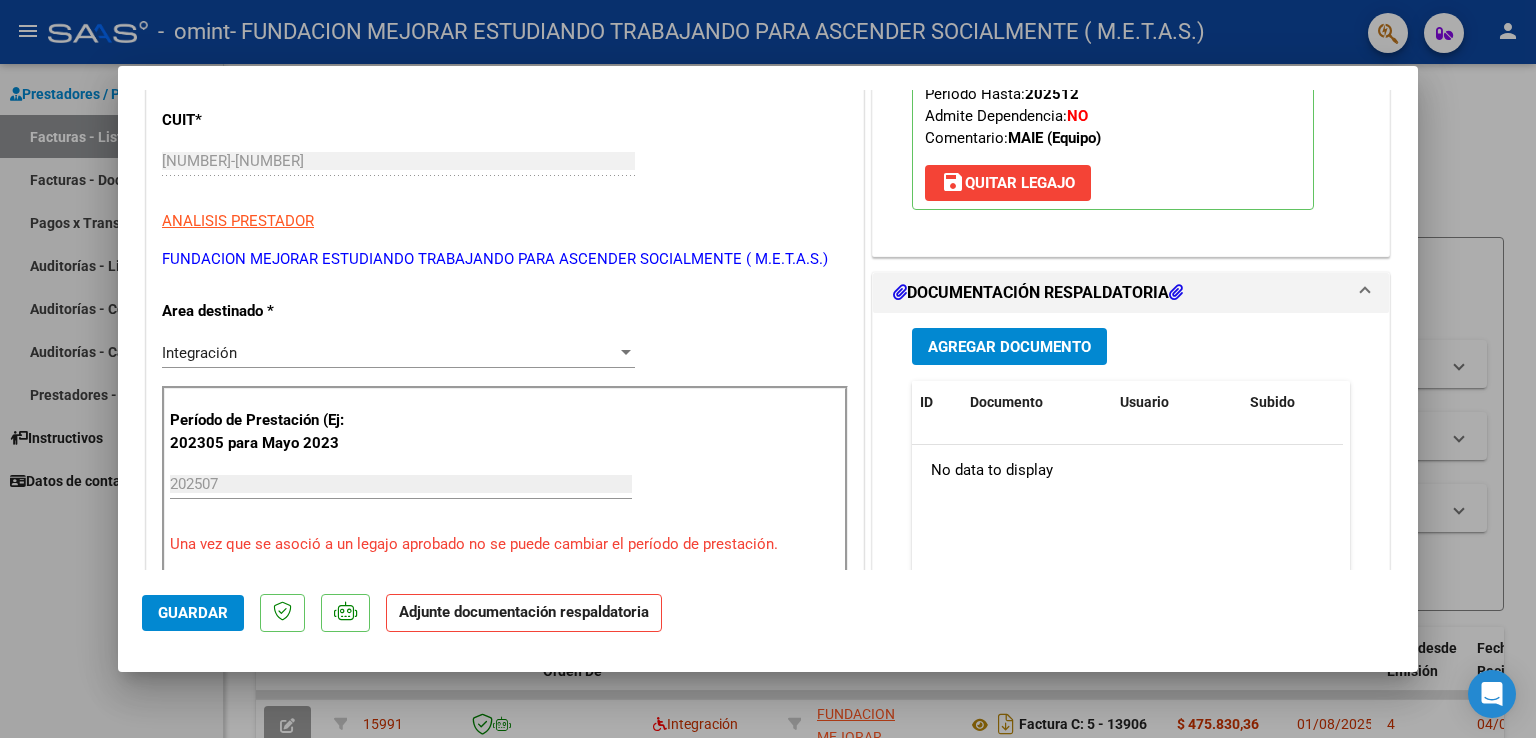 click on "Agregar Documento" at bounding box center (1009, 347) 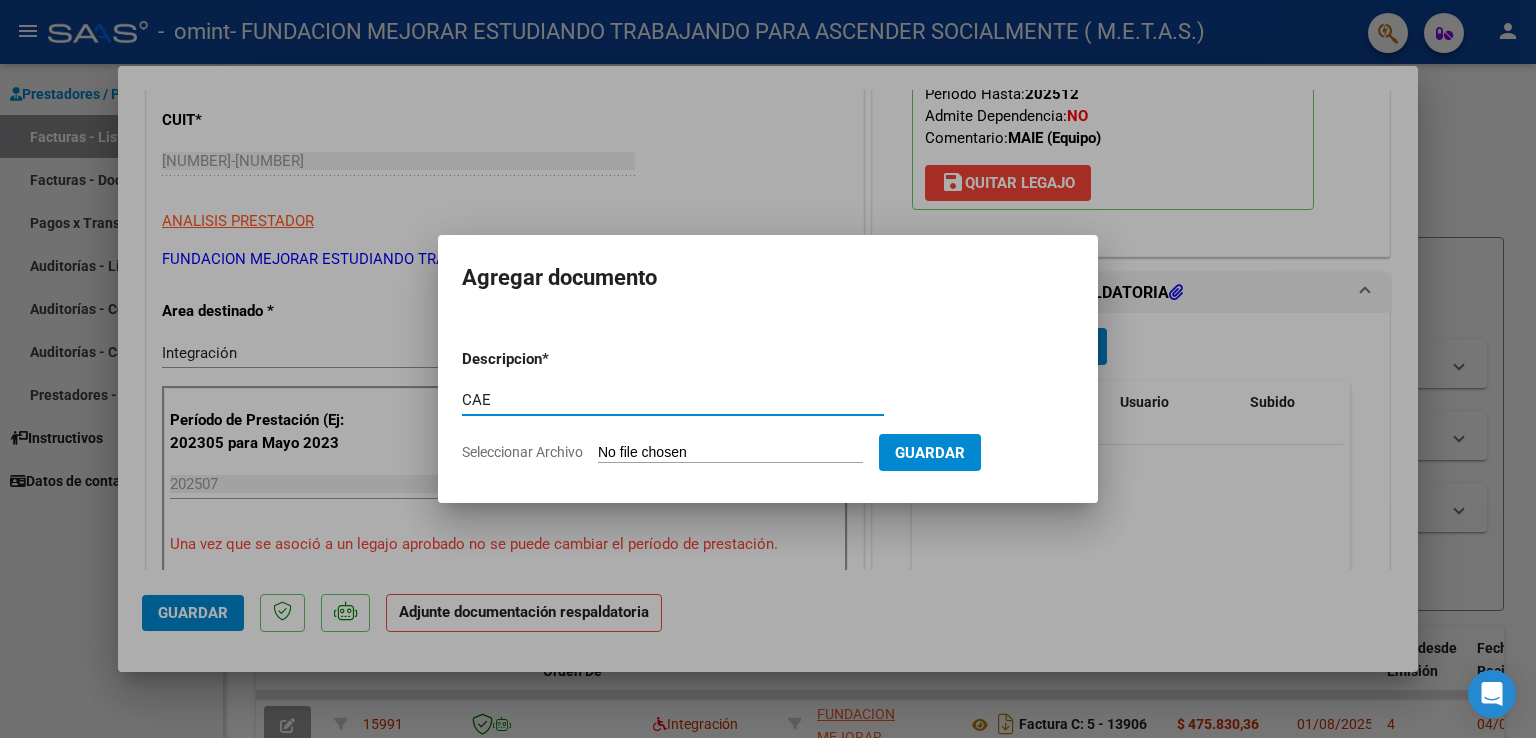 type on "CAE" 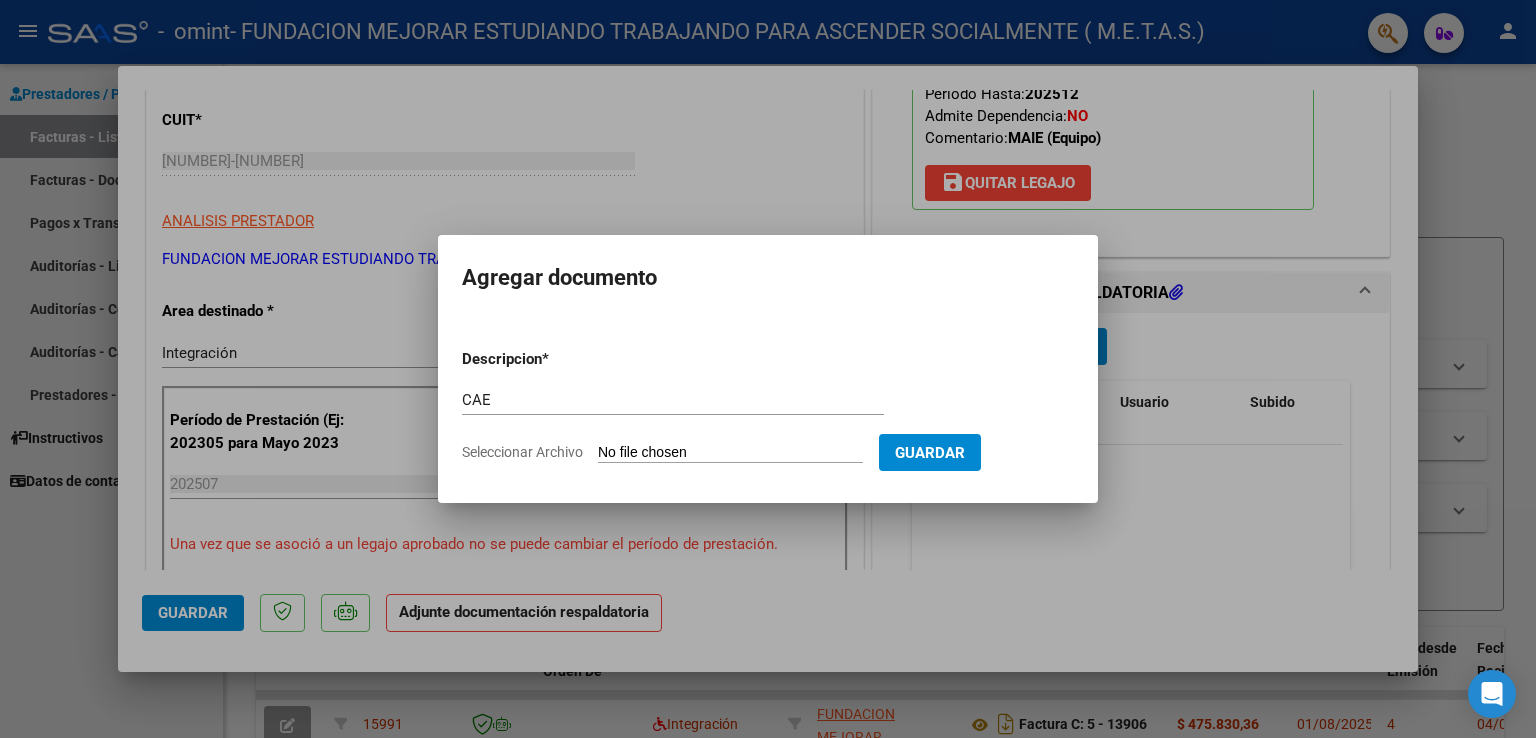 click on "Seleccionar Archivo" at bounding box center [730, 453] 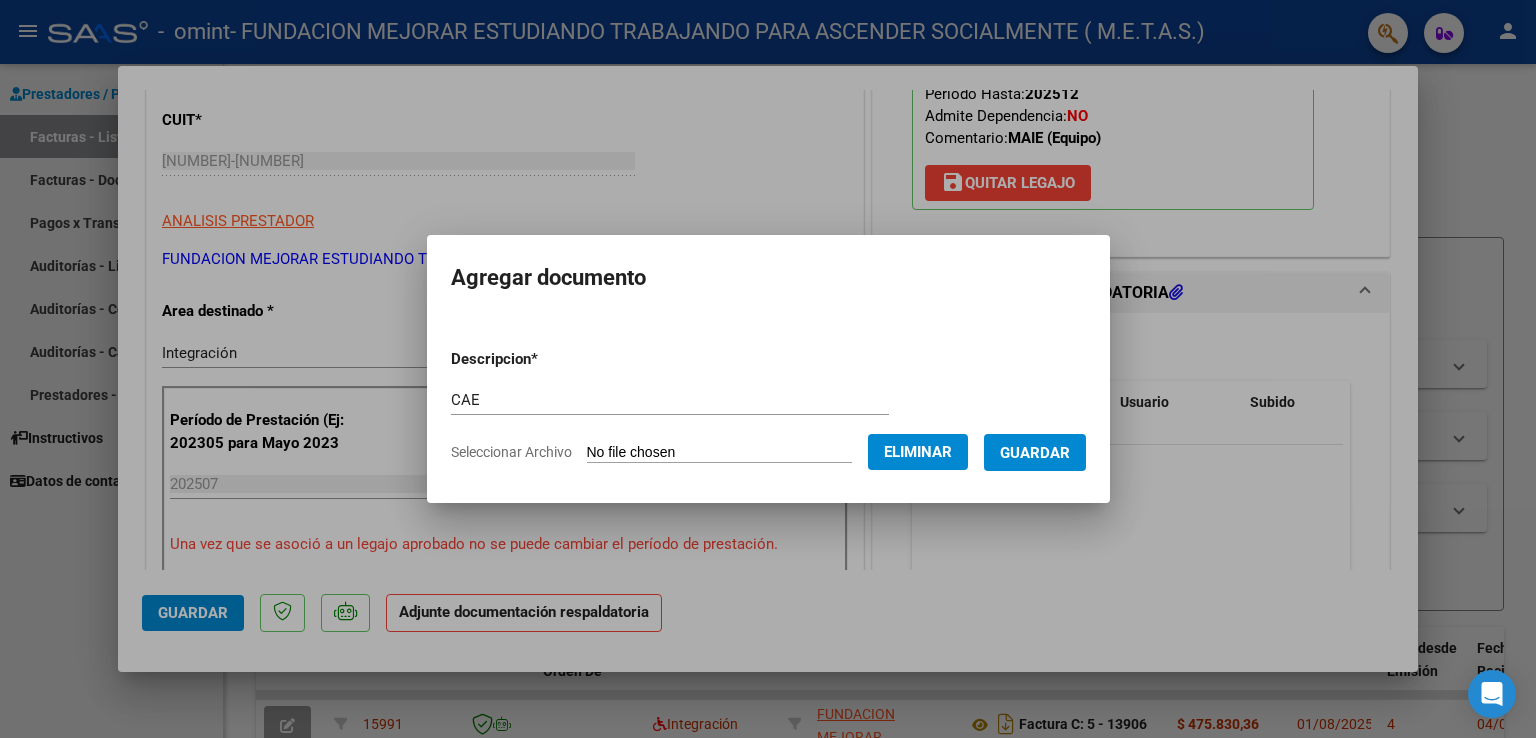 click on "Guardar" at bounding box center [1035, 453] 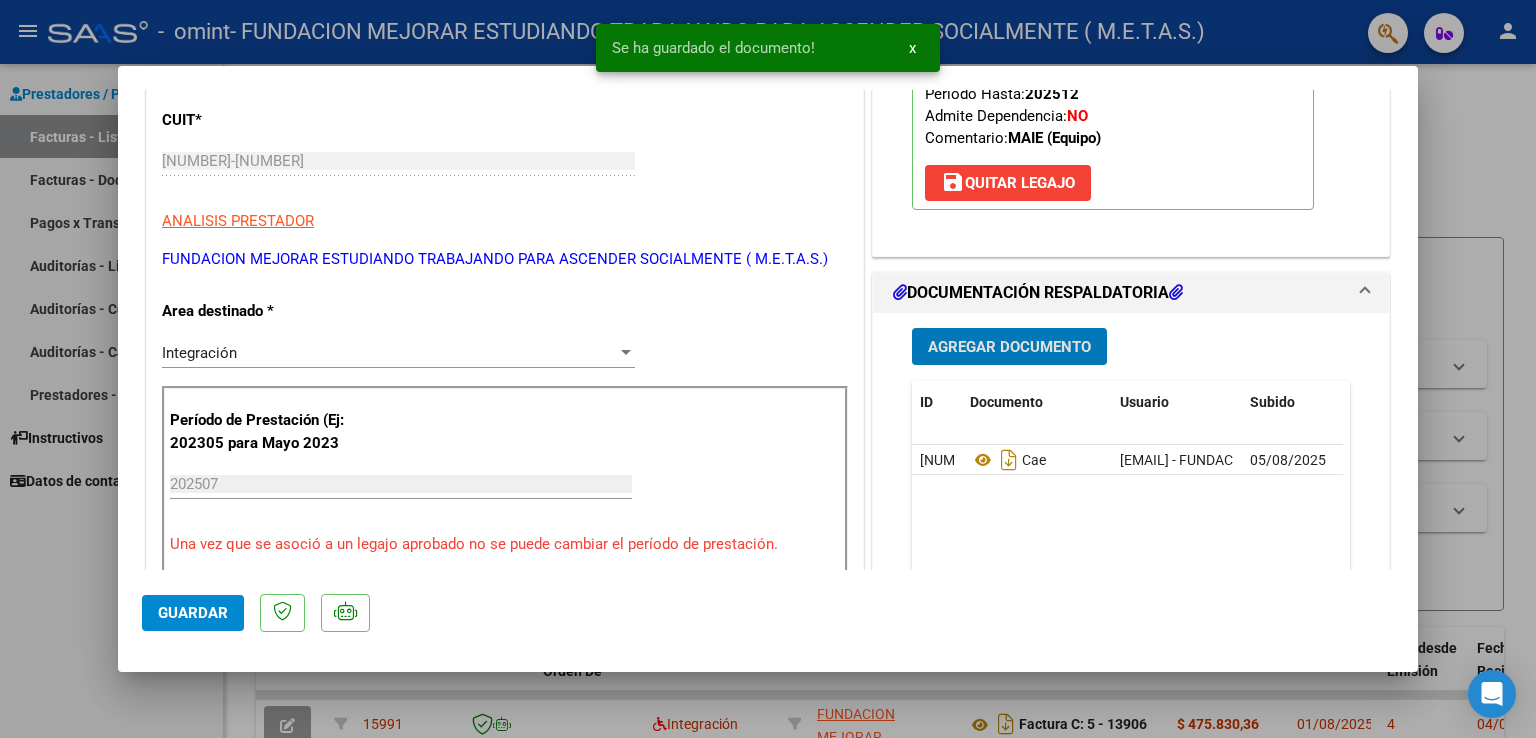 click on "Agregar Documento" at bounding box center (1009, 347) 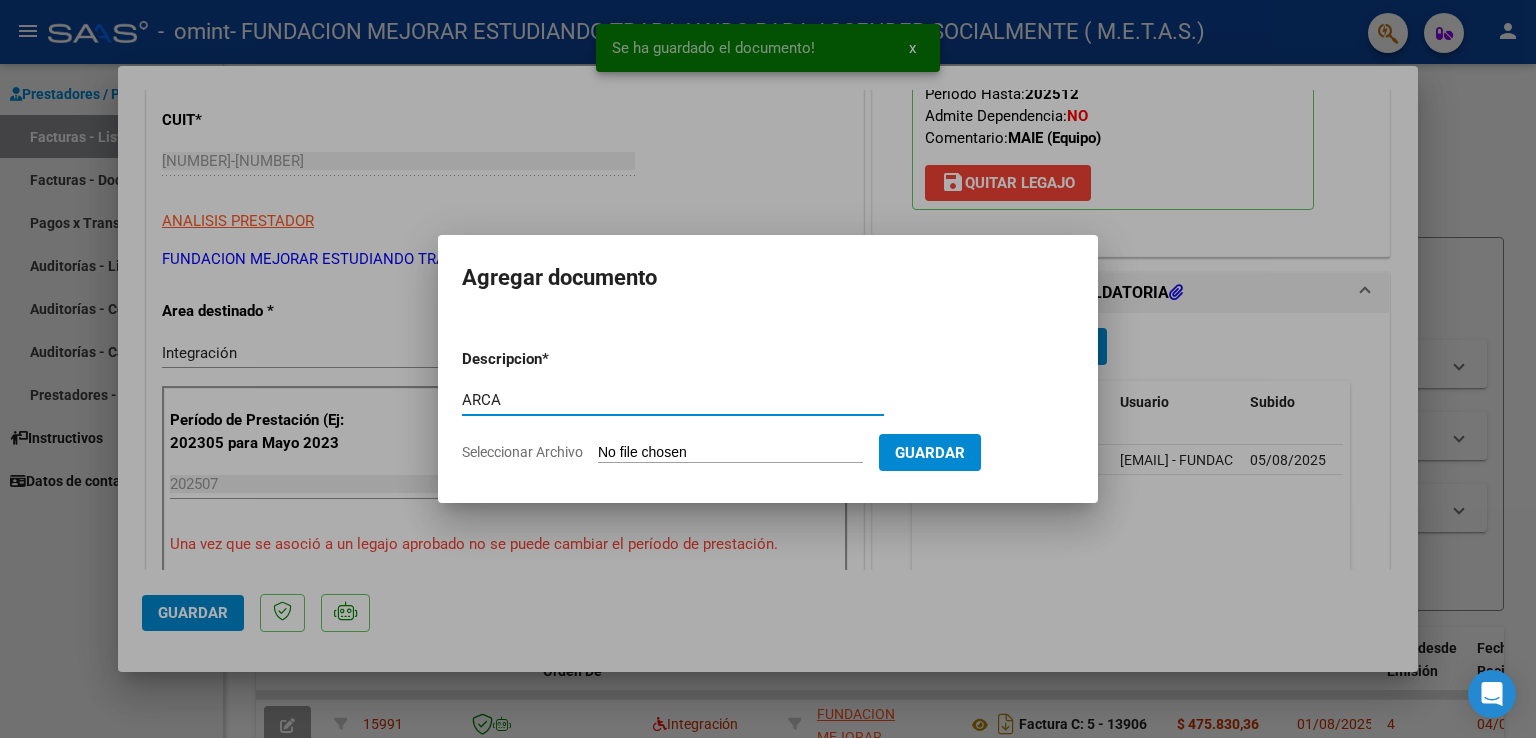 type on "ARCA" 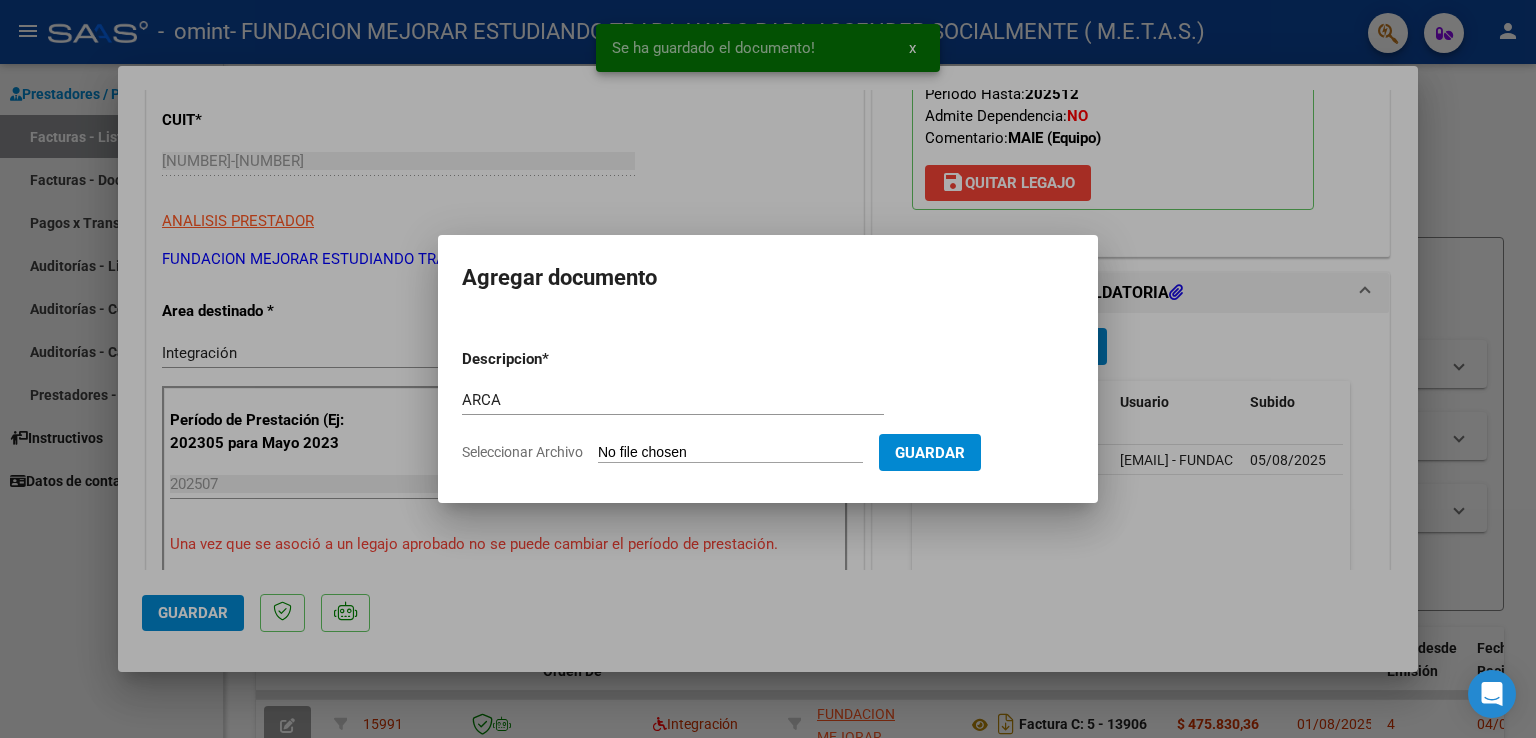 click on "Seleccionar Archivo" at bounding box center [730, 453] 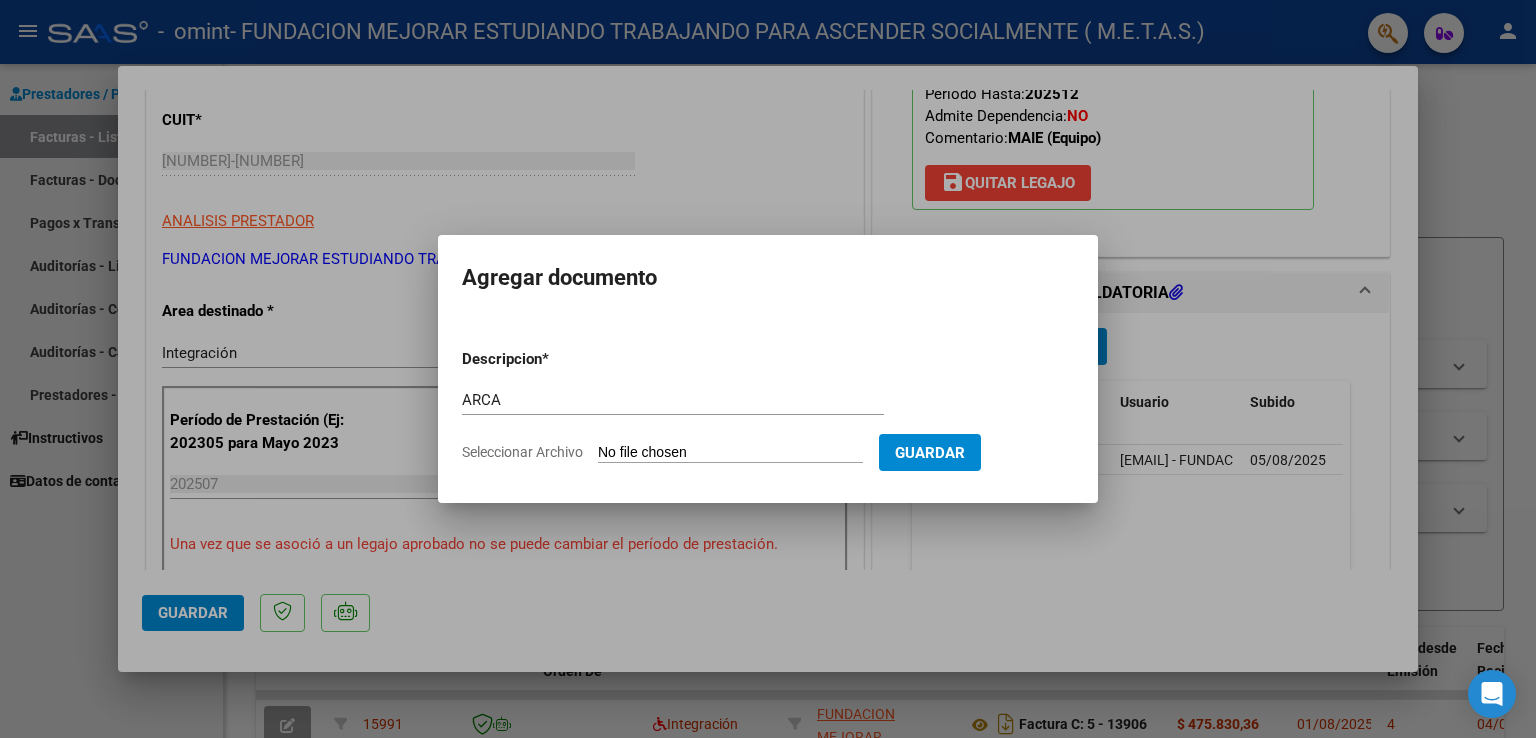 type on "C:\fakepath\AFIP ARCA.pdf" 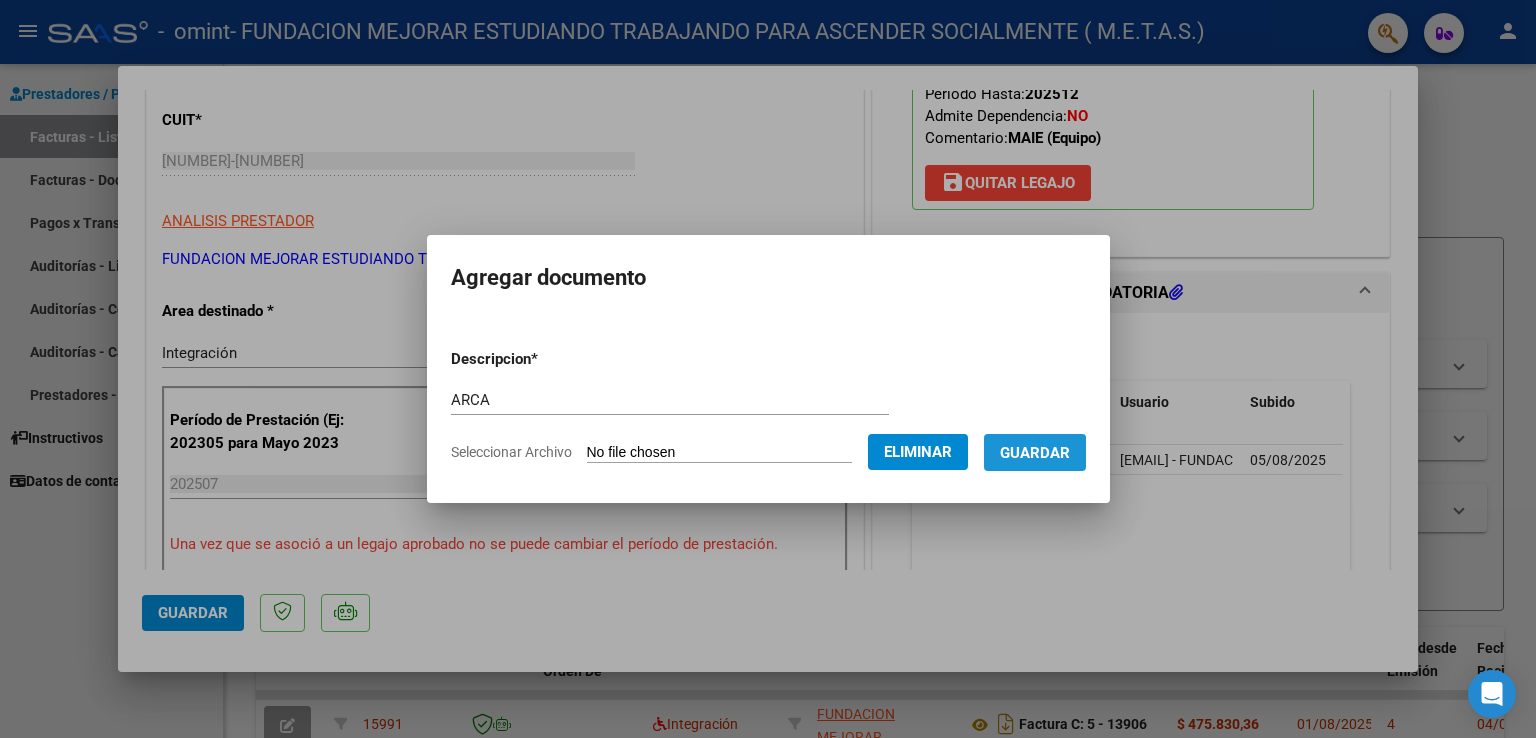 click on "Guardar" at bounding box center [1035, 453] 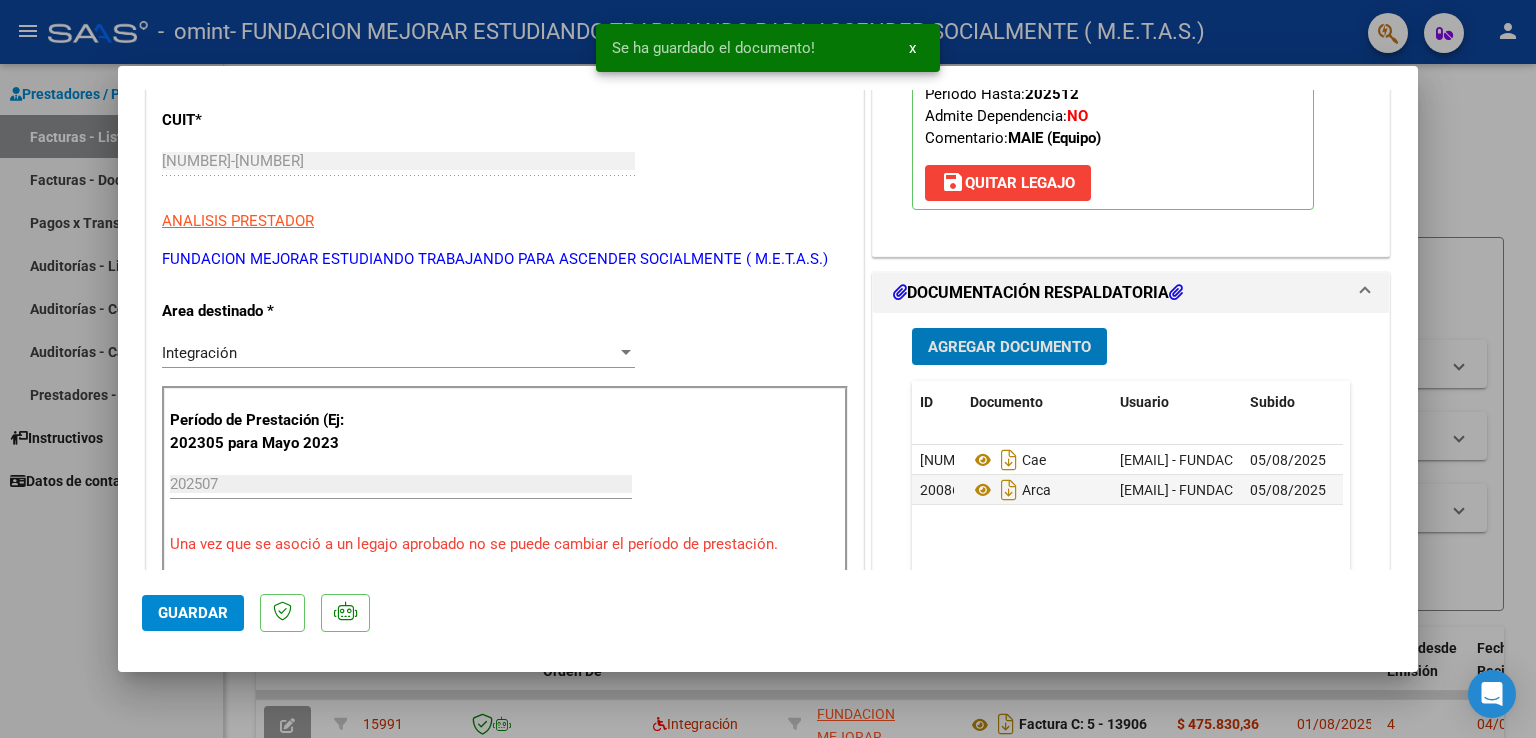 click on "Agregar Documento" at bounding box center (1009, 347) 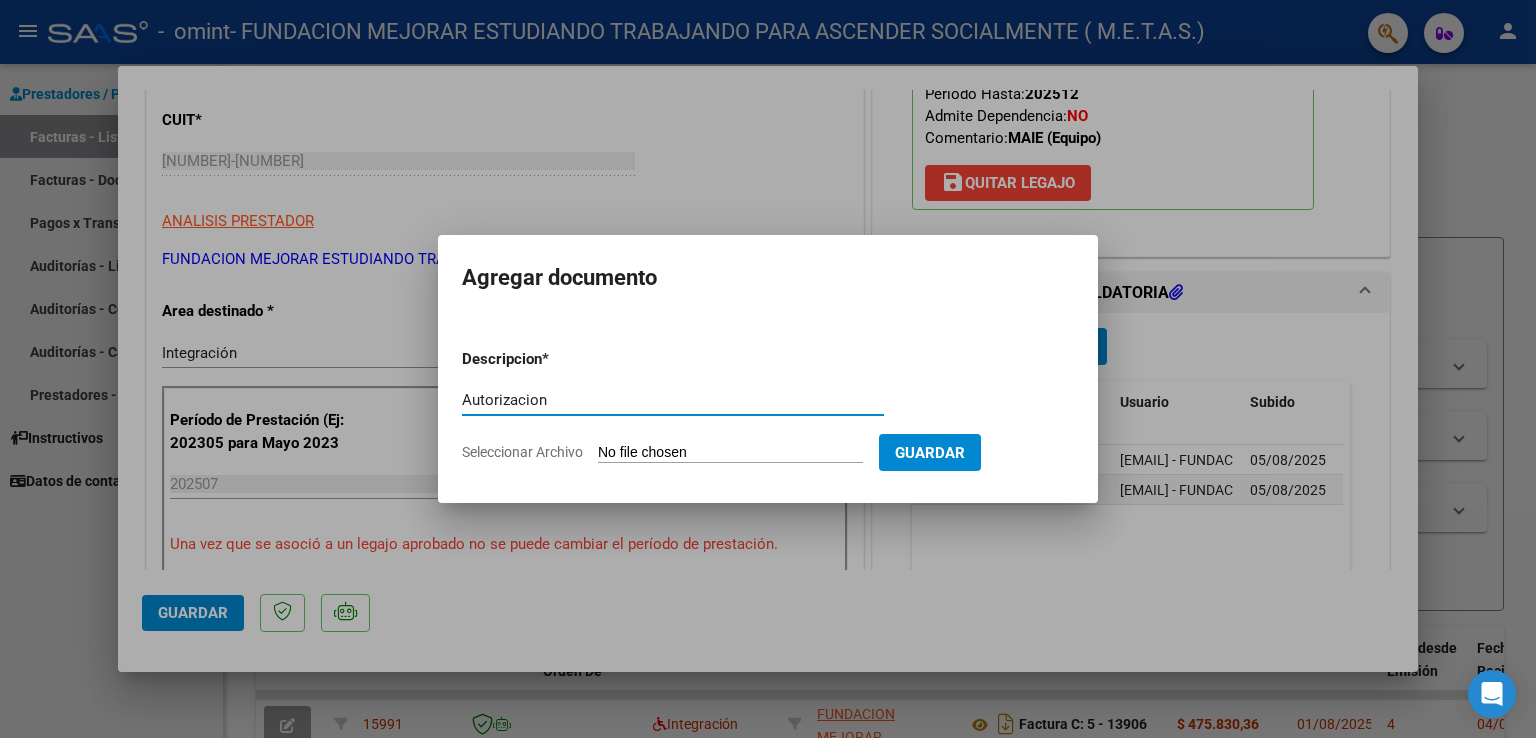 type on "Autorizacion" 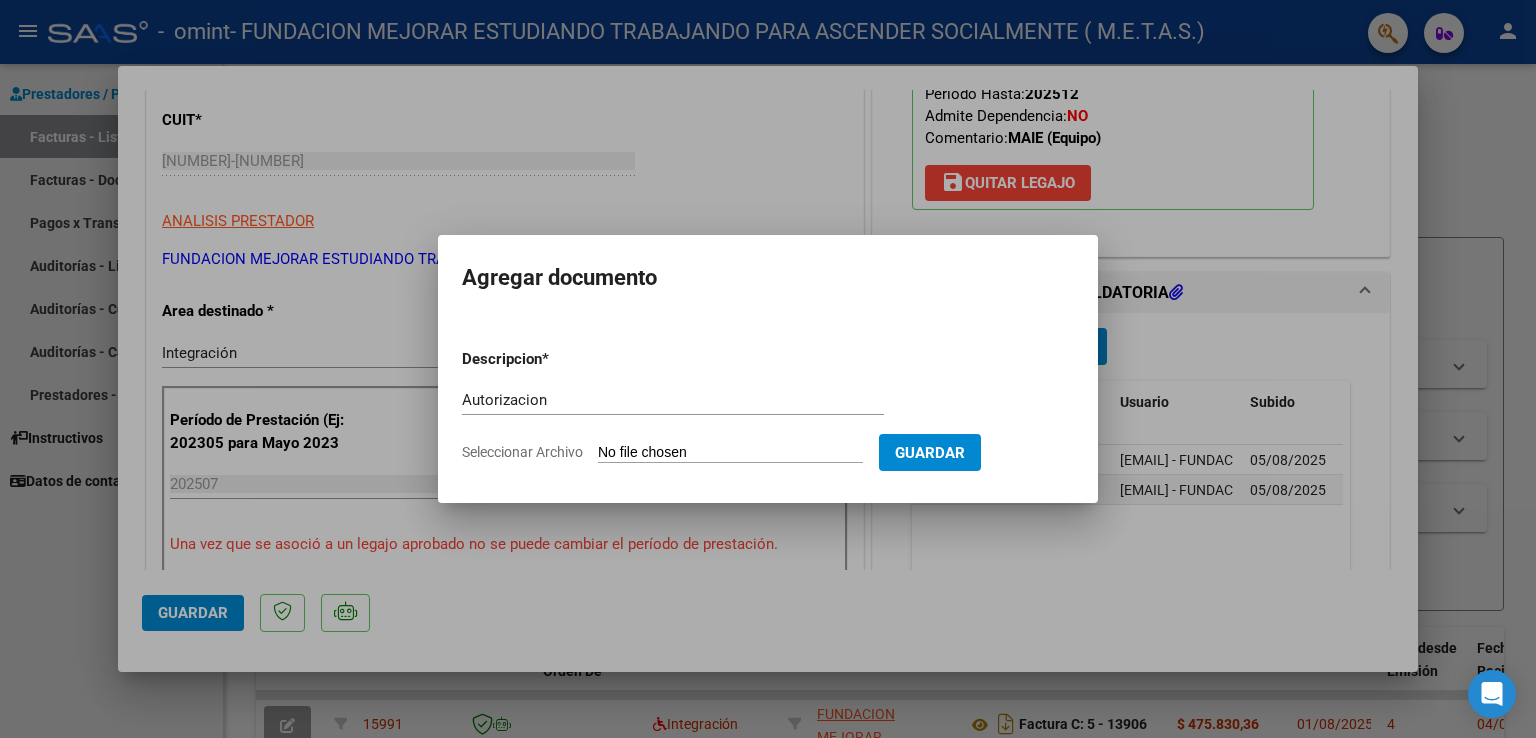 type on "C:\fakepath\[FIRST] [LAST] (Junio a Agosto 2025).pdf" 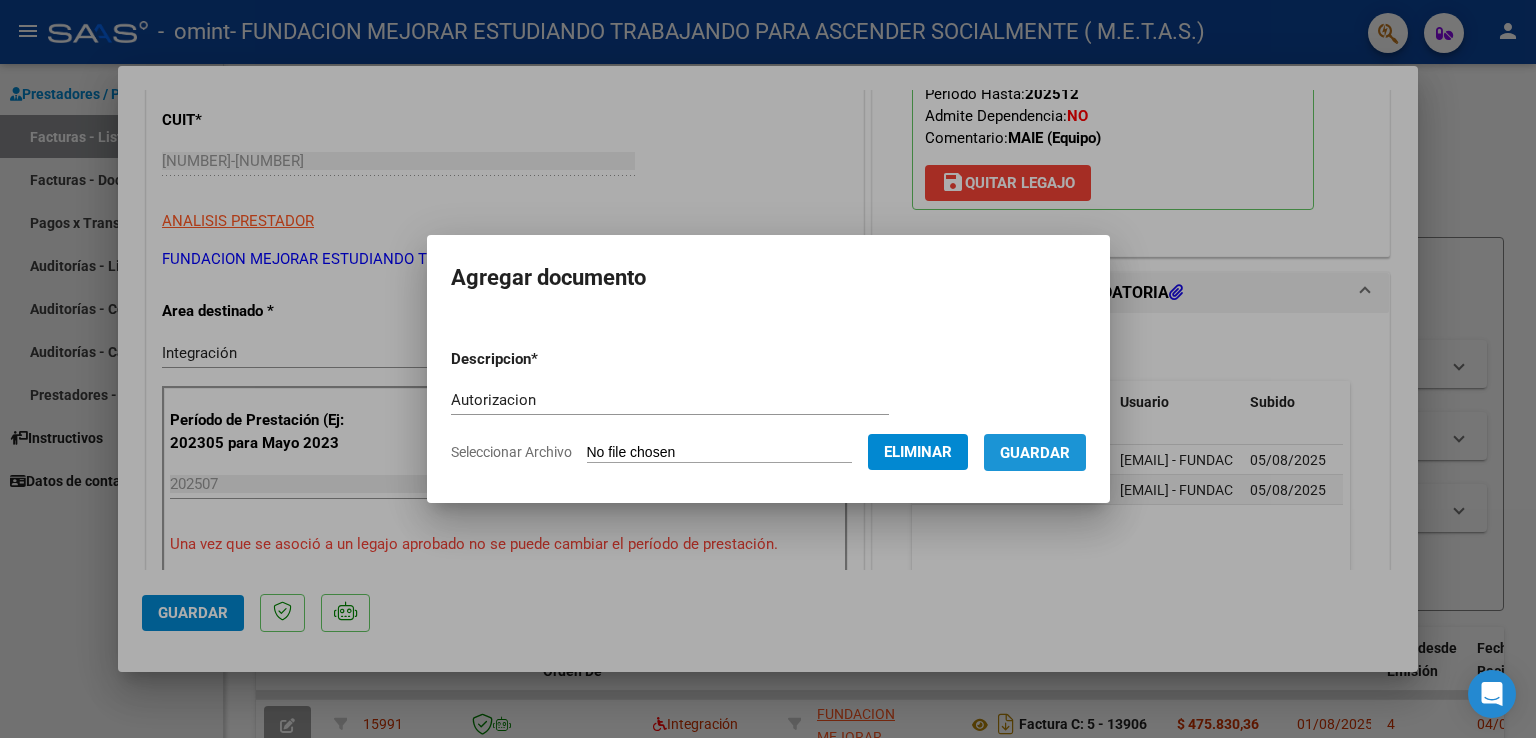 click on "Guardar" at bounding box center [1035, 453] 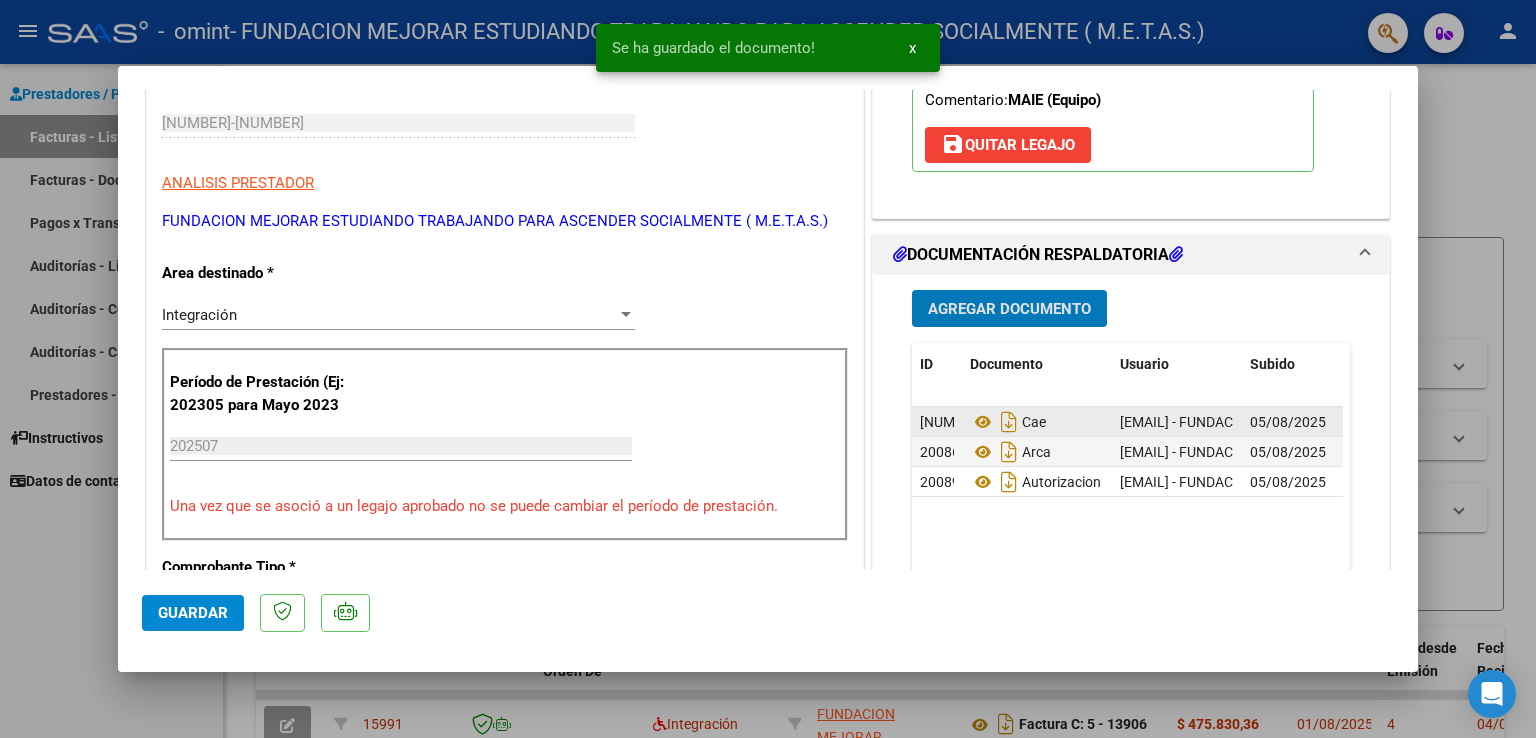 scroll, scrollTop: 500, scrollLeft: 0, axis: vertical 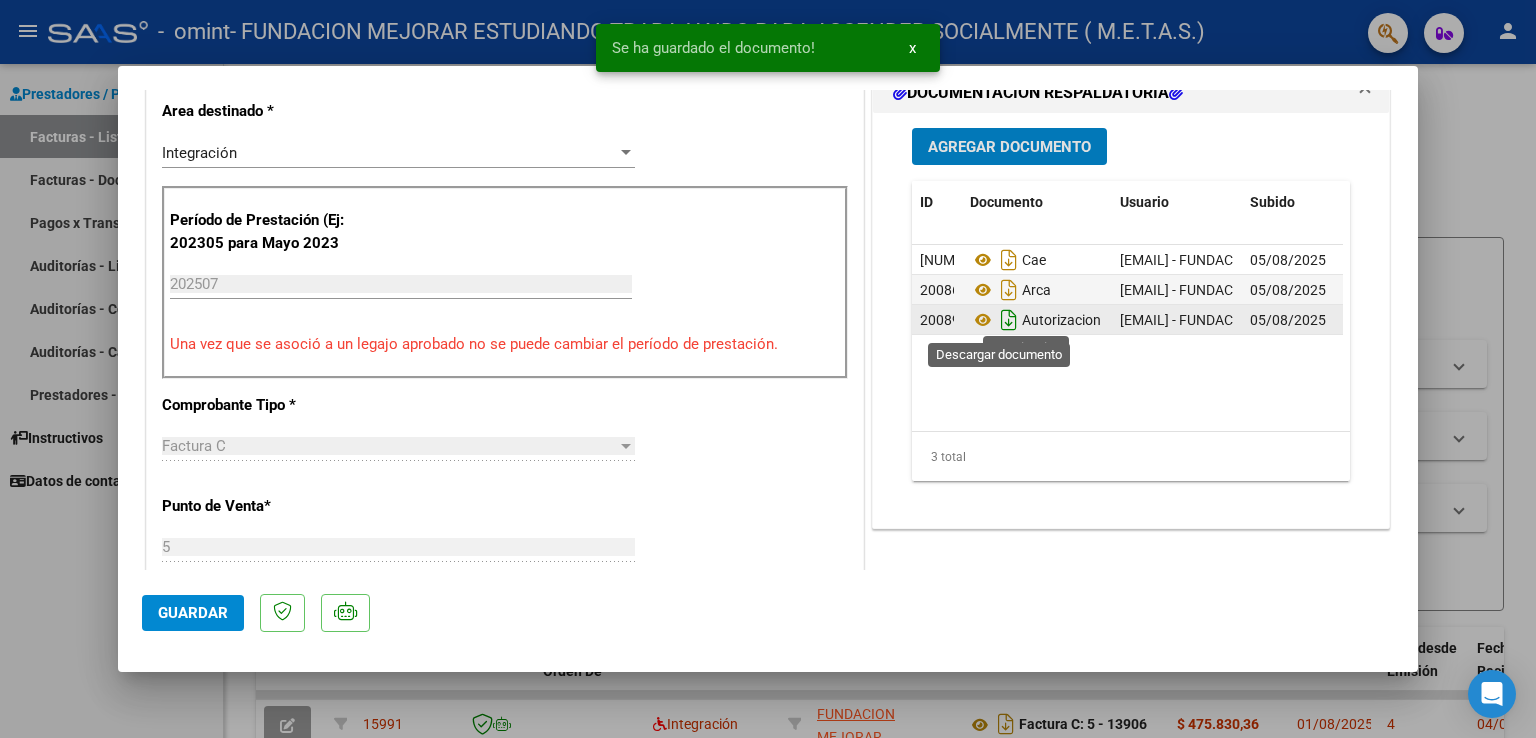 click 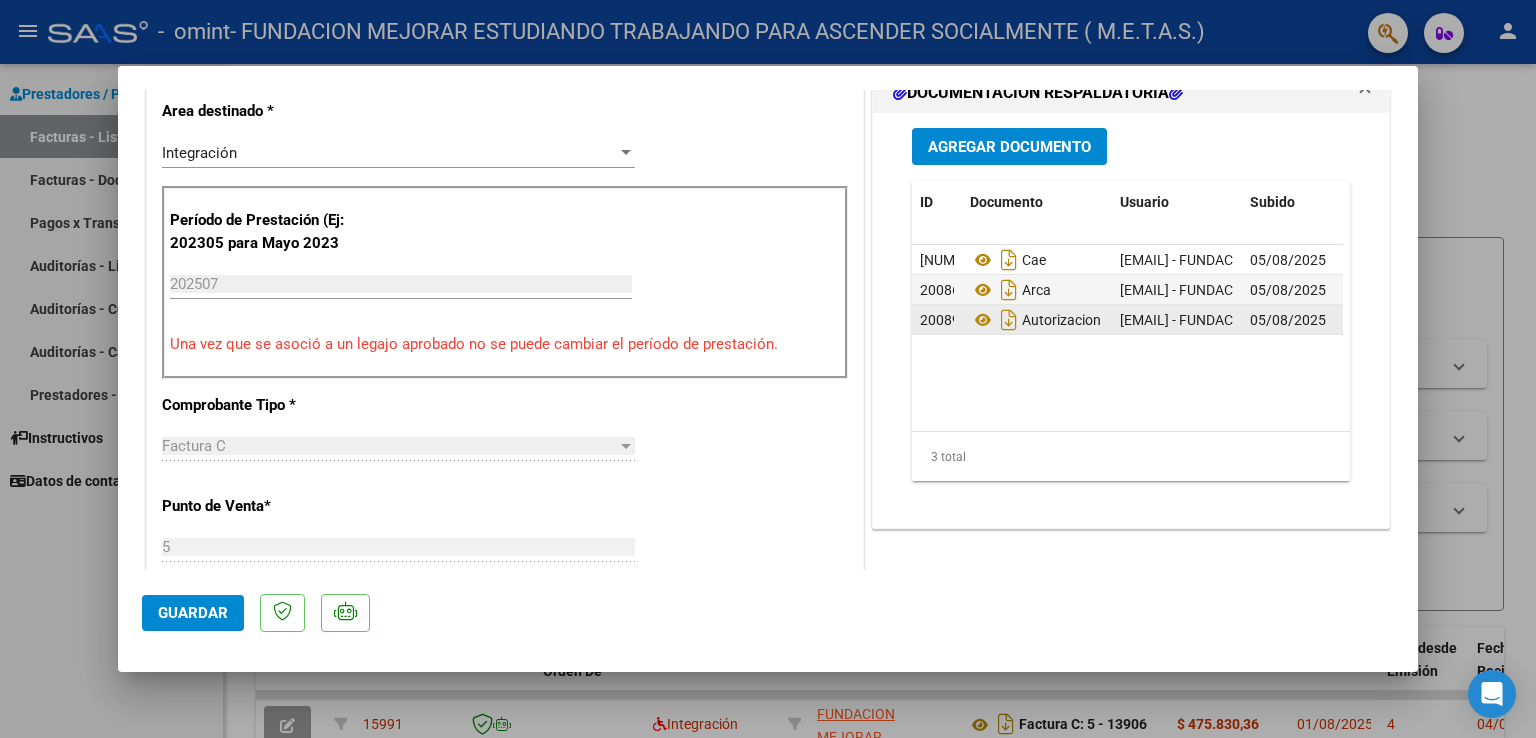 click on "Agregar Documento" at bounding box center (1009, 147) 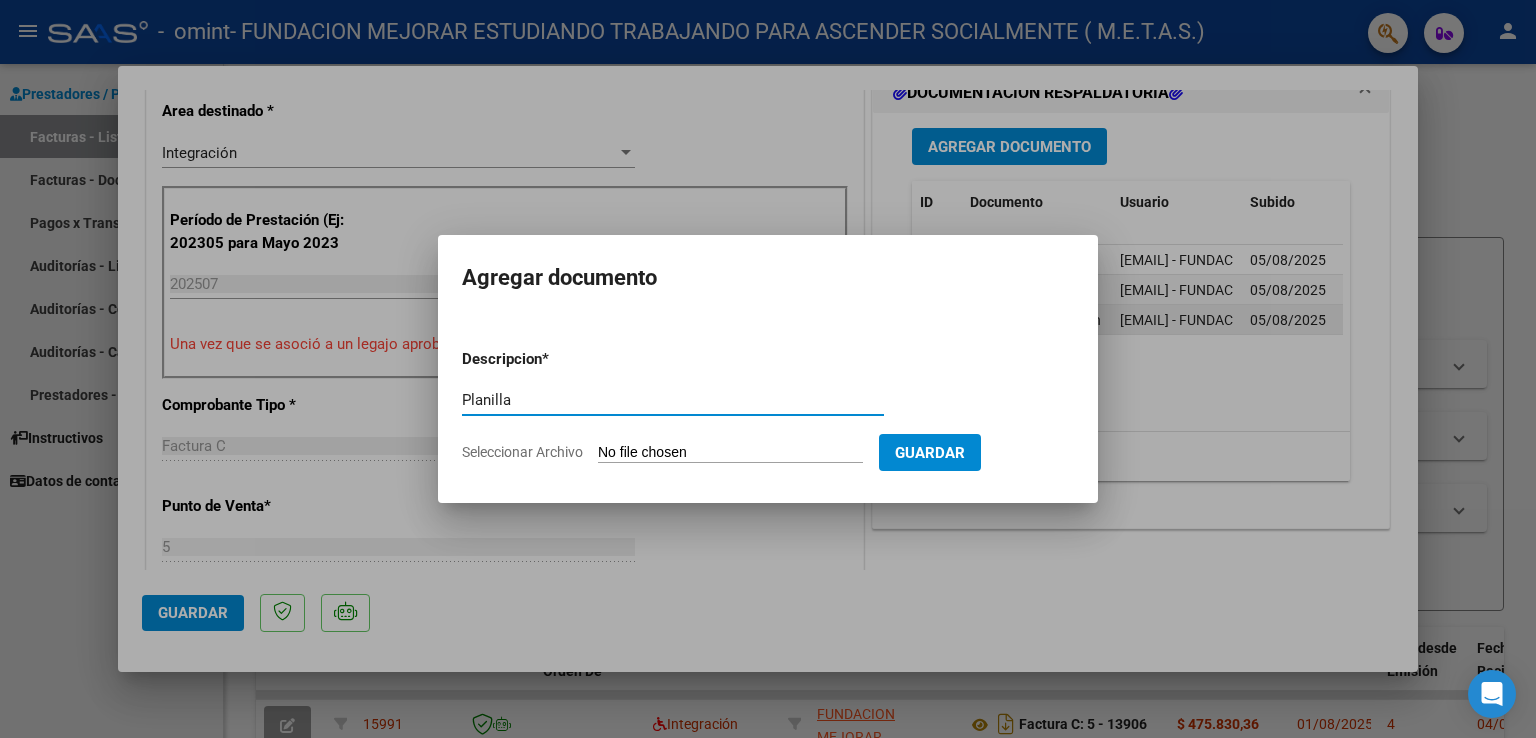 type on "Planilla" 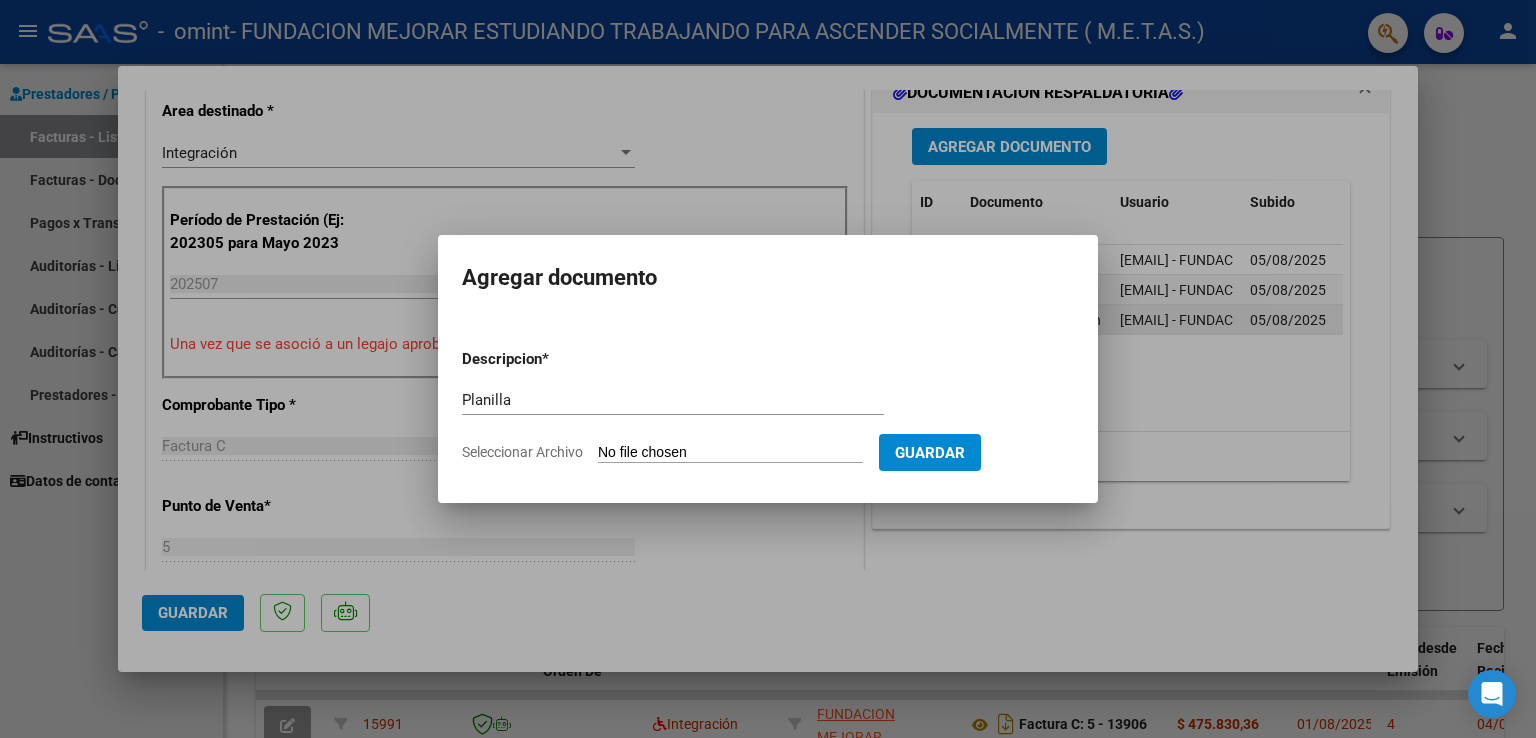 type on "C:\fakepath\[FIRST] [LAST]  - Planilla Julio.pdf" 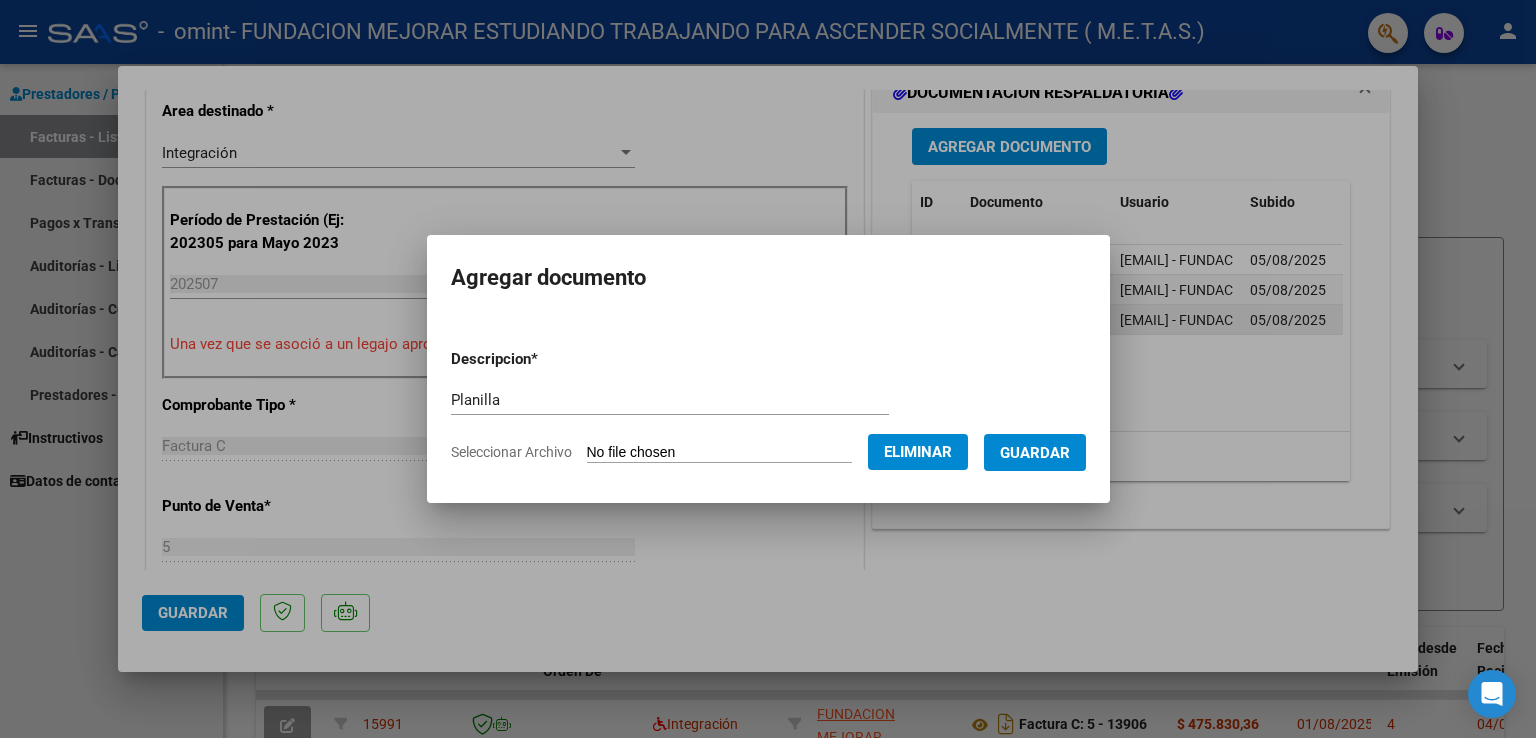 click on "Guardar" at bounding box center (1035, 453) 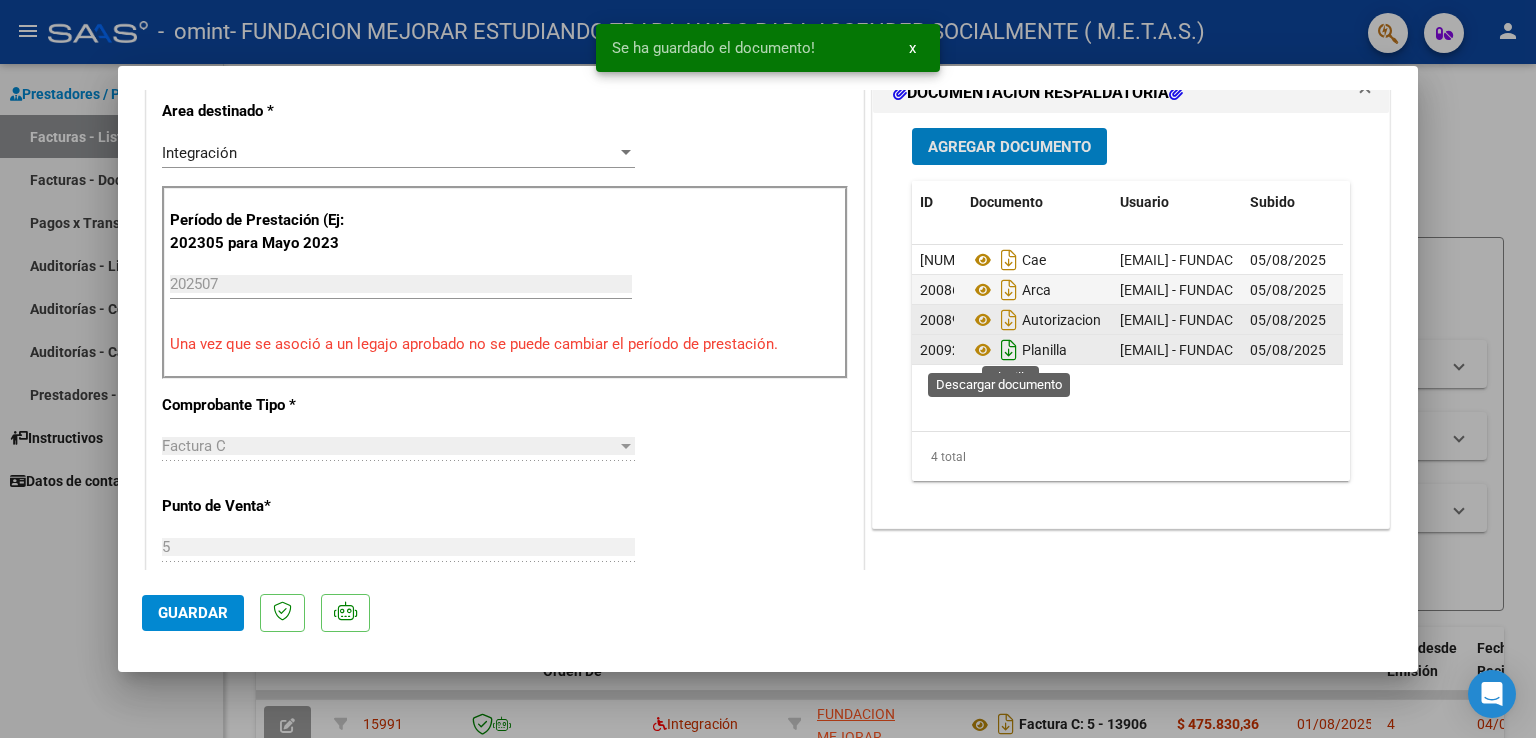click 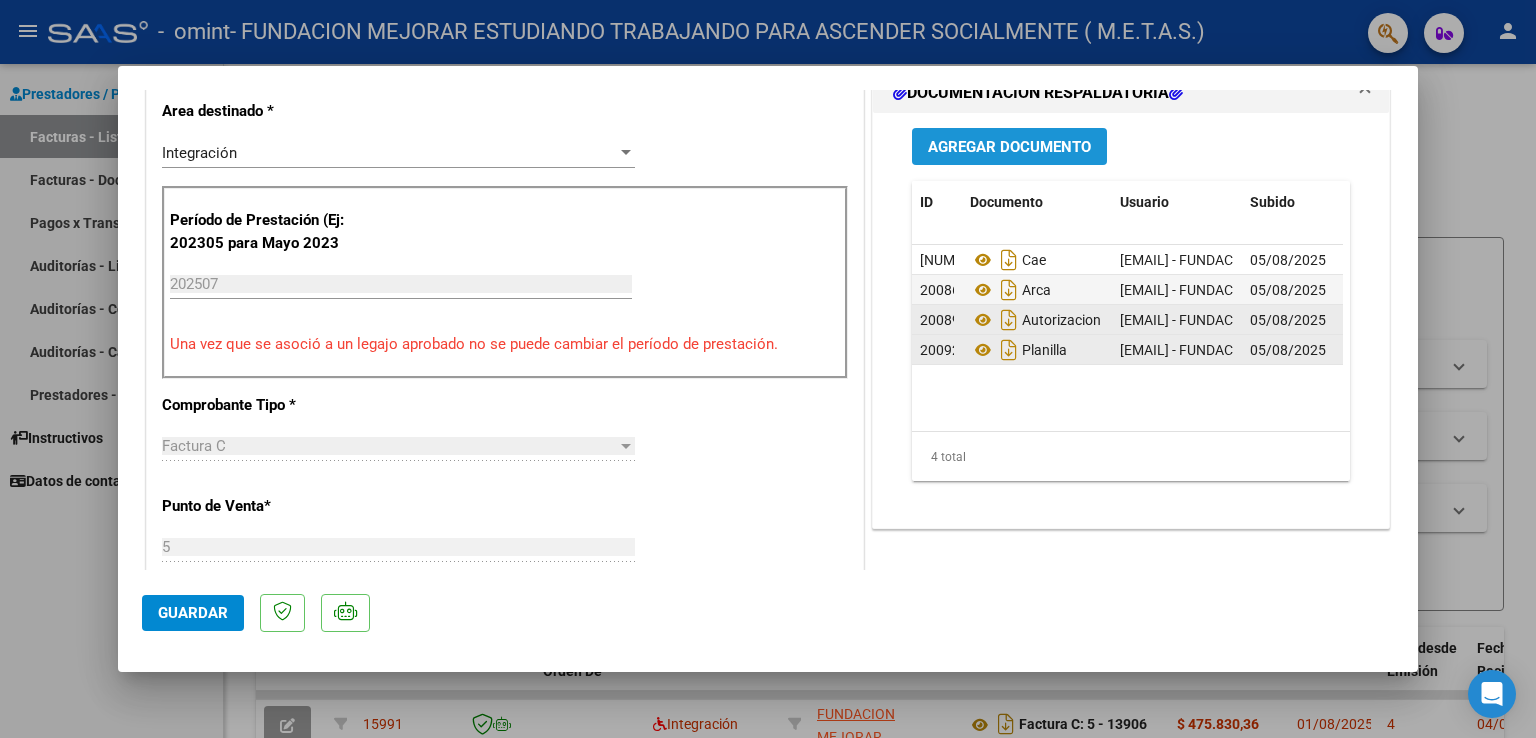 click on "Agregar Documento" at bounding box center (1009, 147) 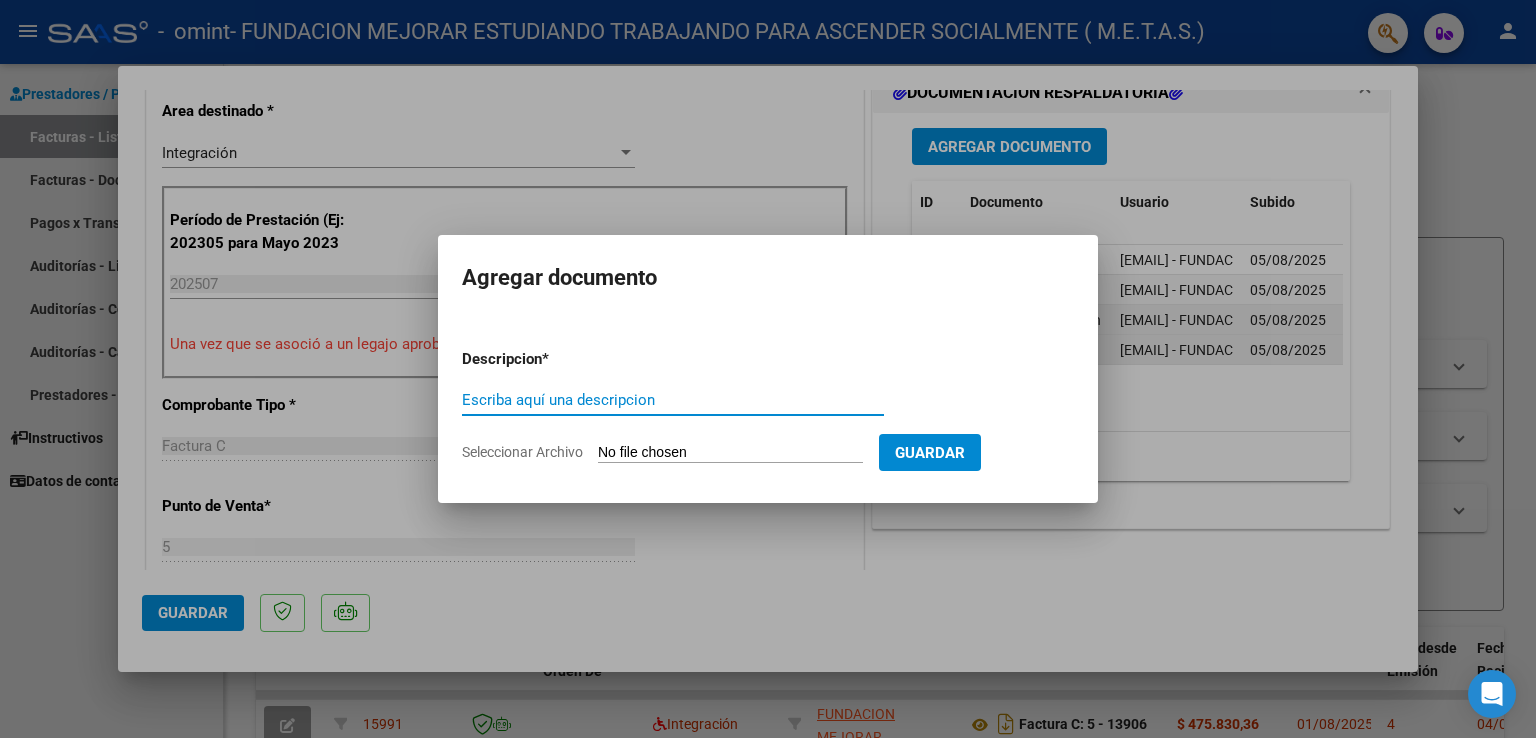 click on "Escriba aquí una descripcion" at bounding box center (673, 400) 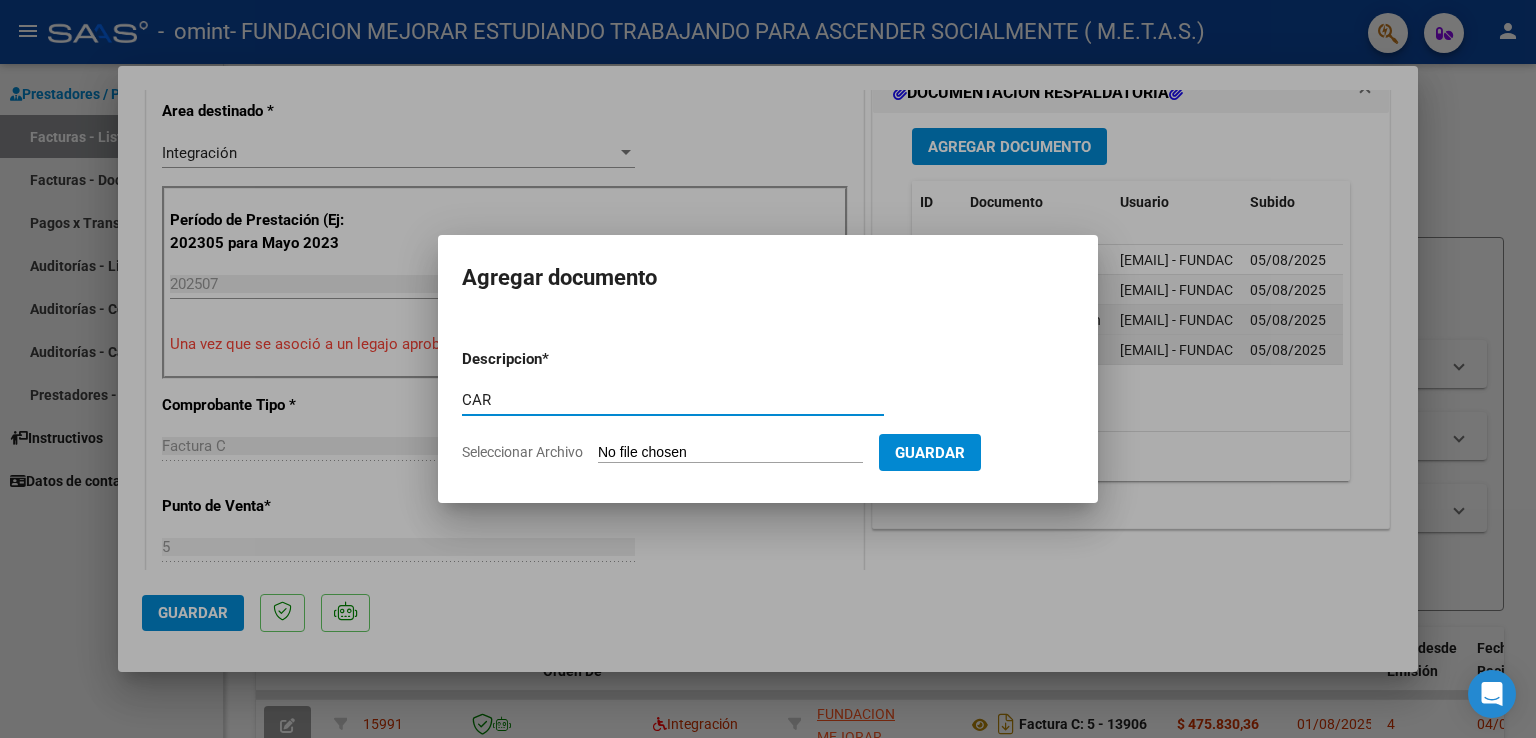 type on "CAR" 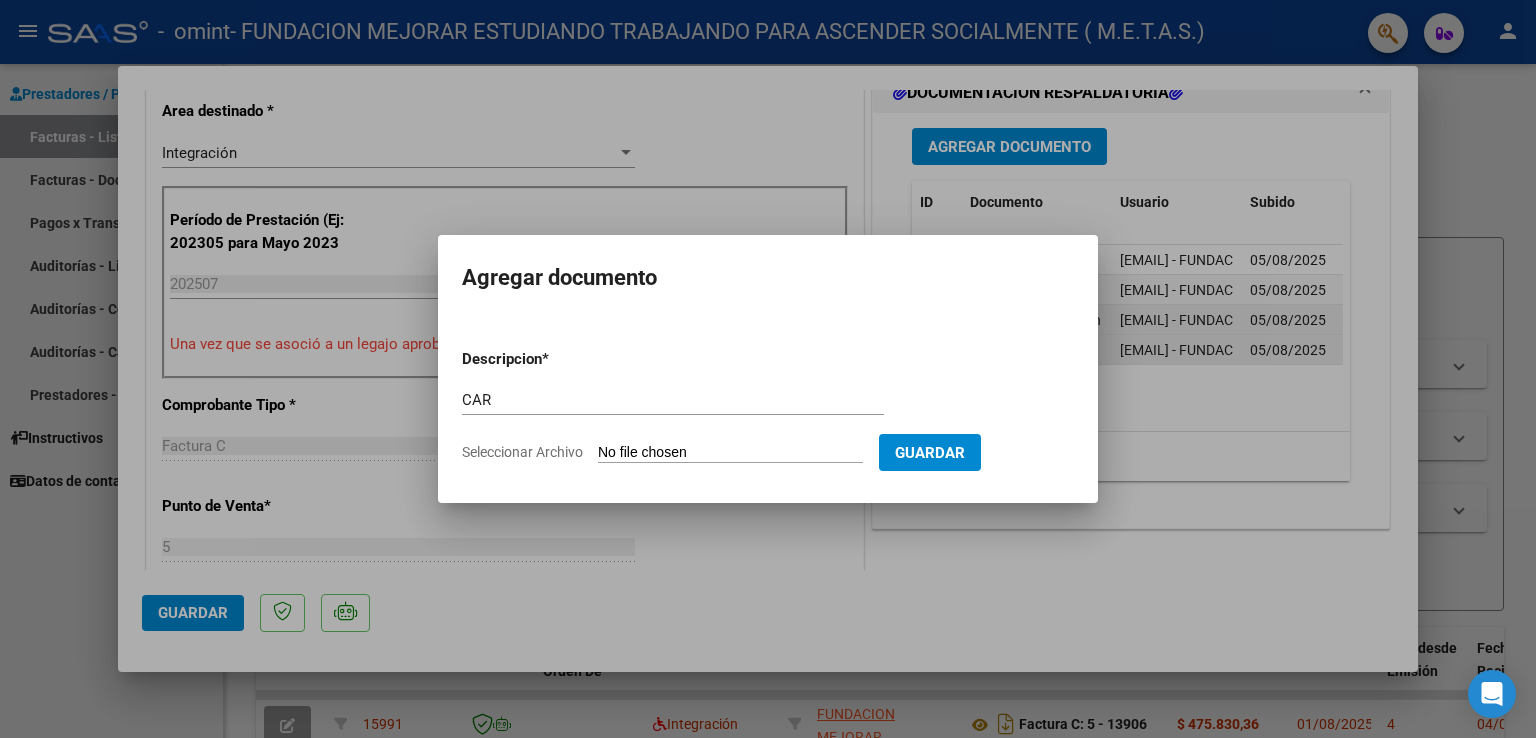 click on "Seleccionar Archivo" at bounding box center [730, 453] 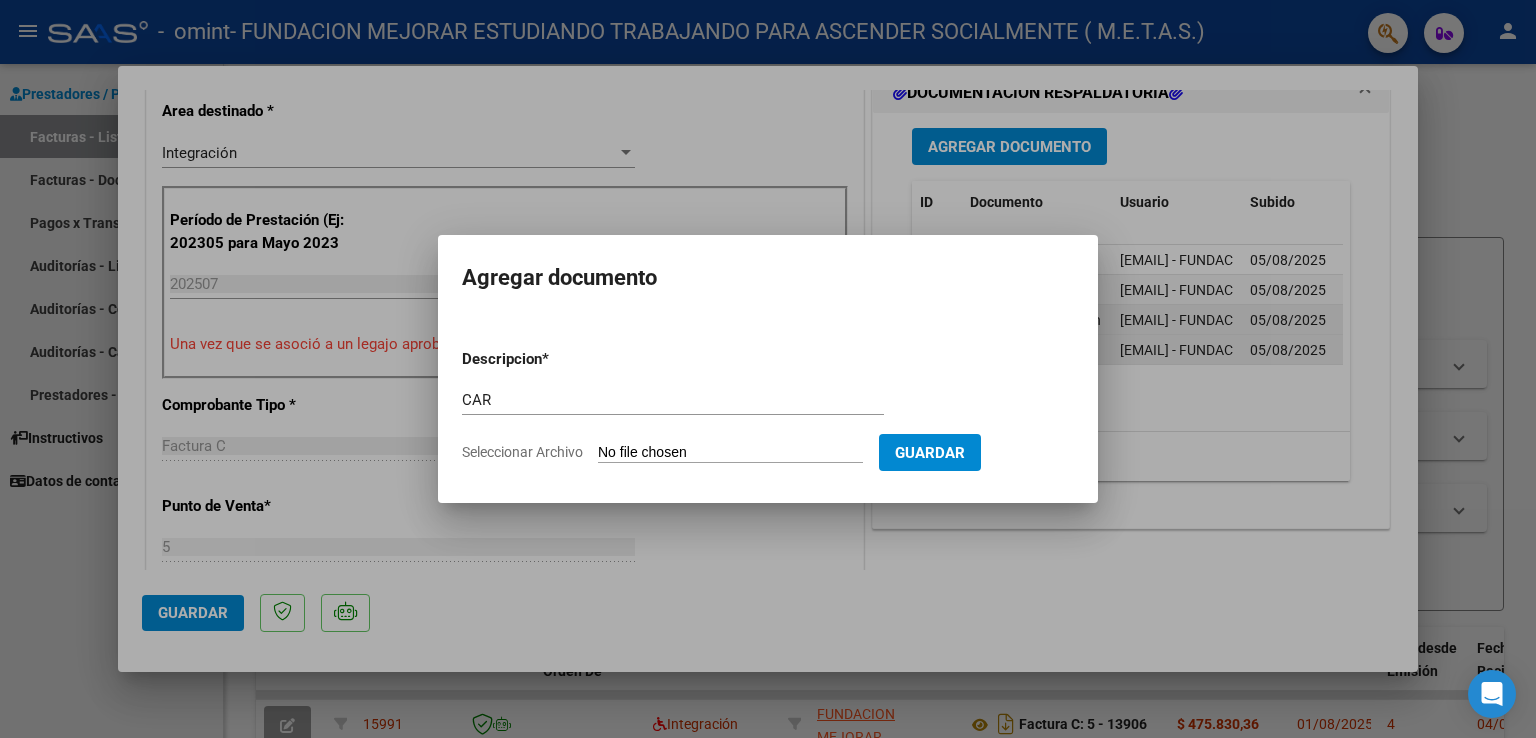 type on "C:\fakepath\[NAME] - Car Julio.pdf" 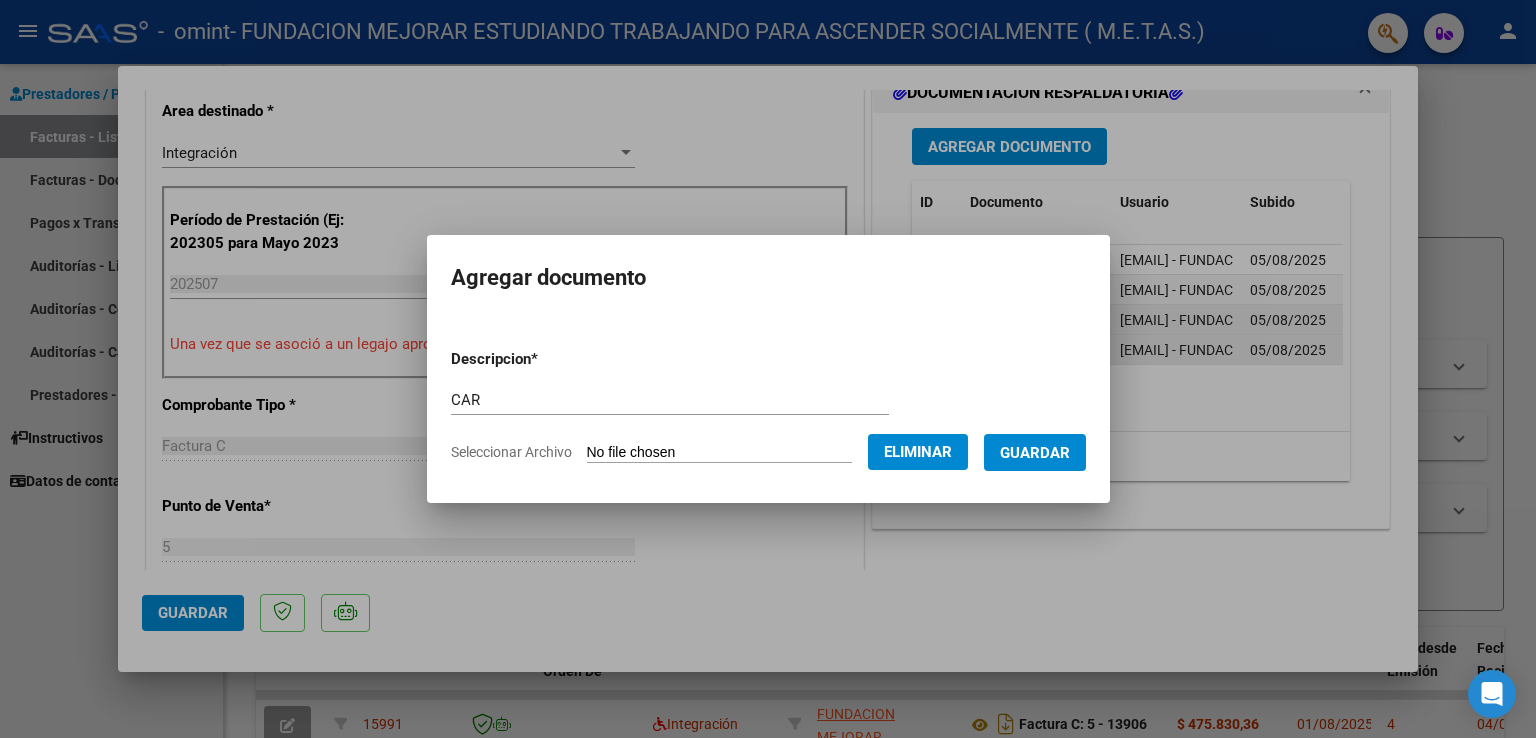 click on "Guardar" at bounding box center (1035, 453) 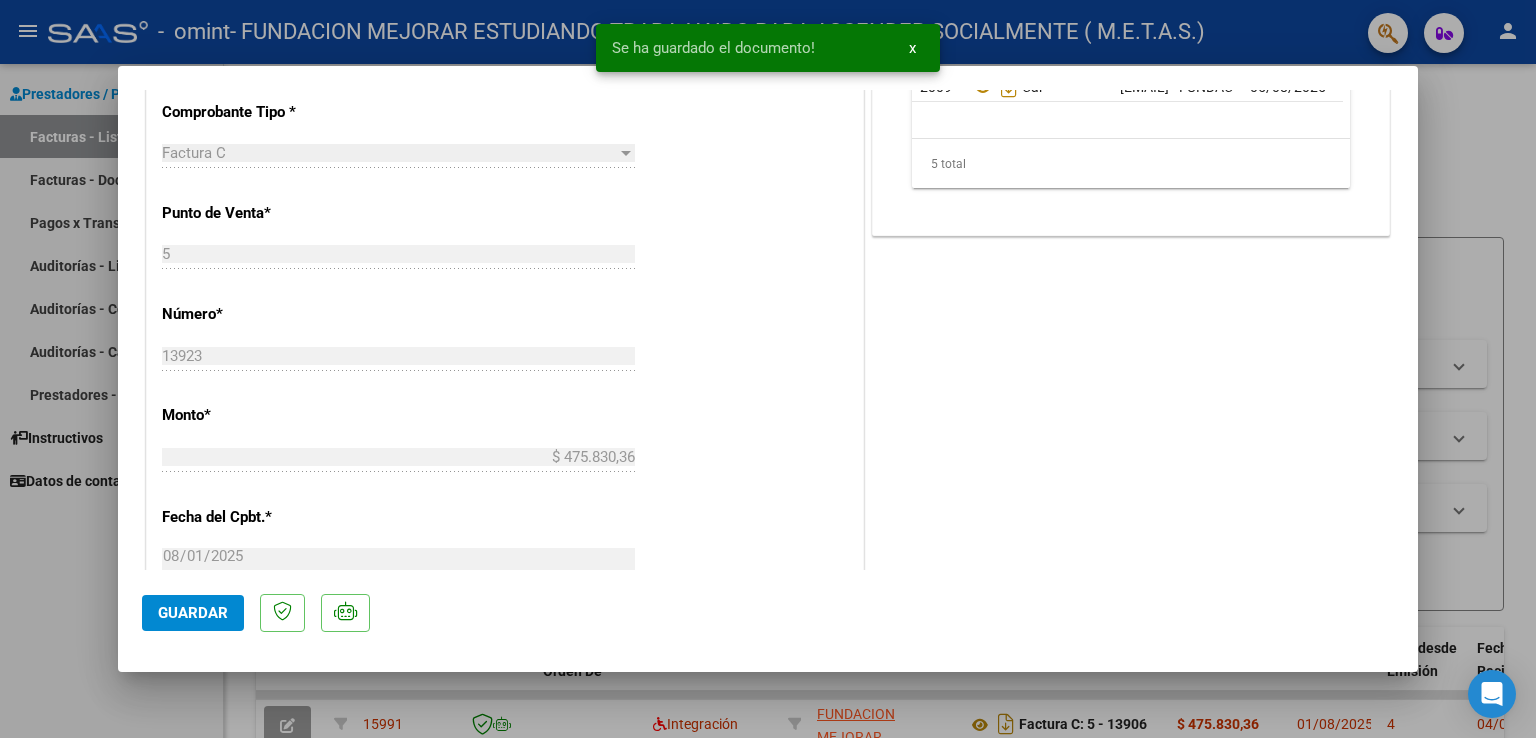 scroll, scrollTop: 800, scrollLeft: 0, axis: vertical 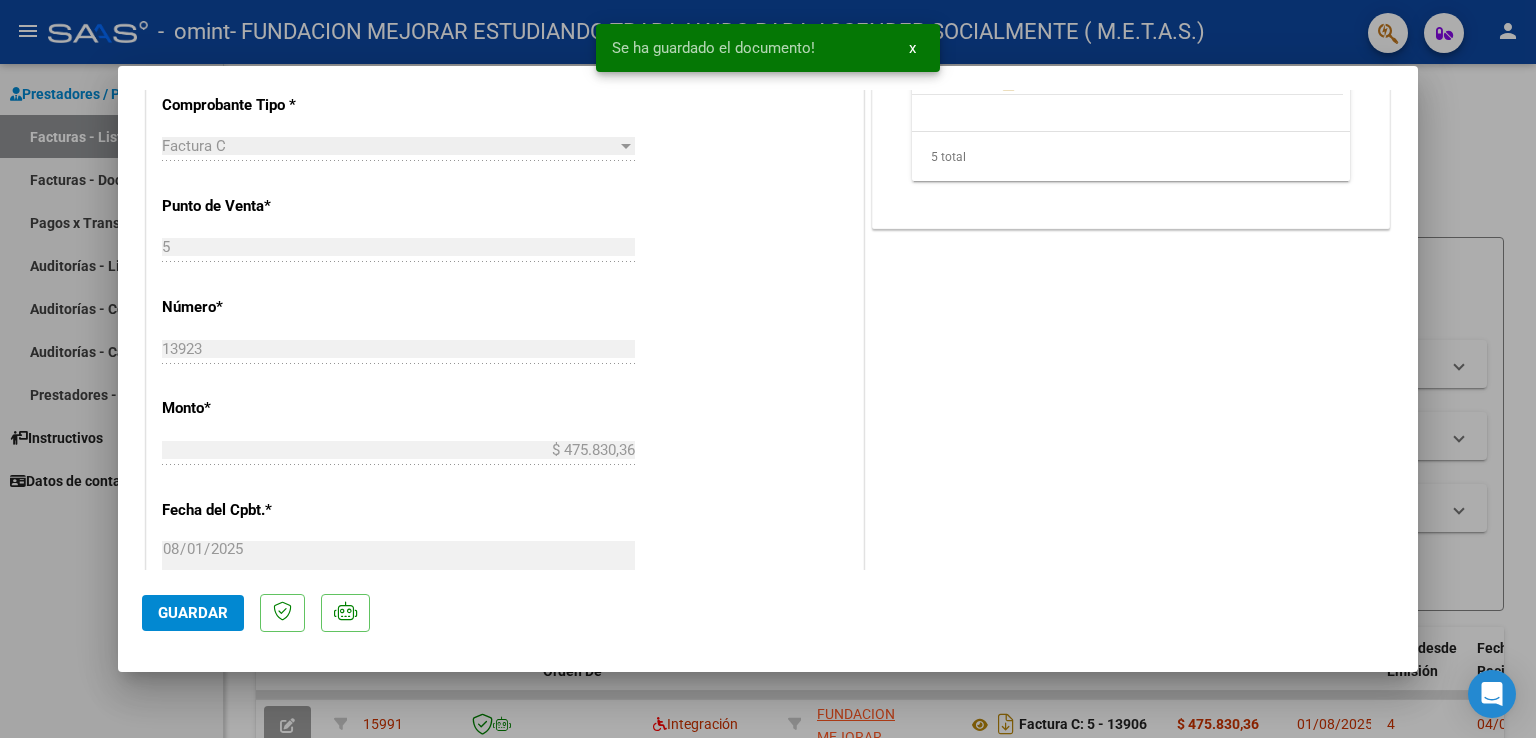 click on "Guardar" 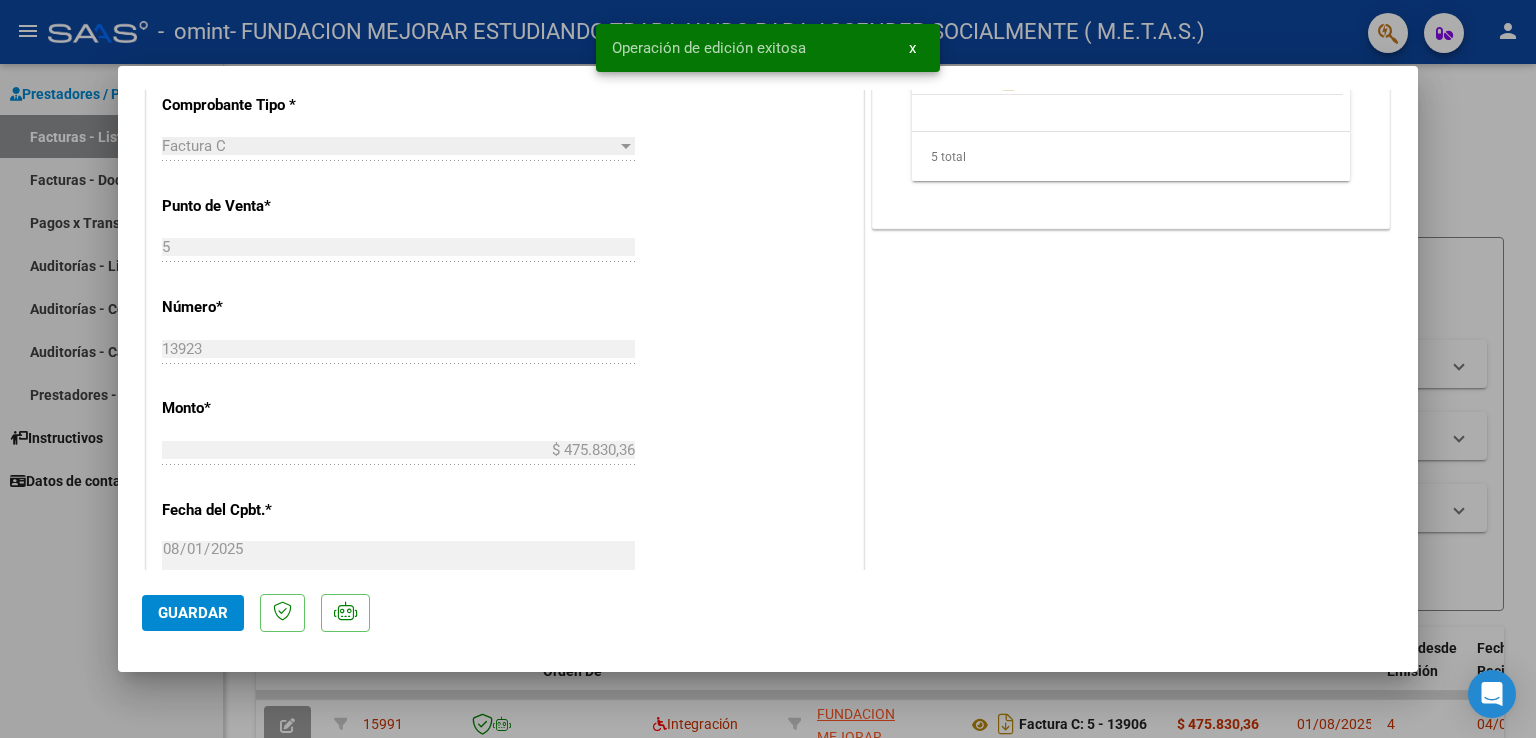 click at bounding box center [768, 369] 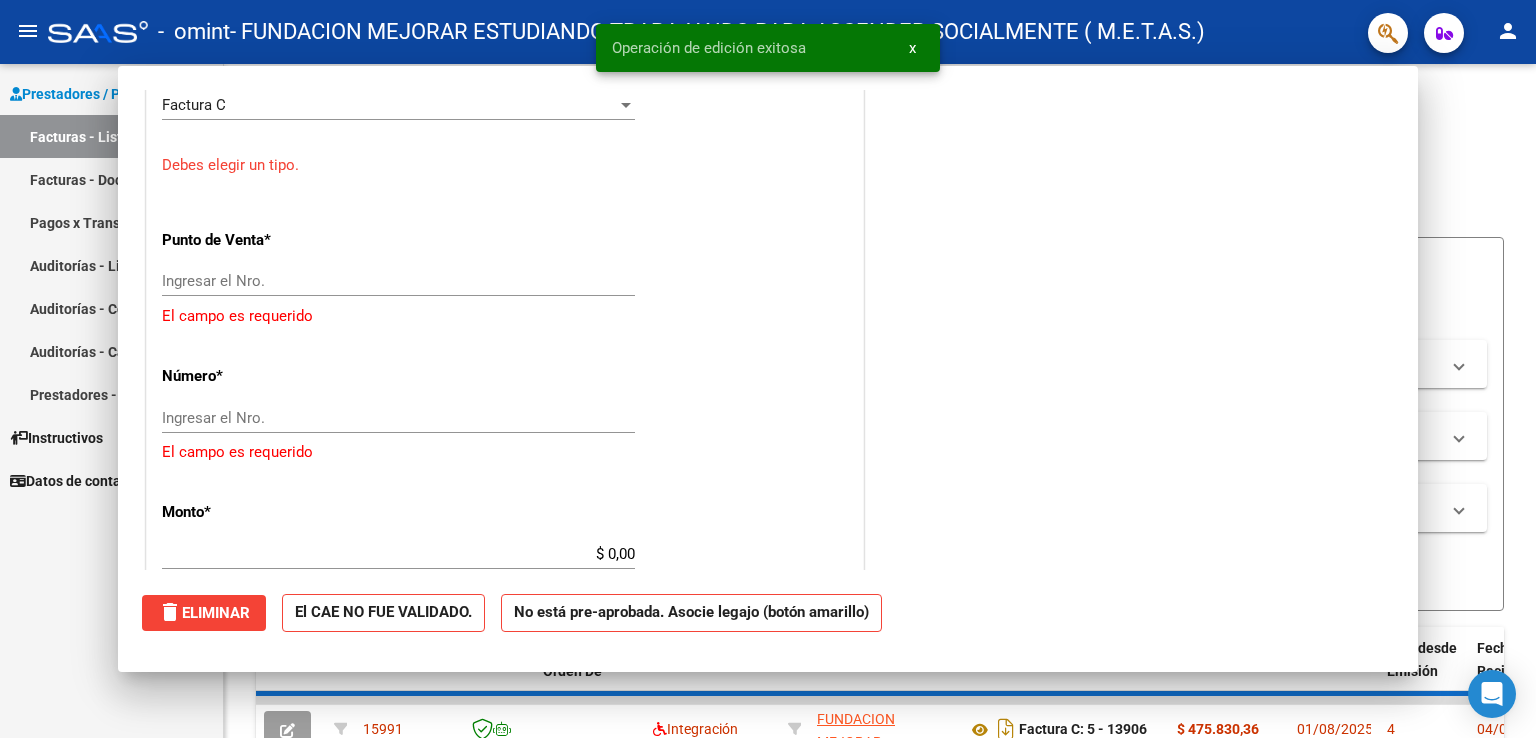 scroll, scrollTop: 0, scrollLeft: 0, axis: both 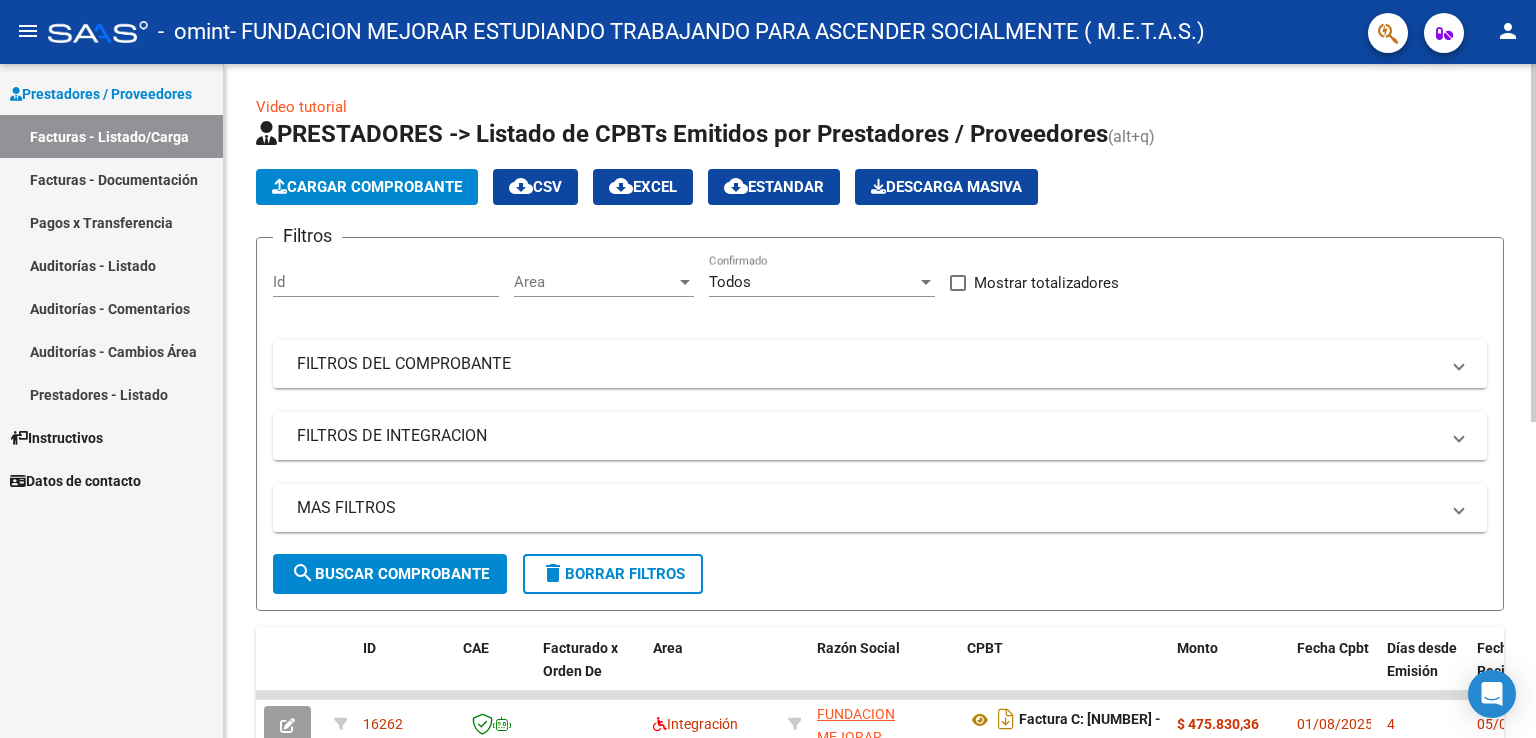 click on "Cargar Comprobante" 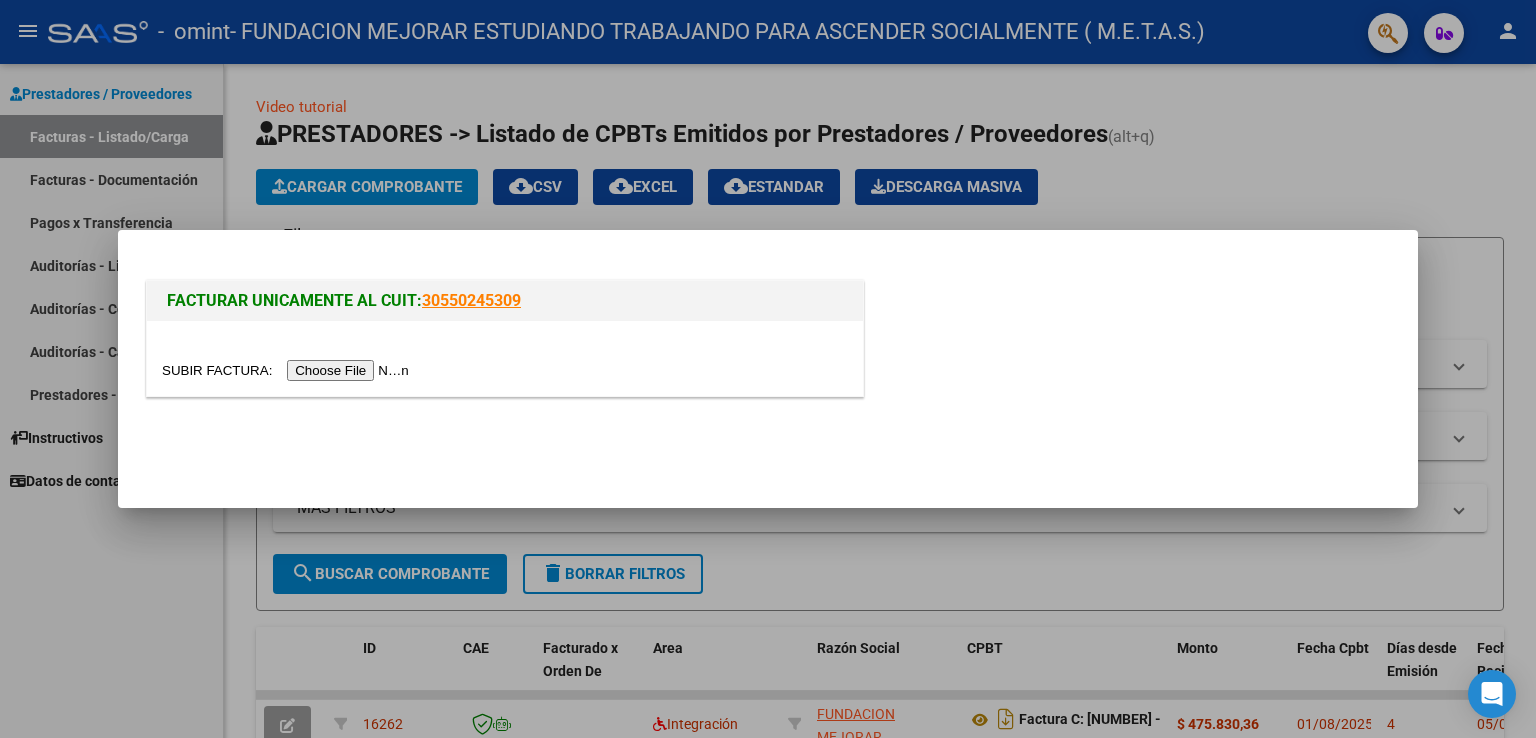 click at bounding box center [288, 370] 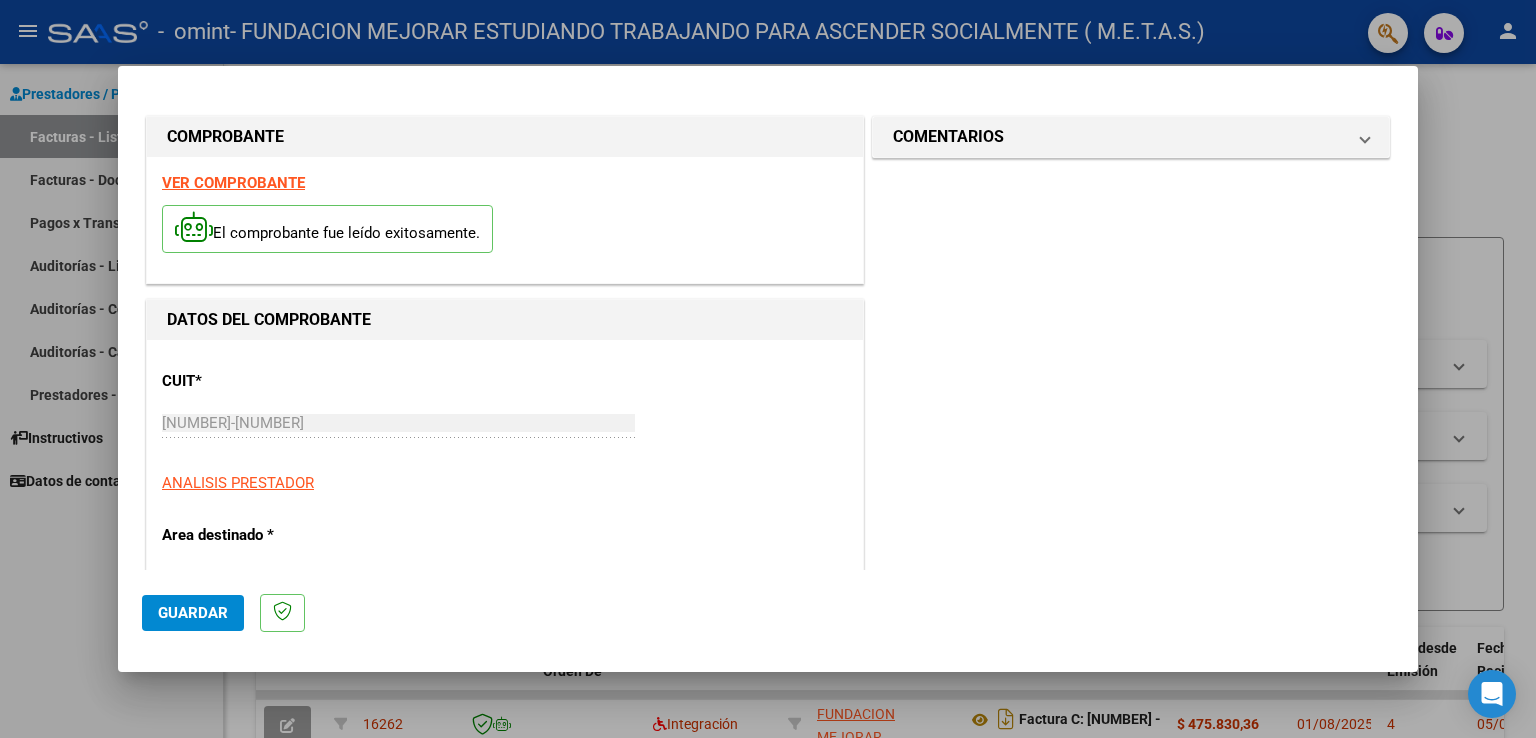 click on "VER COMPROBANTE" at bounding box center [233, 183] 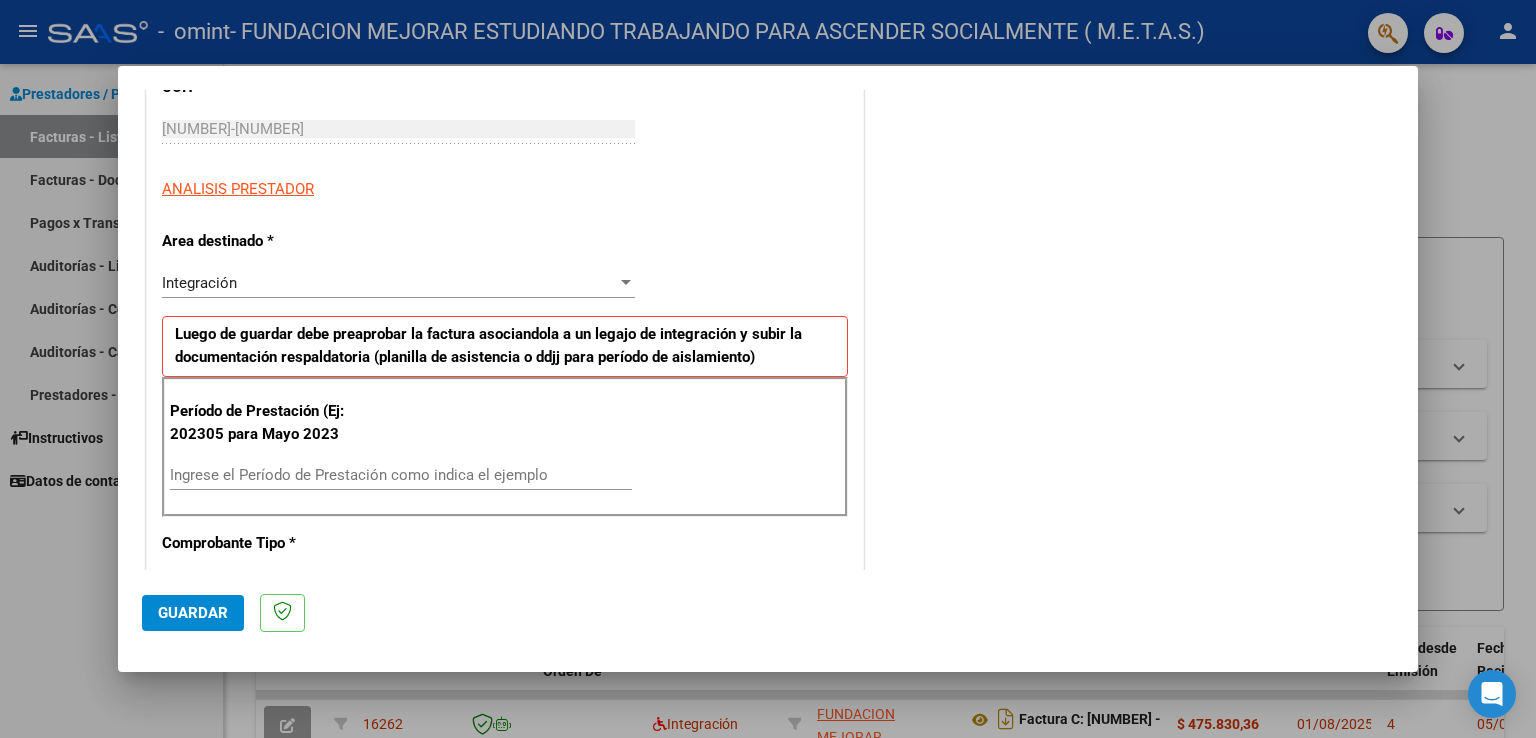scroll, scrollTop: 500, scrollLeft: 0, axis: vertical 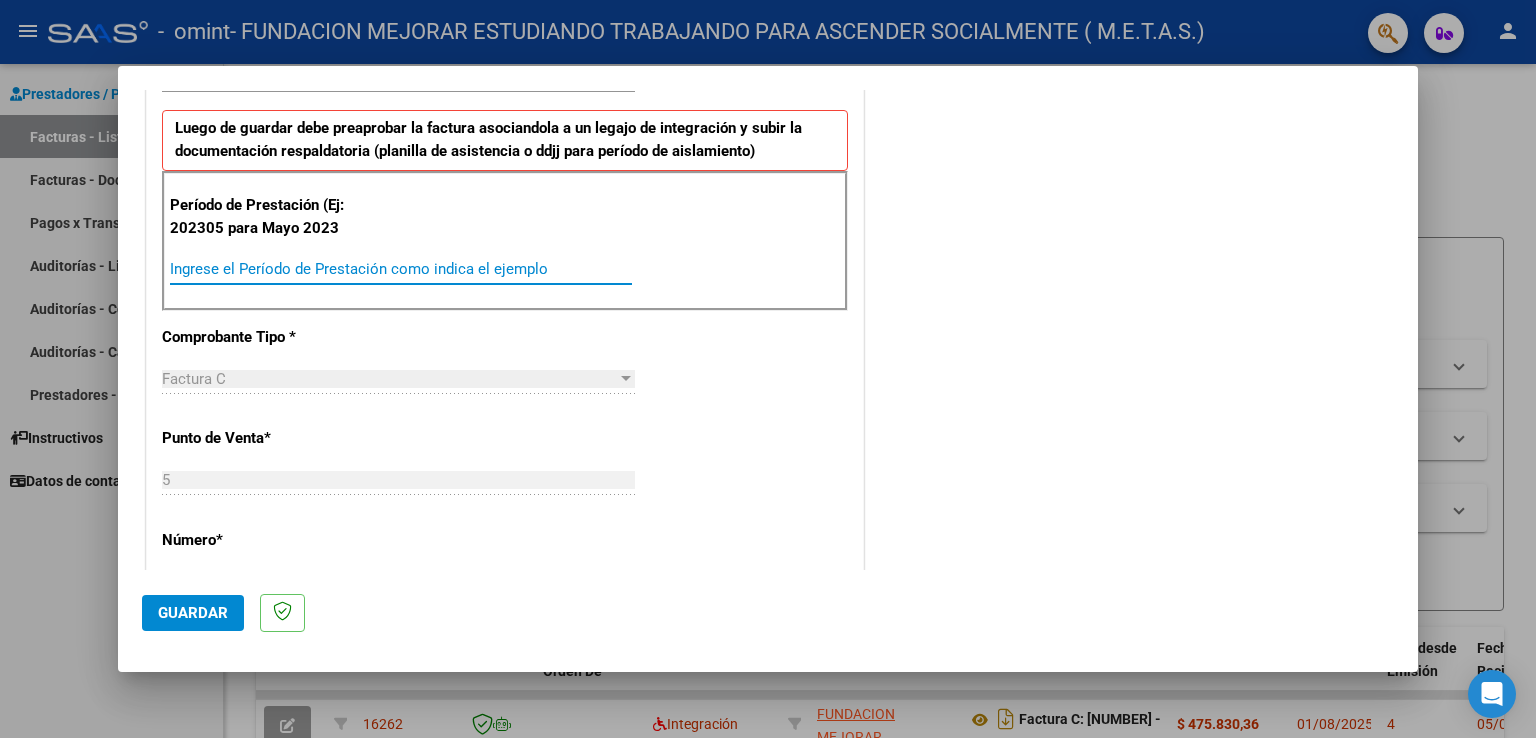 click on "Ingrese el Período de Prestación como indica el ejemplo" at bounding box center [401, 269] 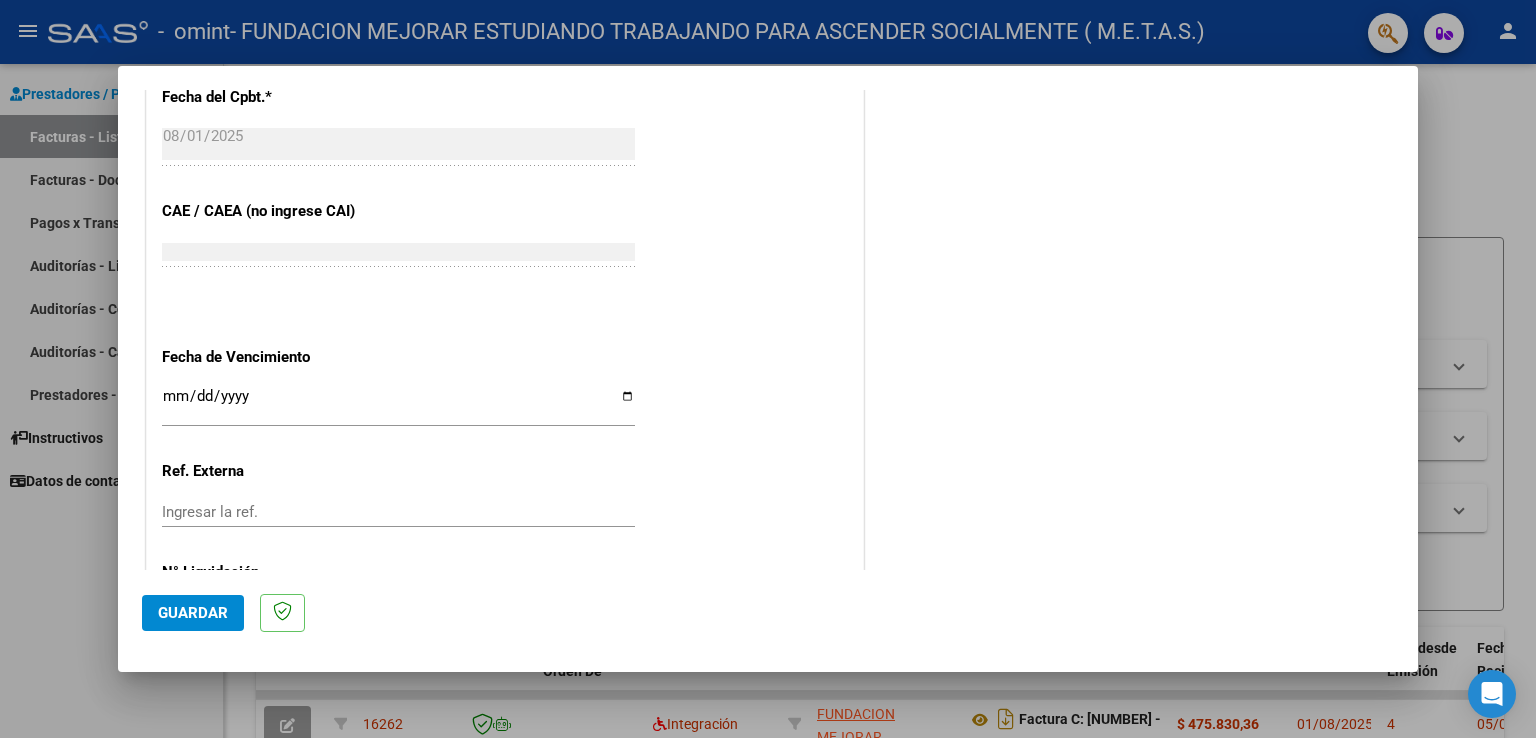 scroll, scrollTop: 1200, scrollLeft: 0, axis: vertical 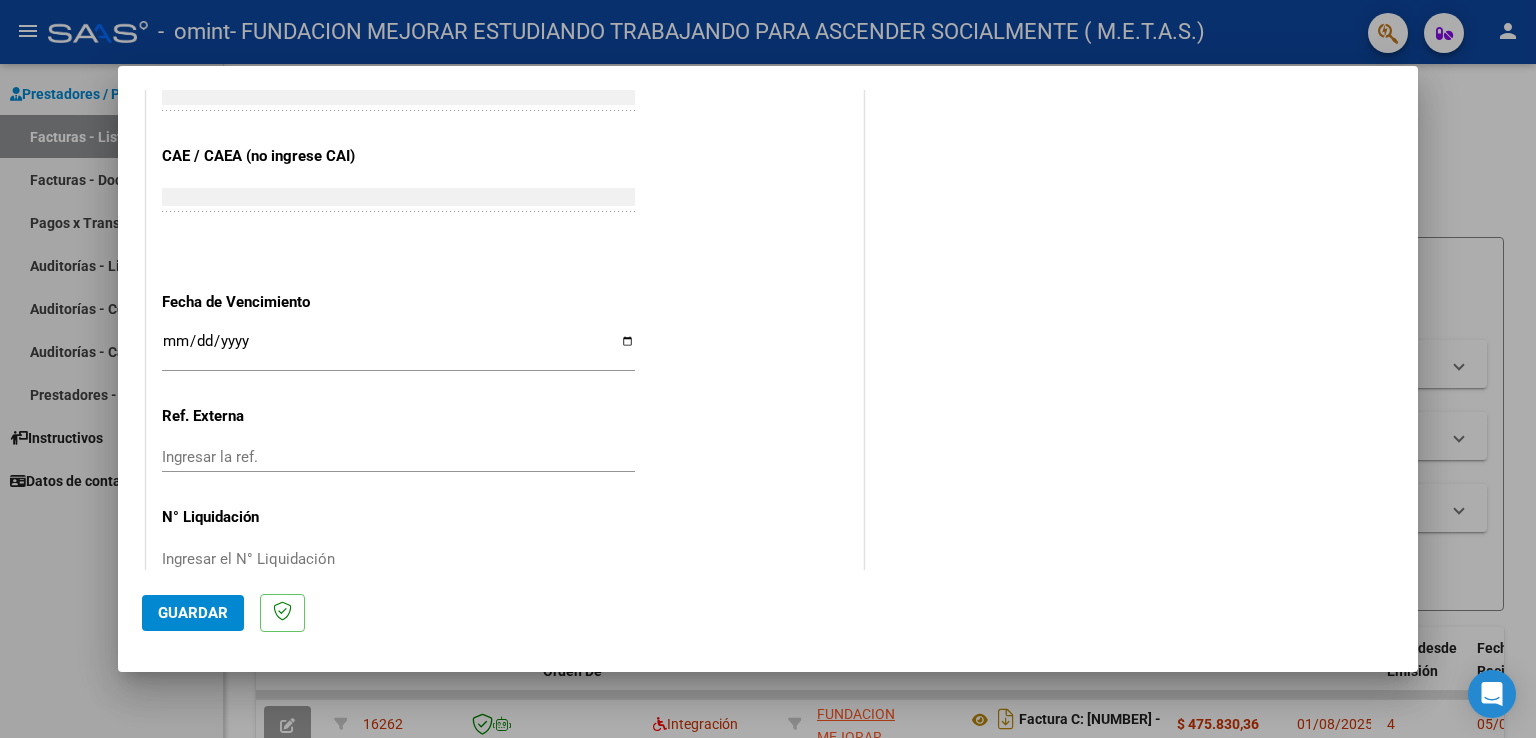 type on "202507" 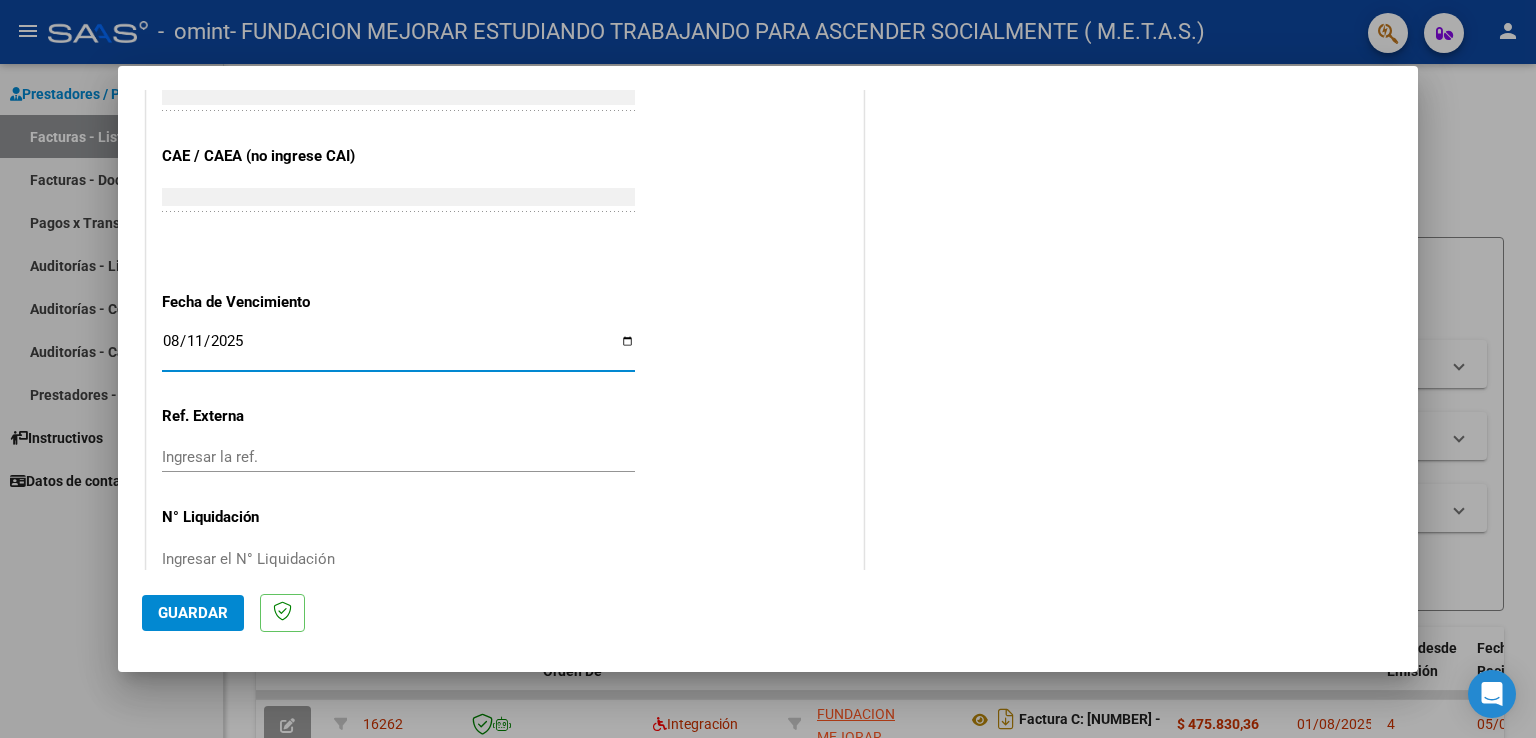 type on "2025-08-11" 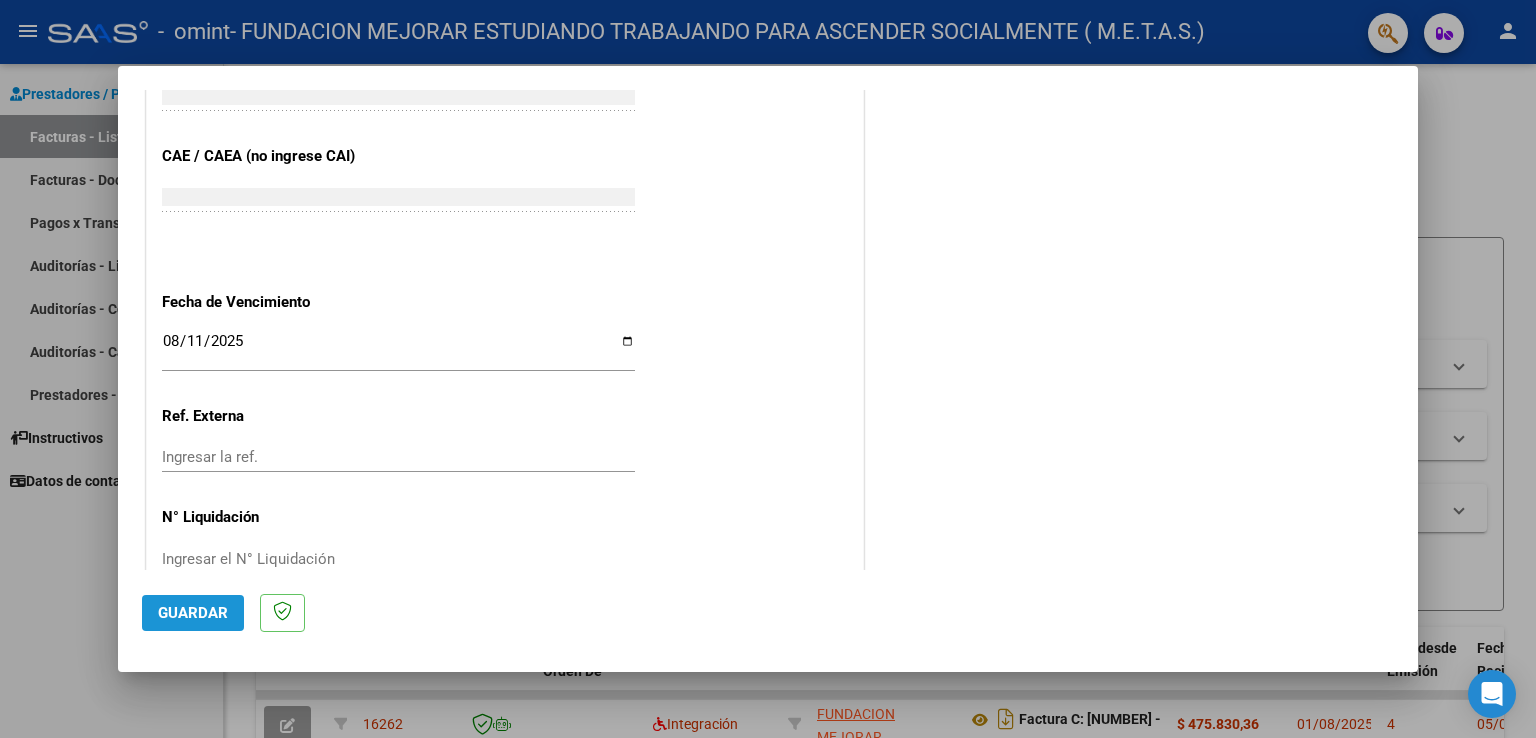 click on "Guardar" 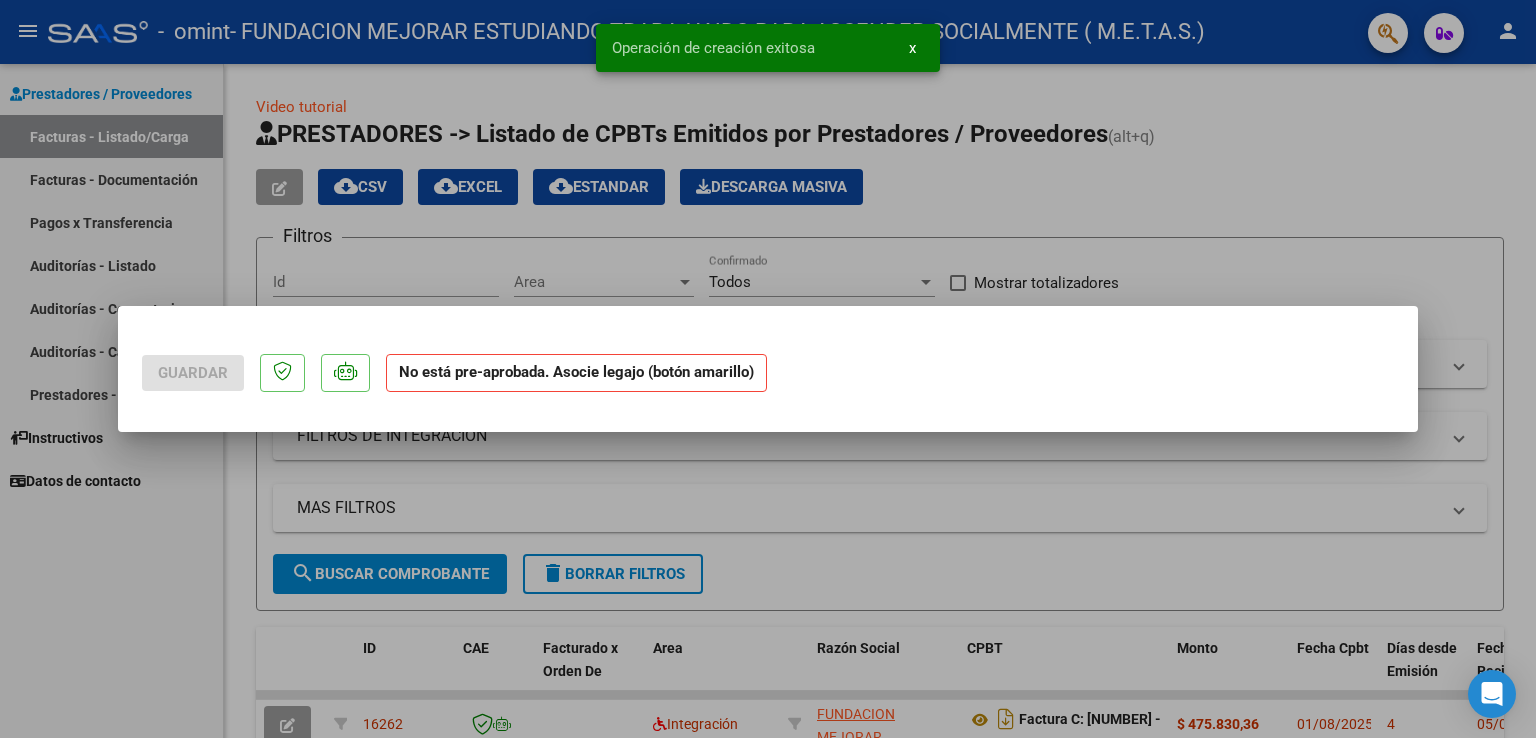 scroll, scrollTop: 0, scrollLeft: 0, axis: both 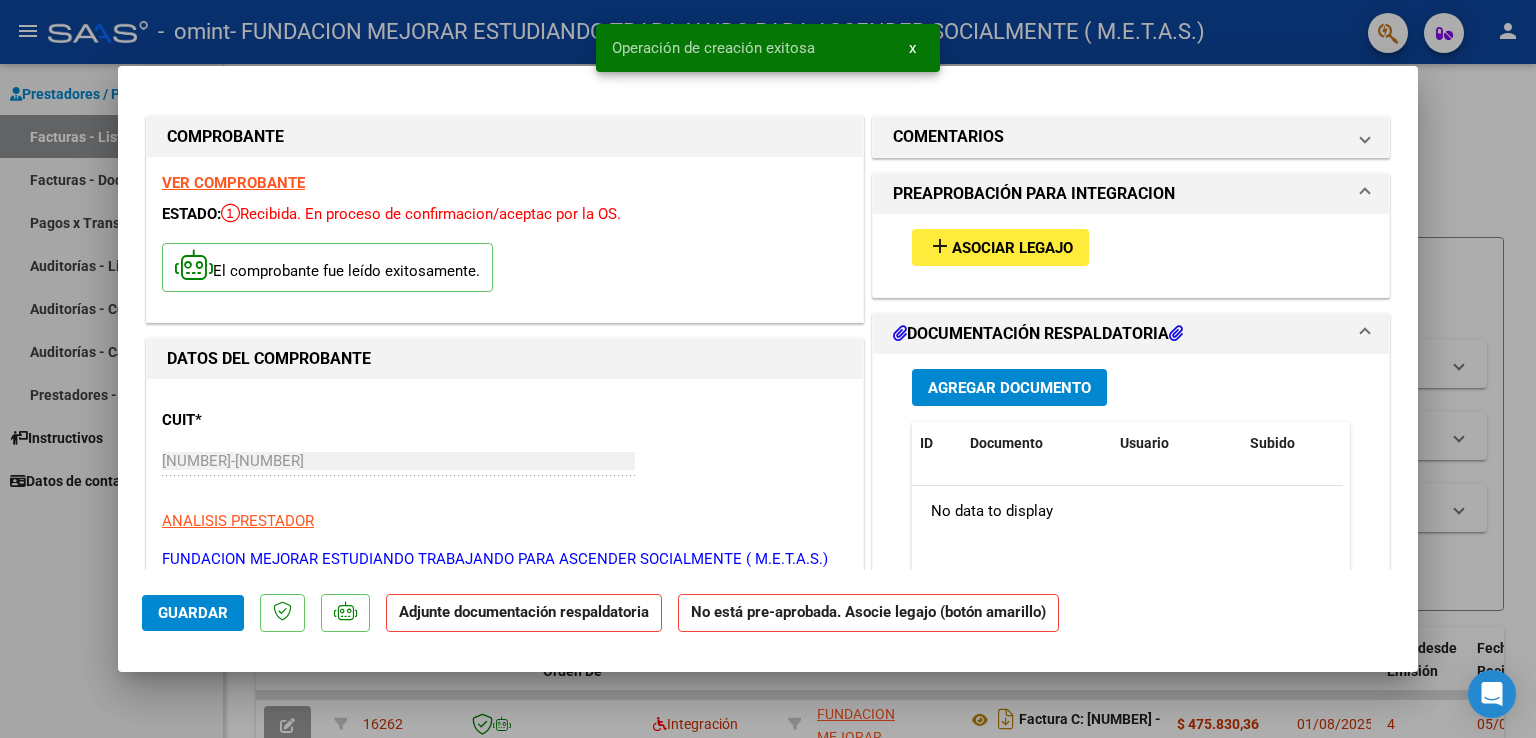 click on "Asociar Legajo" at bounding box center (1012, 248) 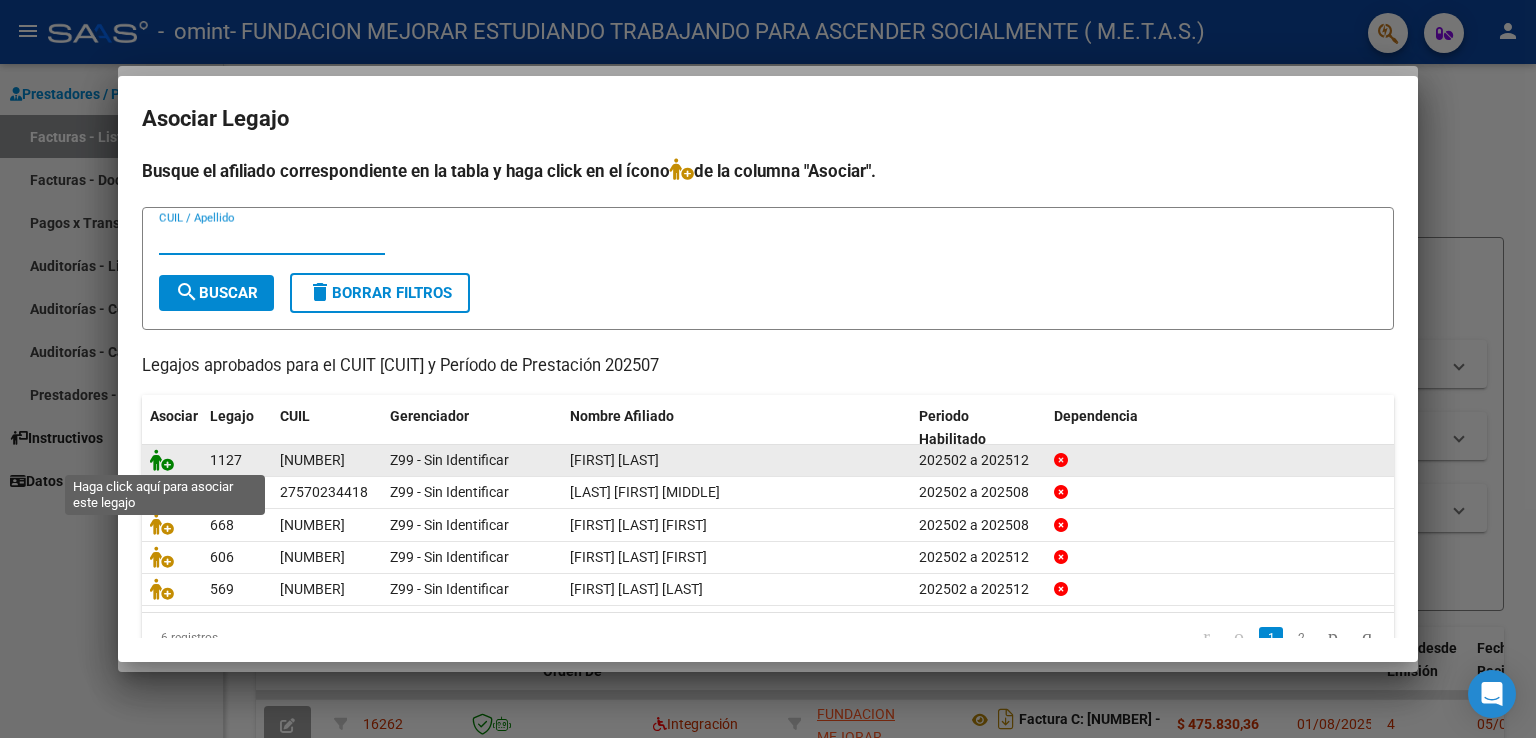 click 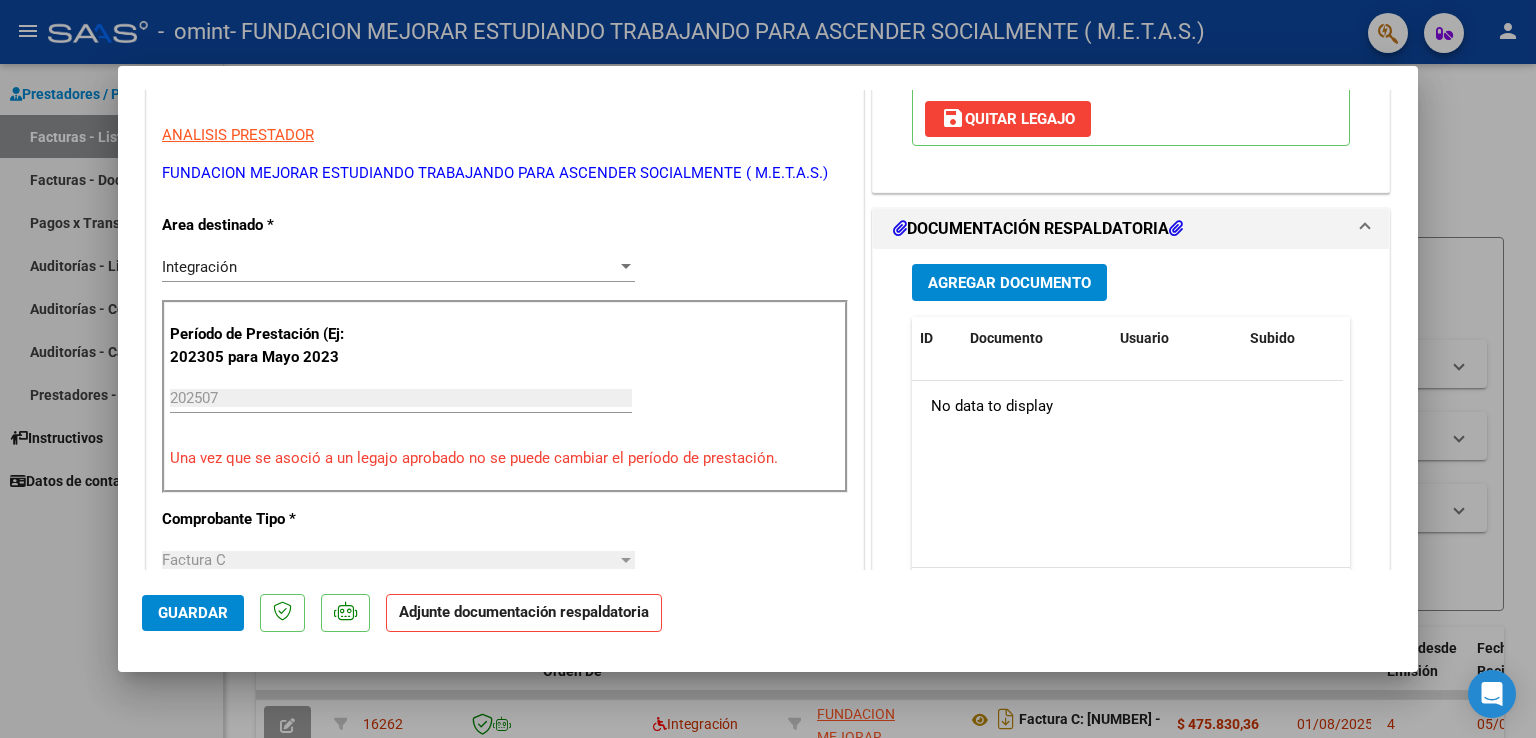 scroll, scrollTop: 400, scrollLeft: 0, axis: vertical 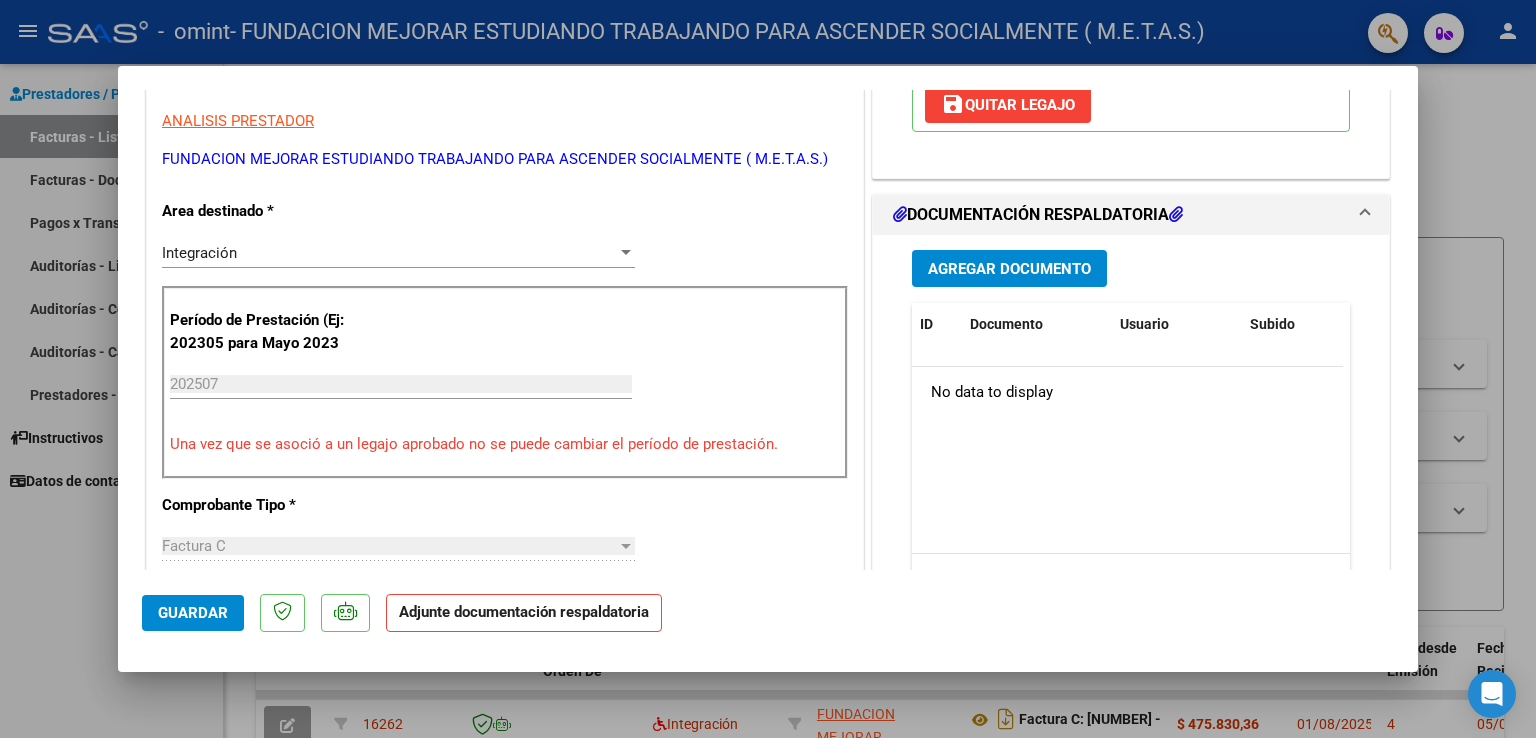 click on "Agregar Documento" at bounding box center (1009, 269) 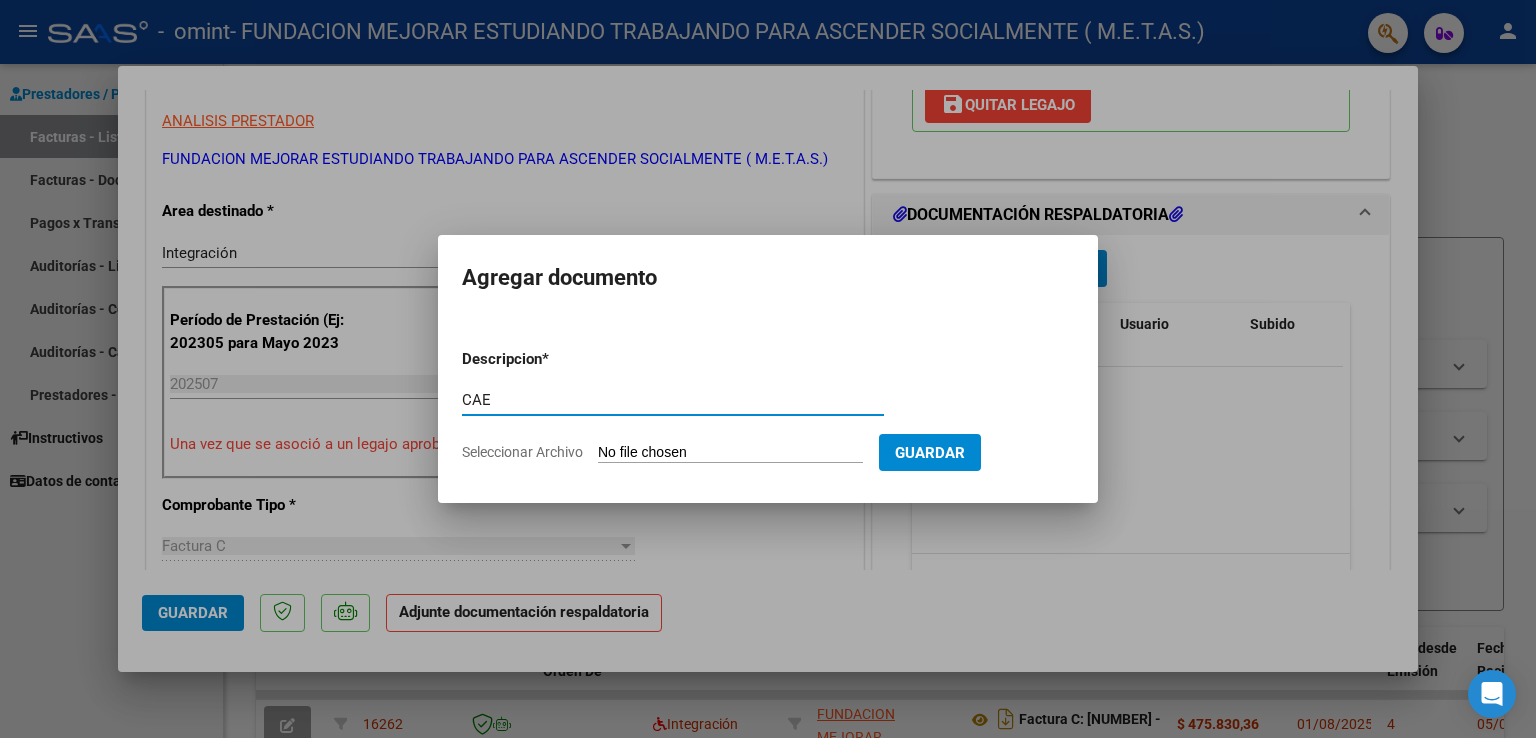 type on "CAE" 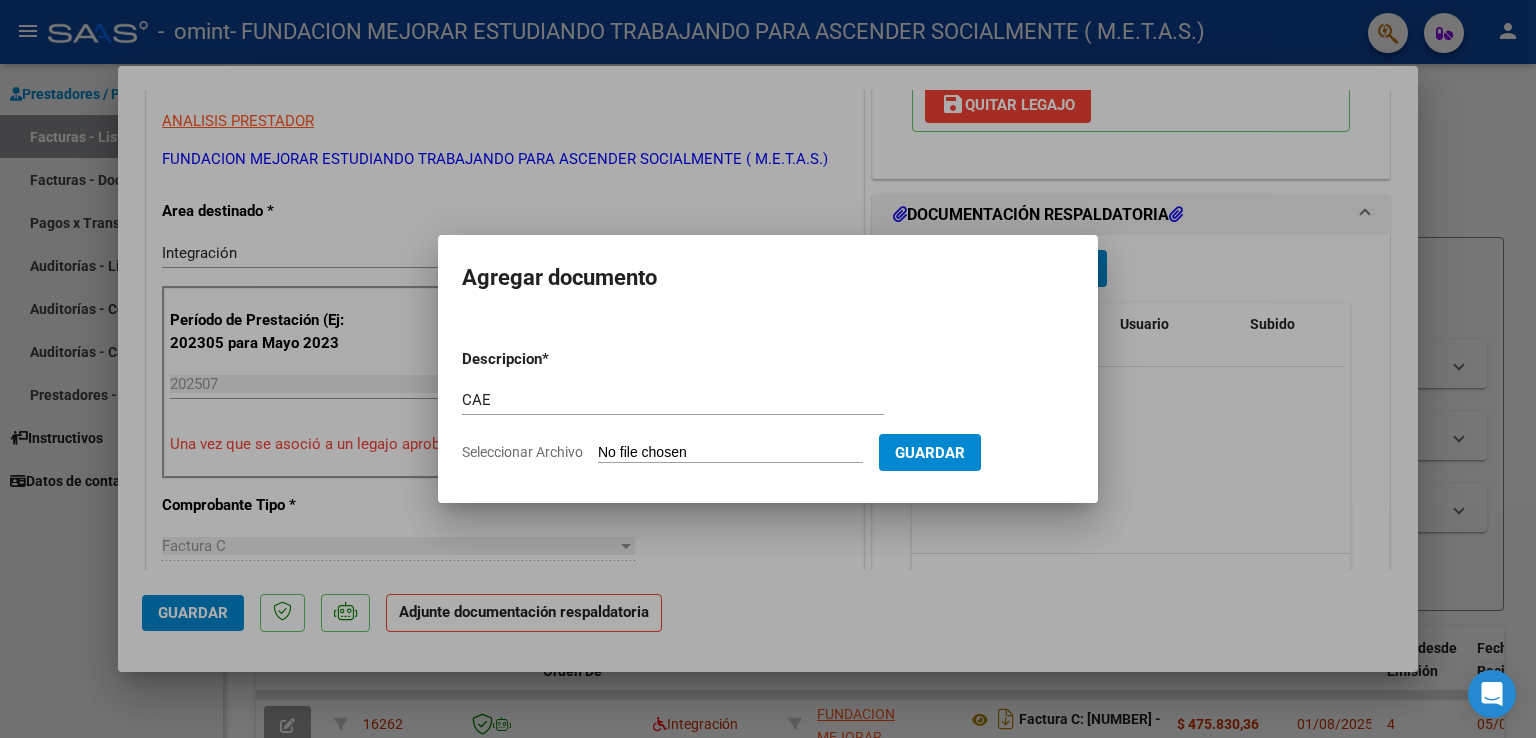 type on "C:\fakepath\[FILENAME].pdf" 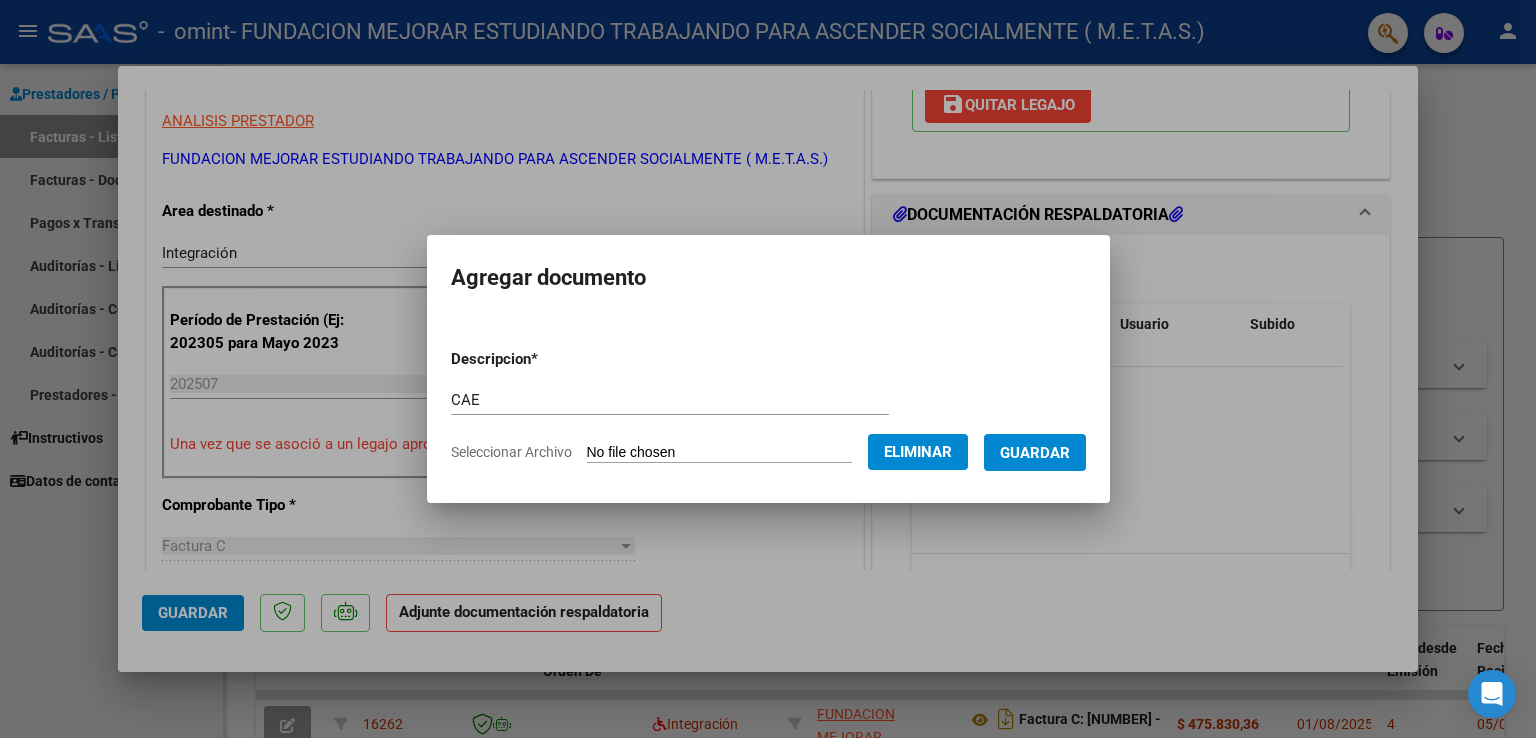 click on "Guardar" at bounding box center [1035, 453] 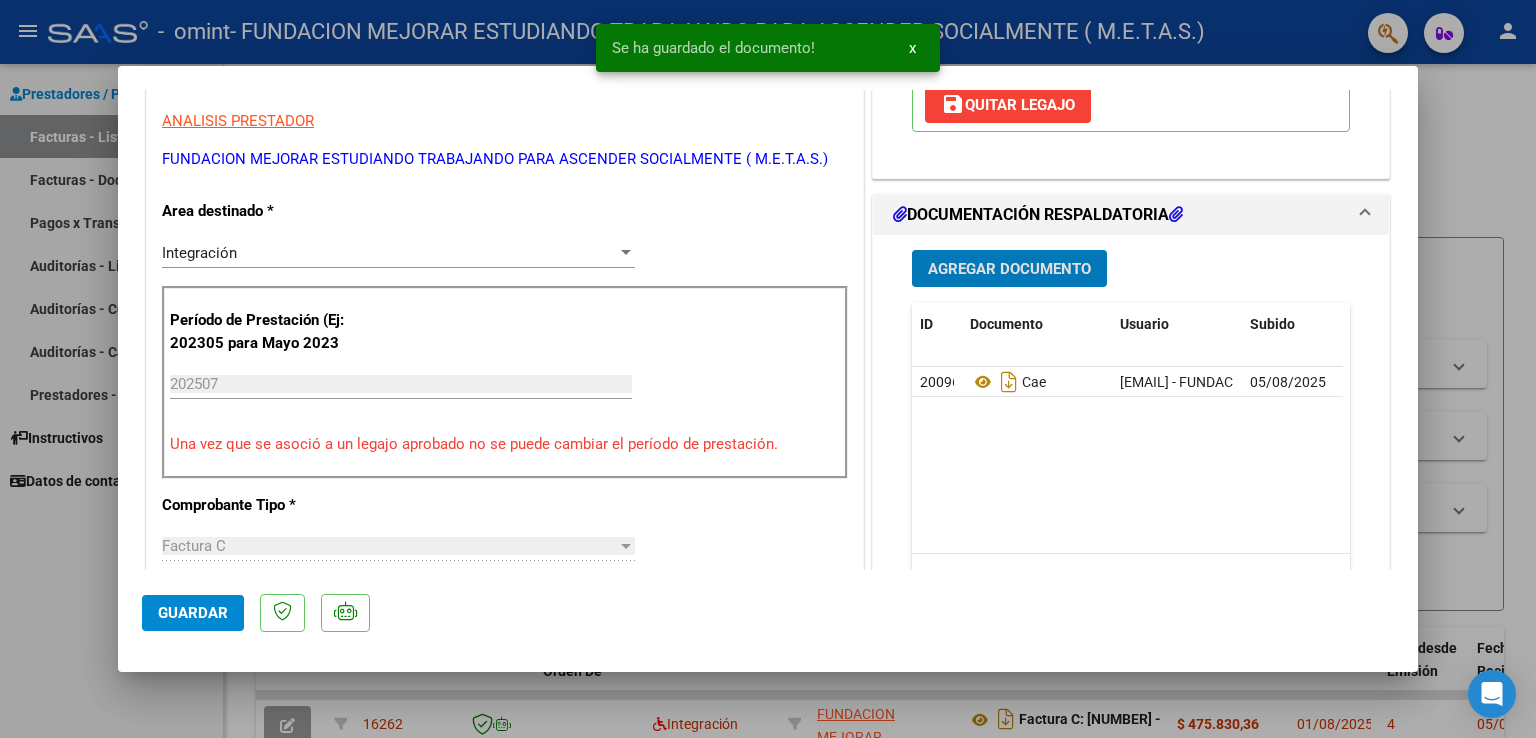 click on "Agregar Documento" at bounding box center (1009, 269) 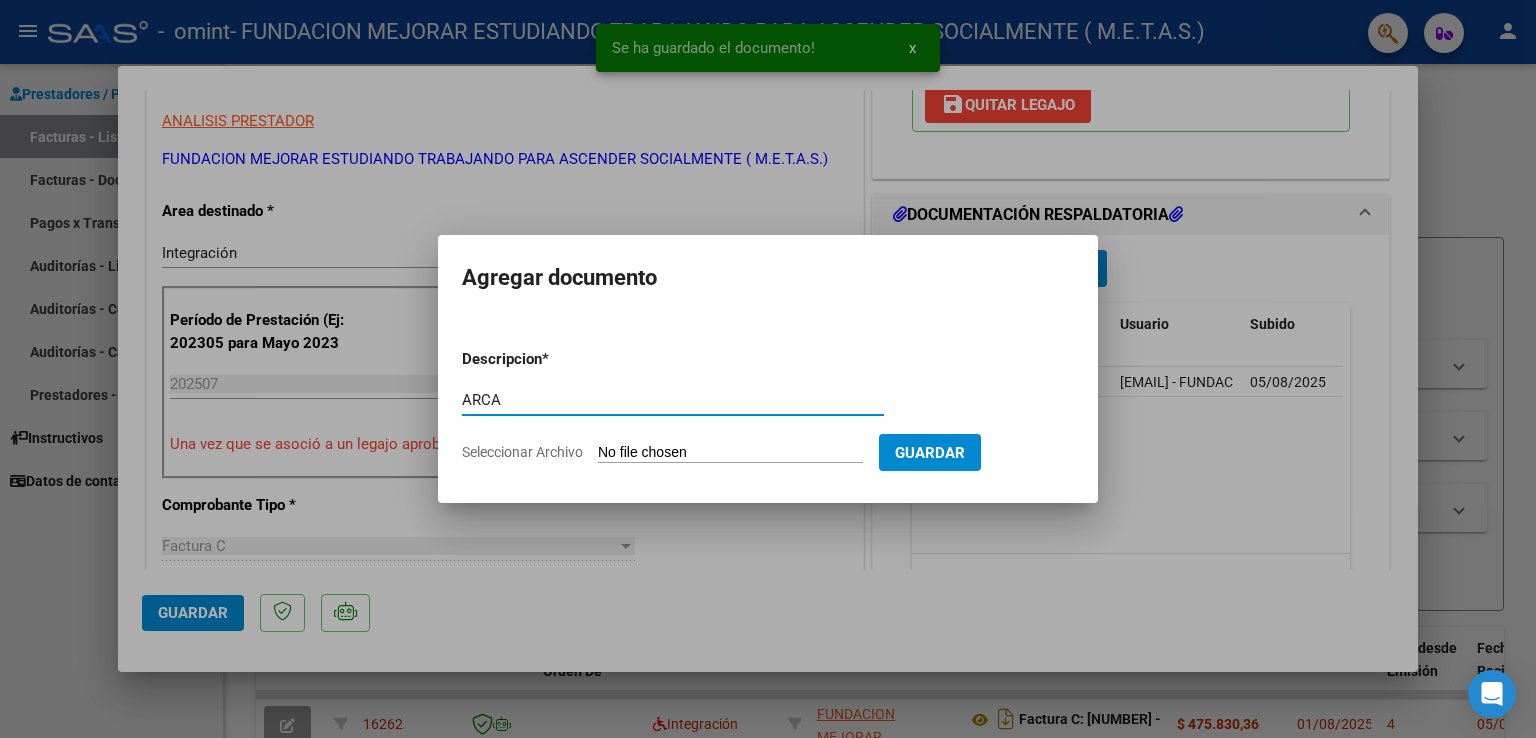 type on "ARCA" 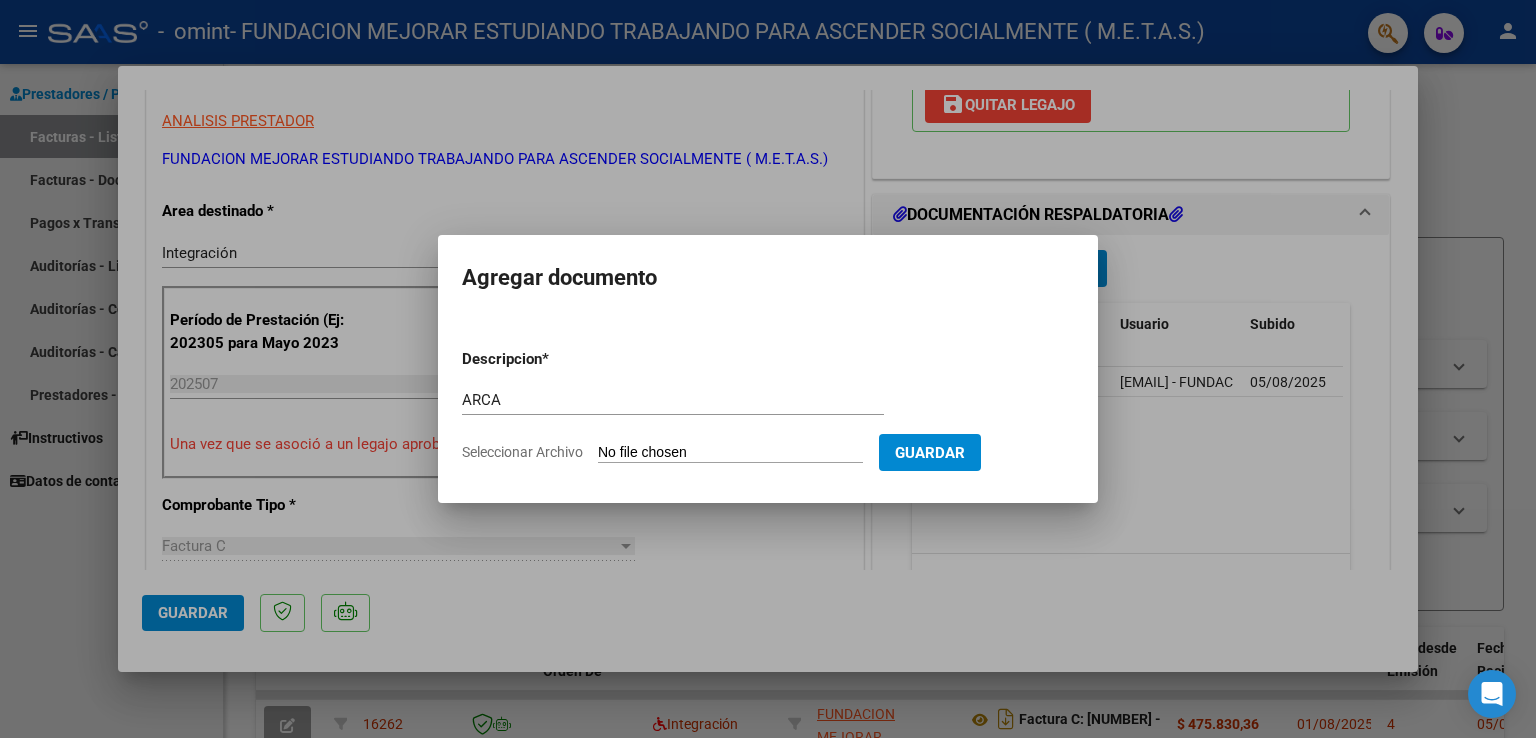 type on "C:\fakepath\AFIP ARCA.pdf" 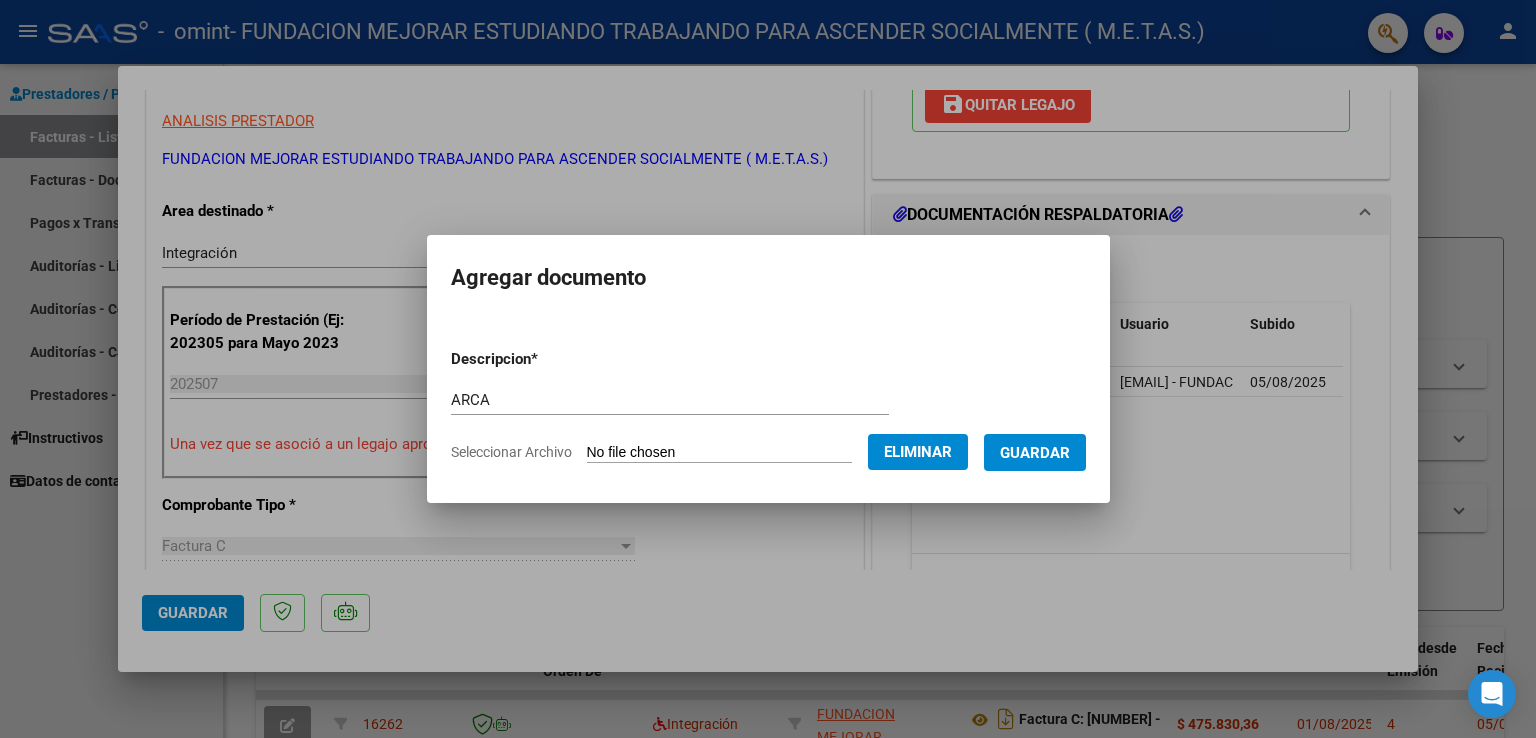 click on "Guardar" at bounding box center [1035, 452] 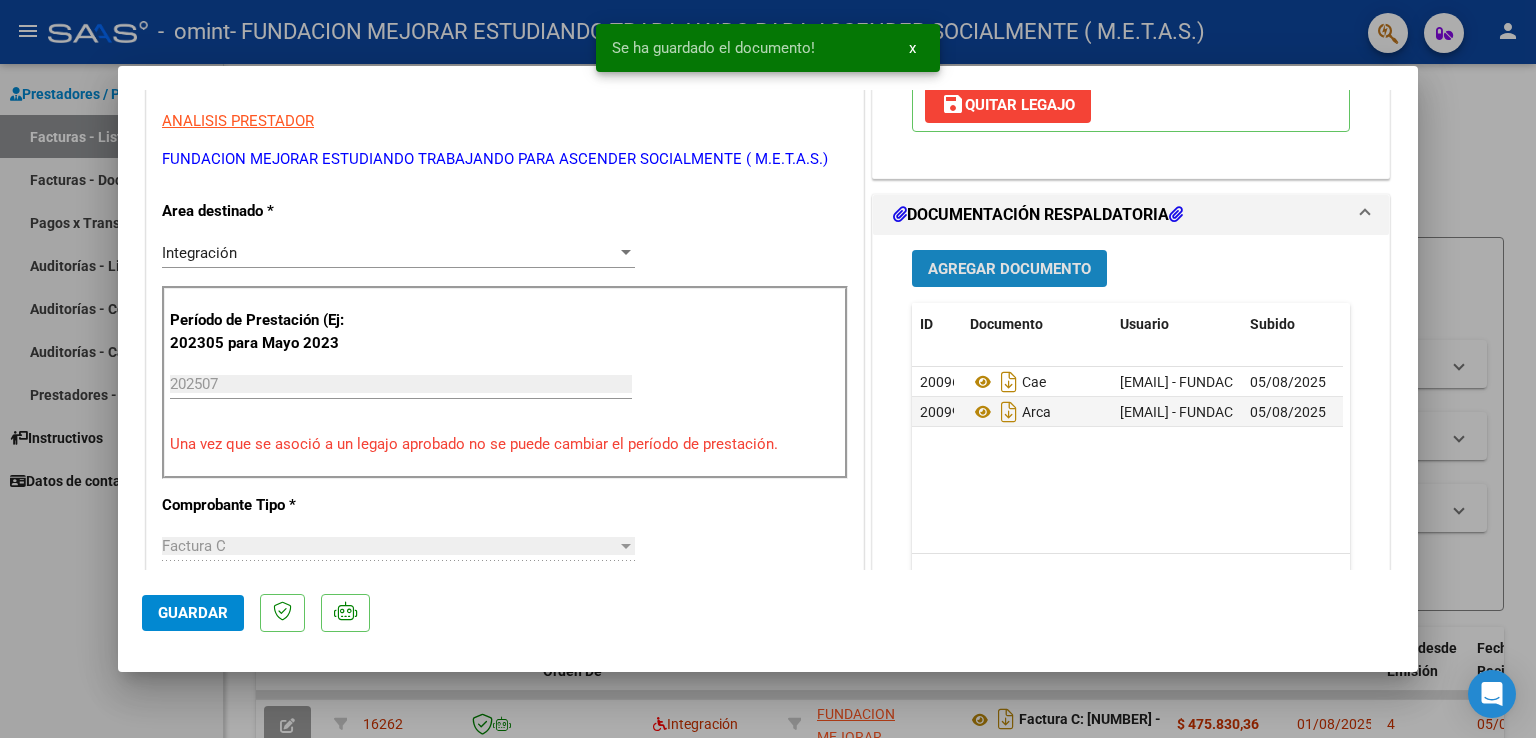 click on "Agregar Documento" at bounding box center (1009, 269) 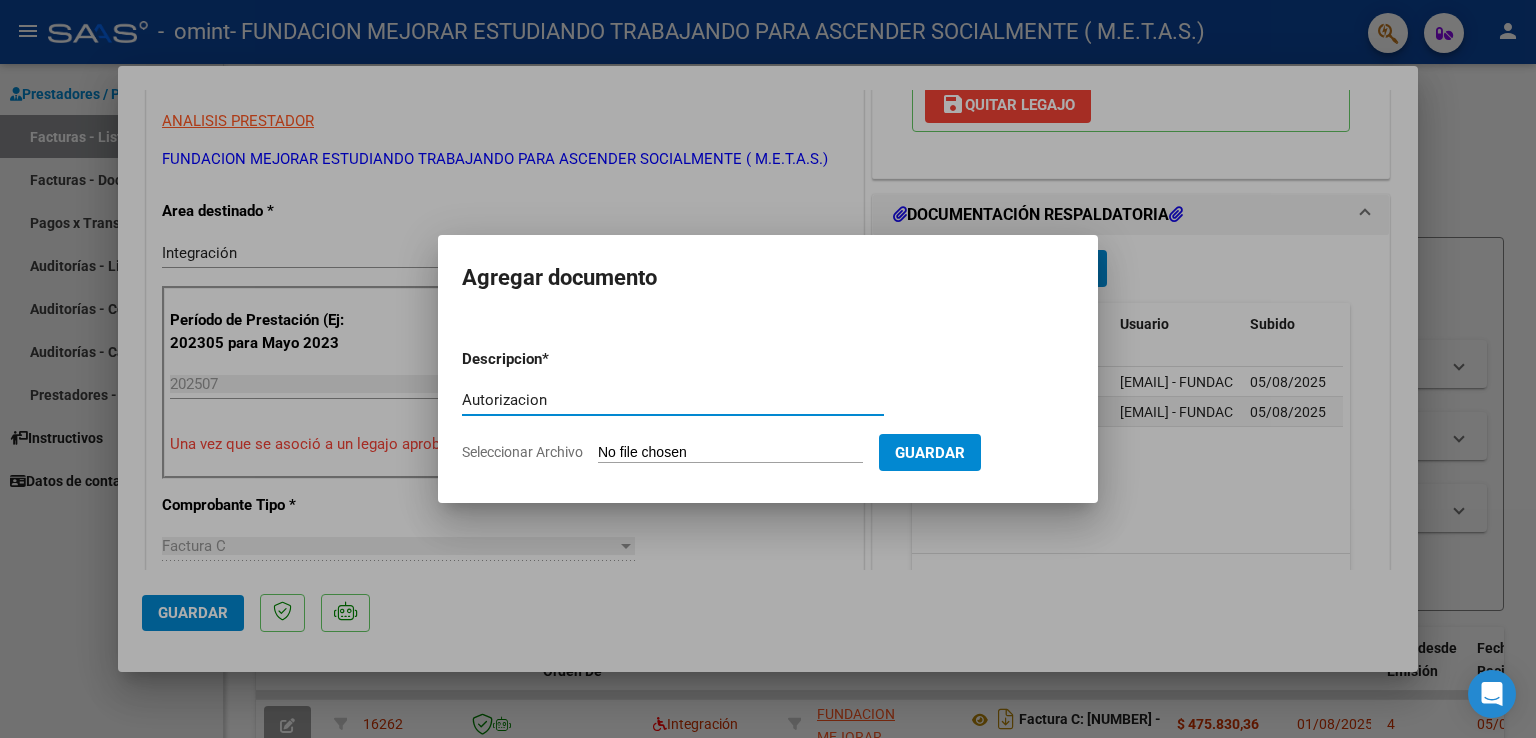 type on "Autorizacion" 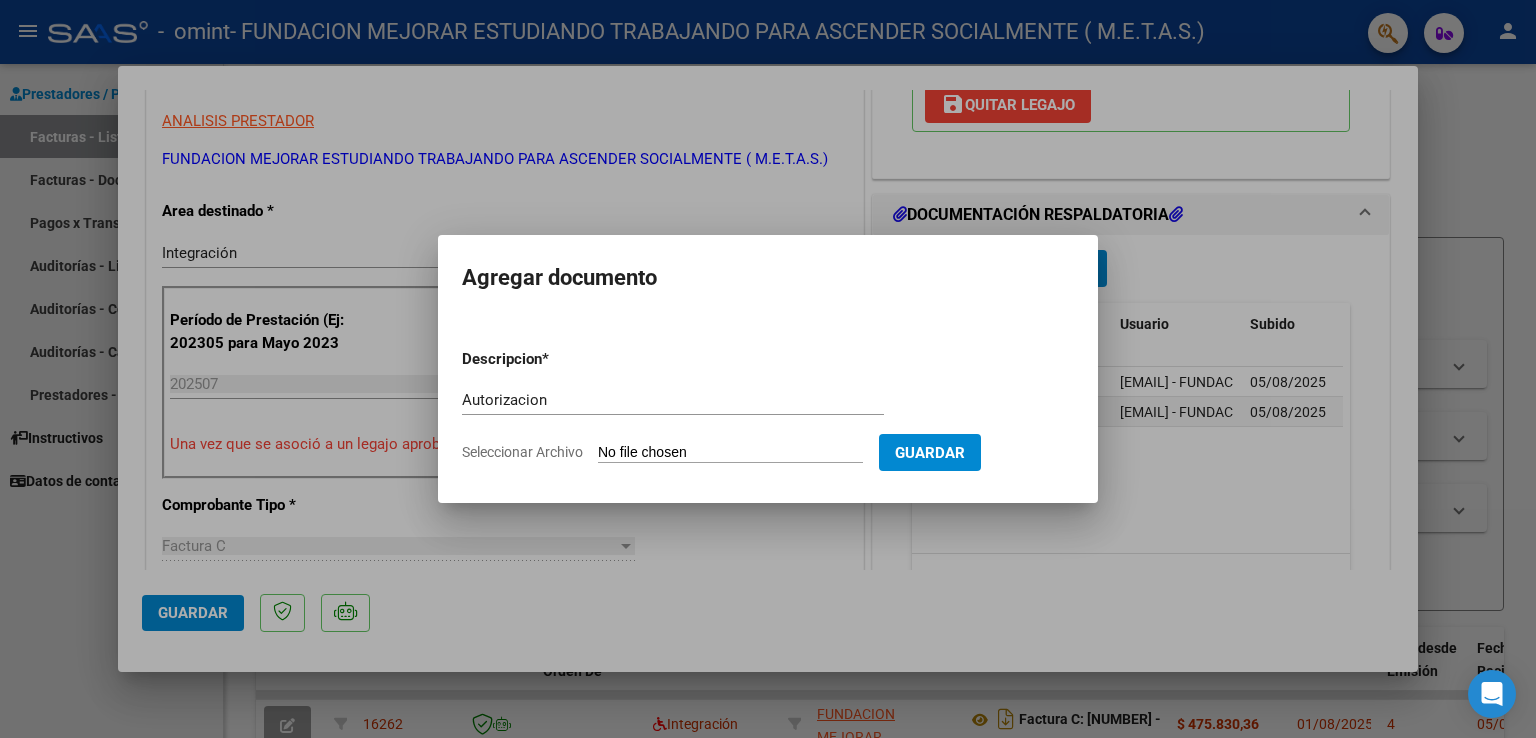 type on "C:\fakepath\[LAST] [LAST] ([MONTH]-[MONTH]).pdf" 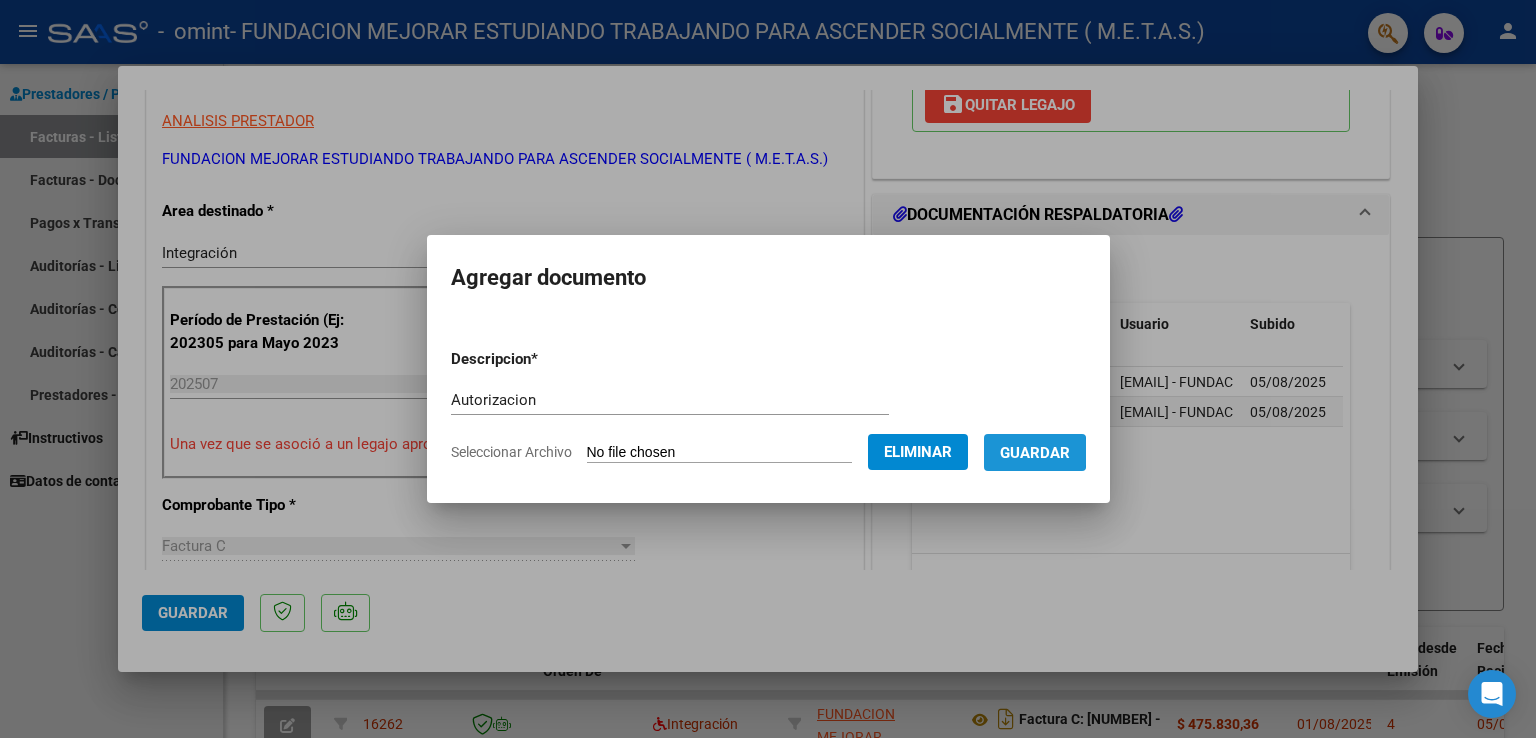click on "Guardar" at bounding box center (1035, 453) 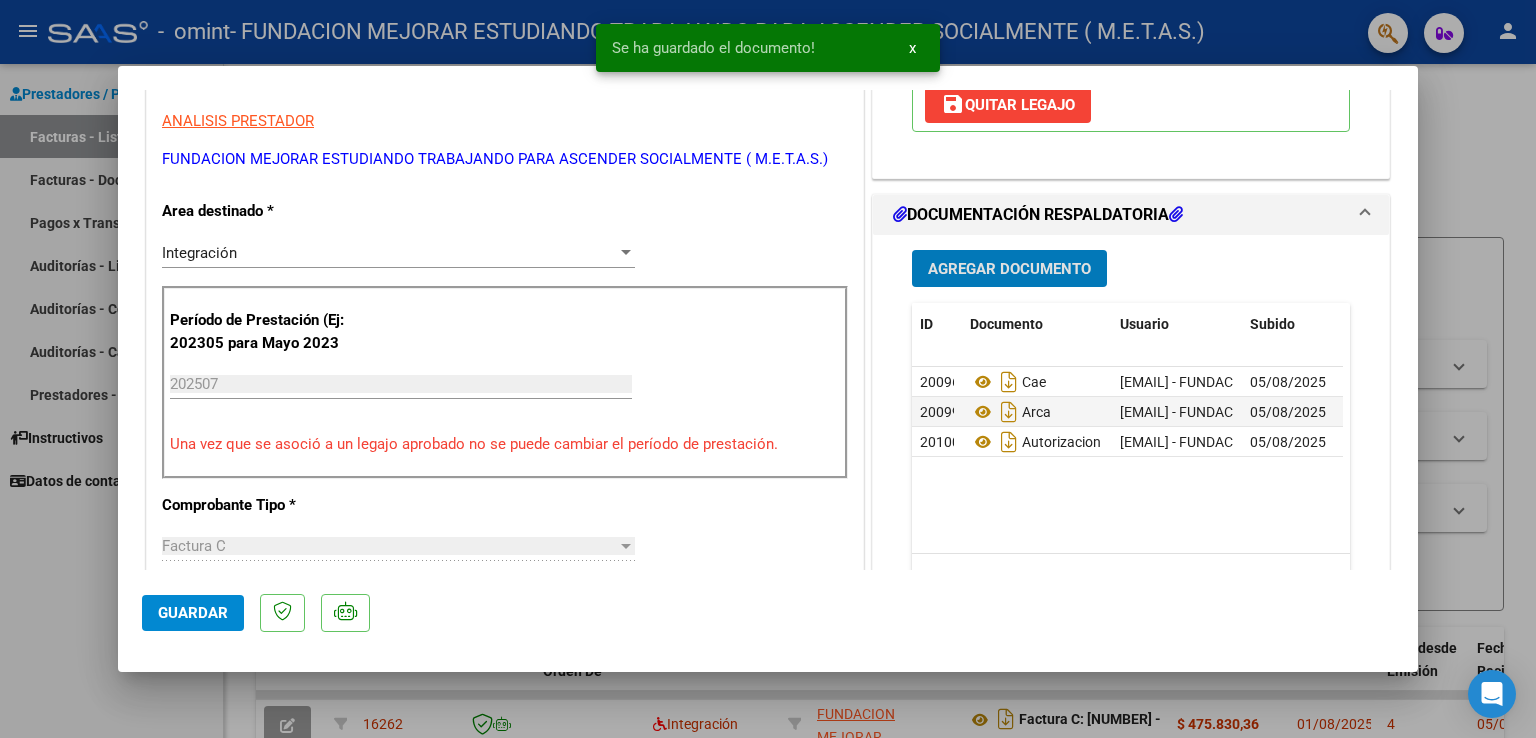 click on "Agregar Documento" at bounding box center [1009, 269] 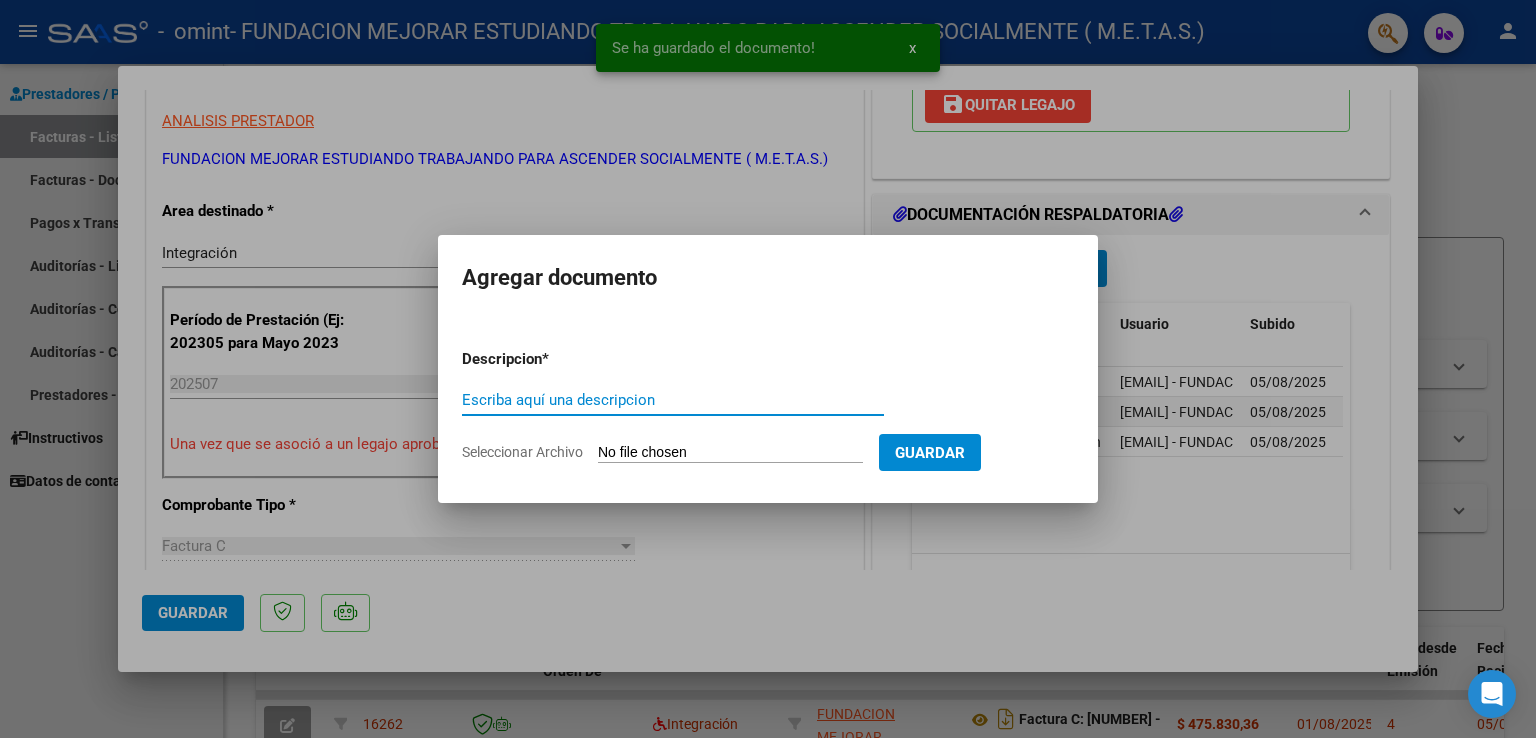 click on "Escriba aquí una descripcion" at bounding box center [673, 400] 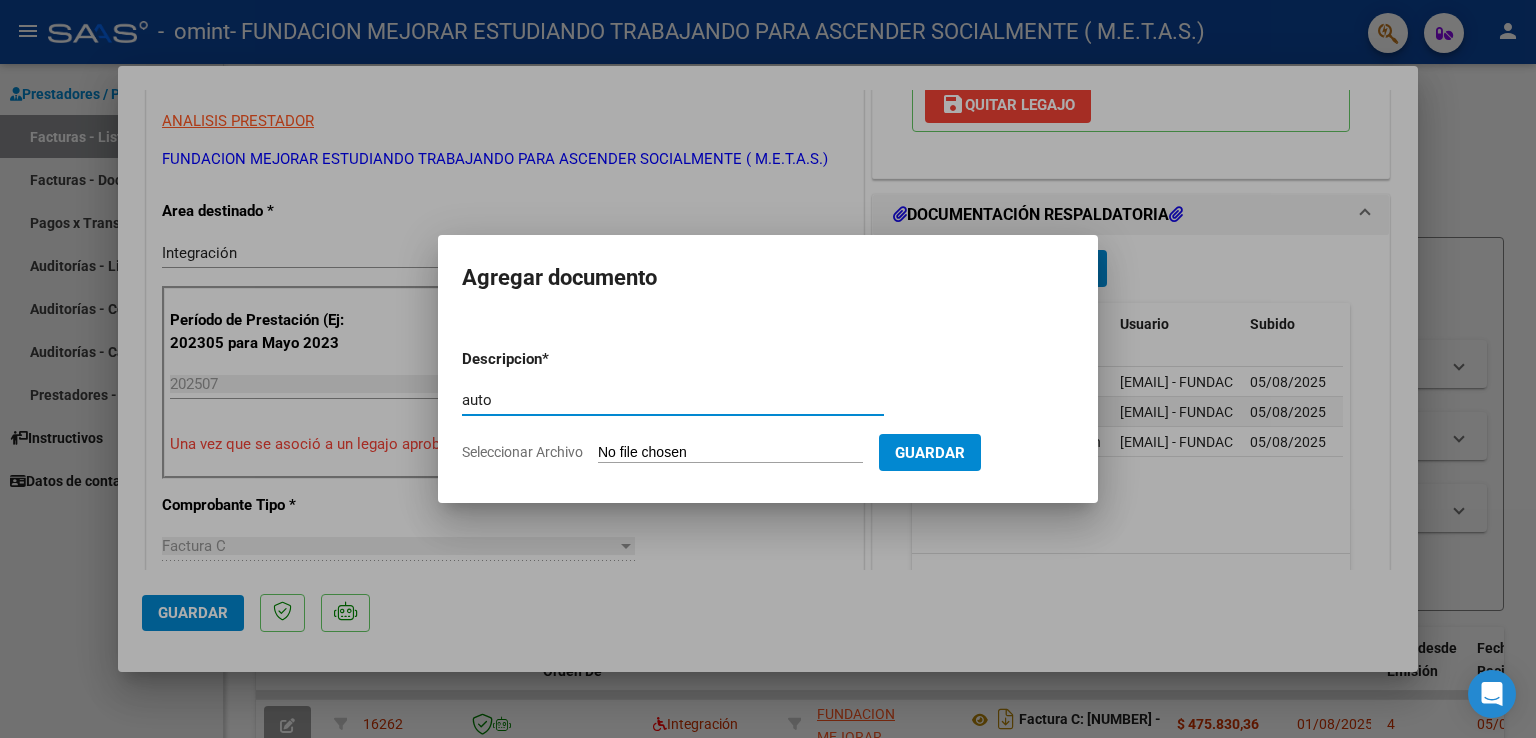 type on "auto" 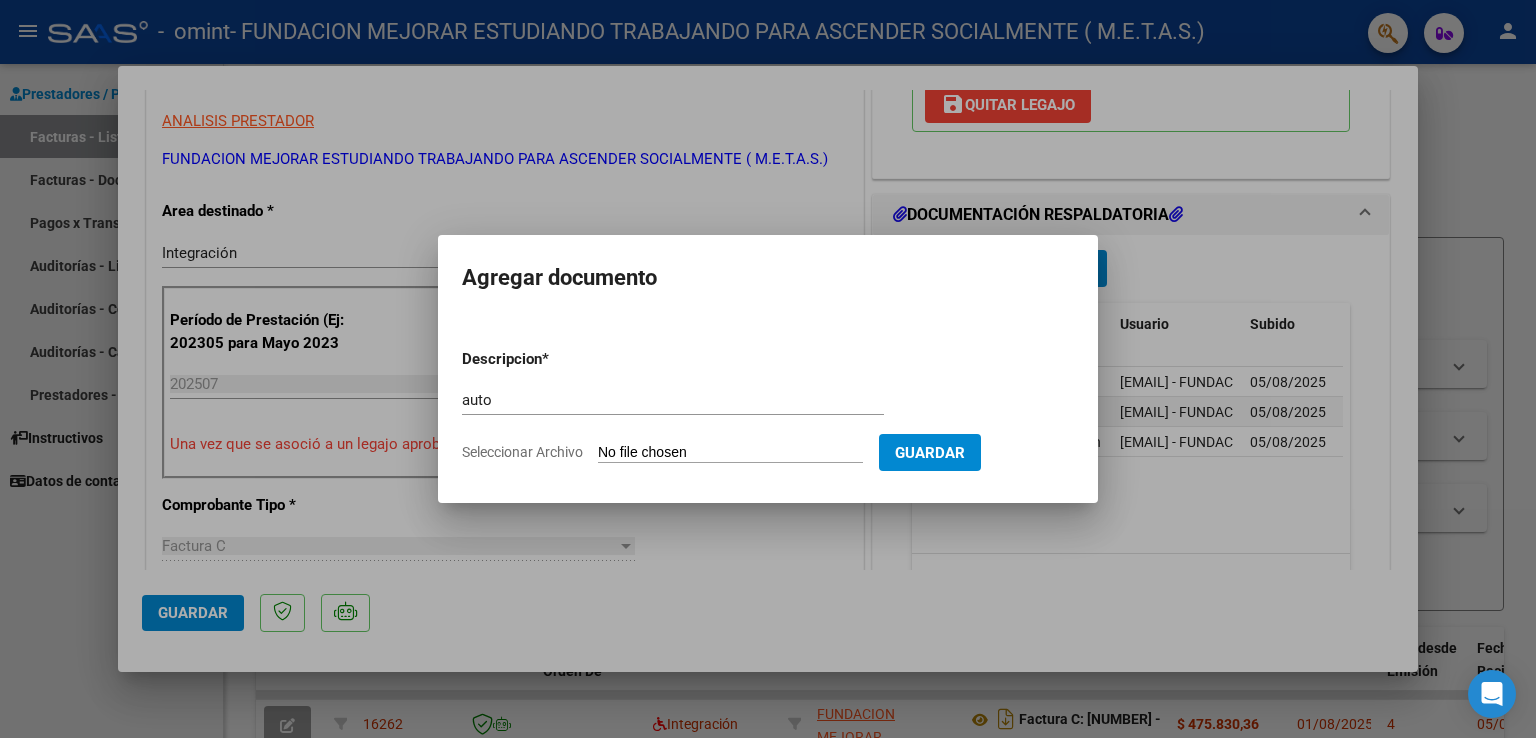type on "C:\fakepath\[NAME] a partir de Julio portal Omint -Notificacion.jpg" 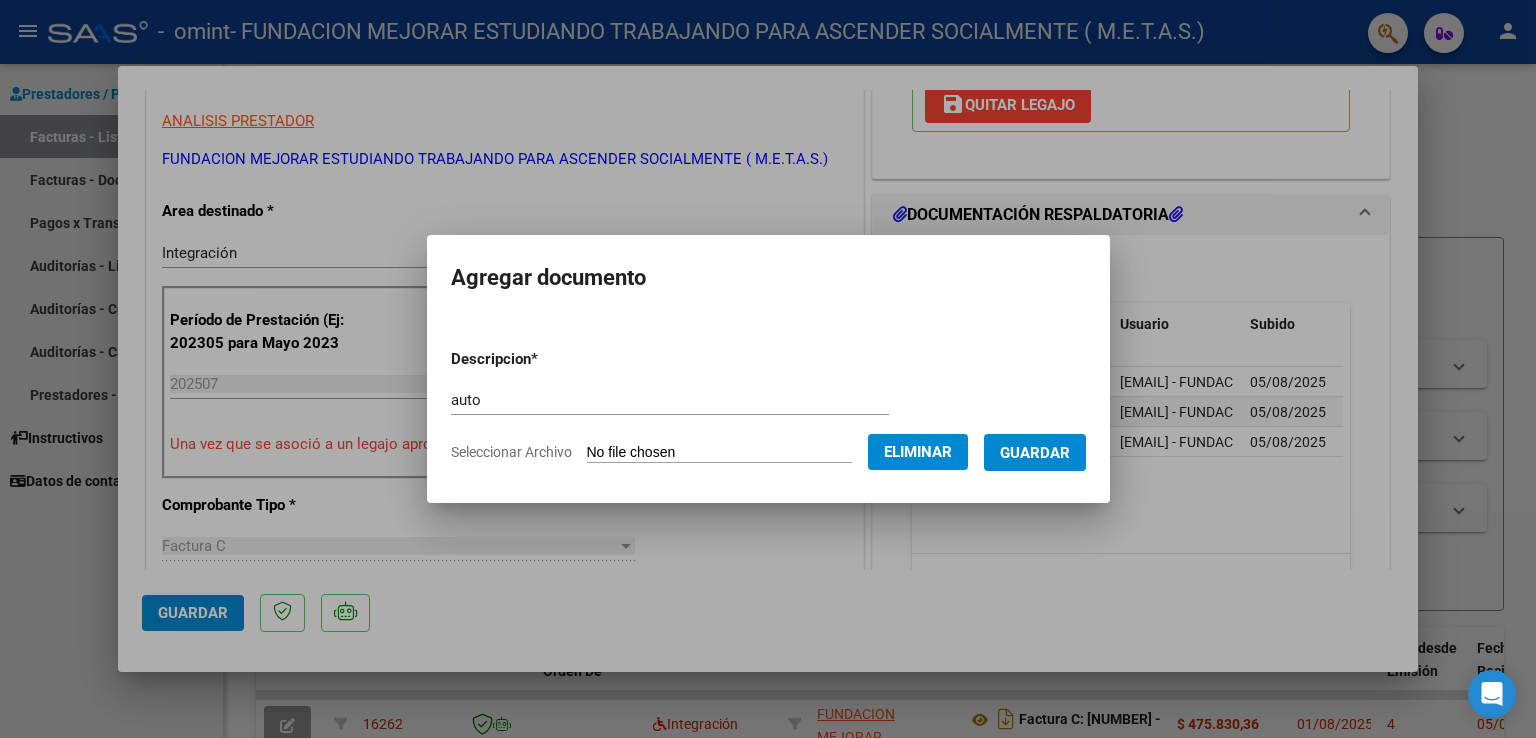 click on "auto" at bounding box center [670, 400] 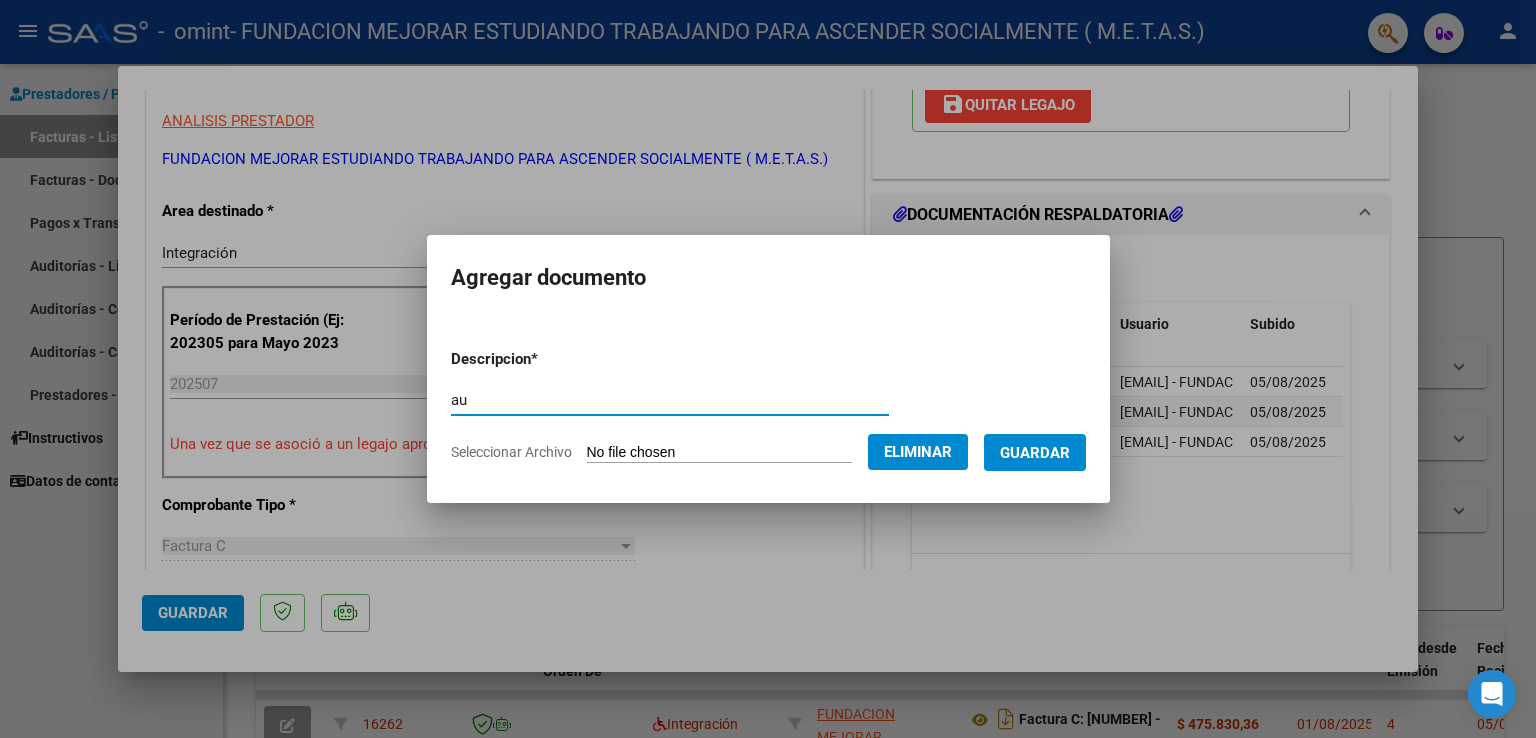 type on "a" 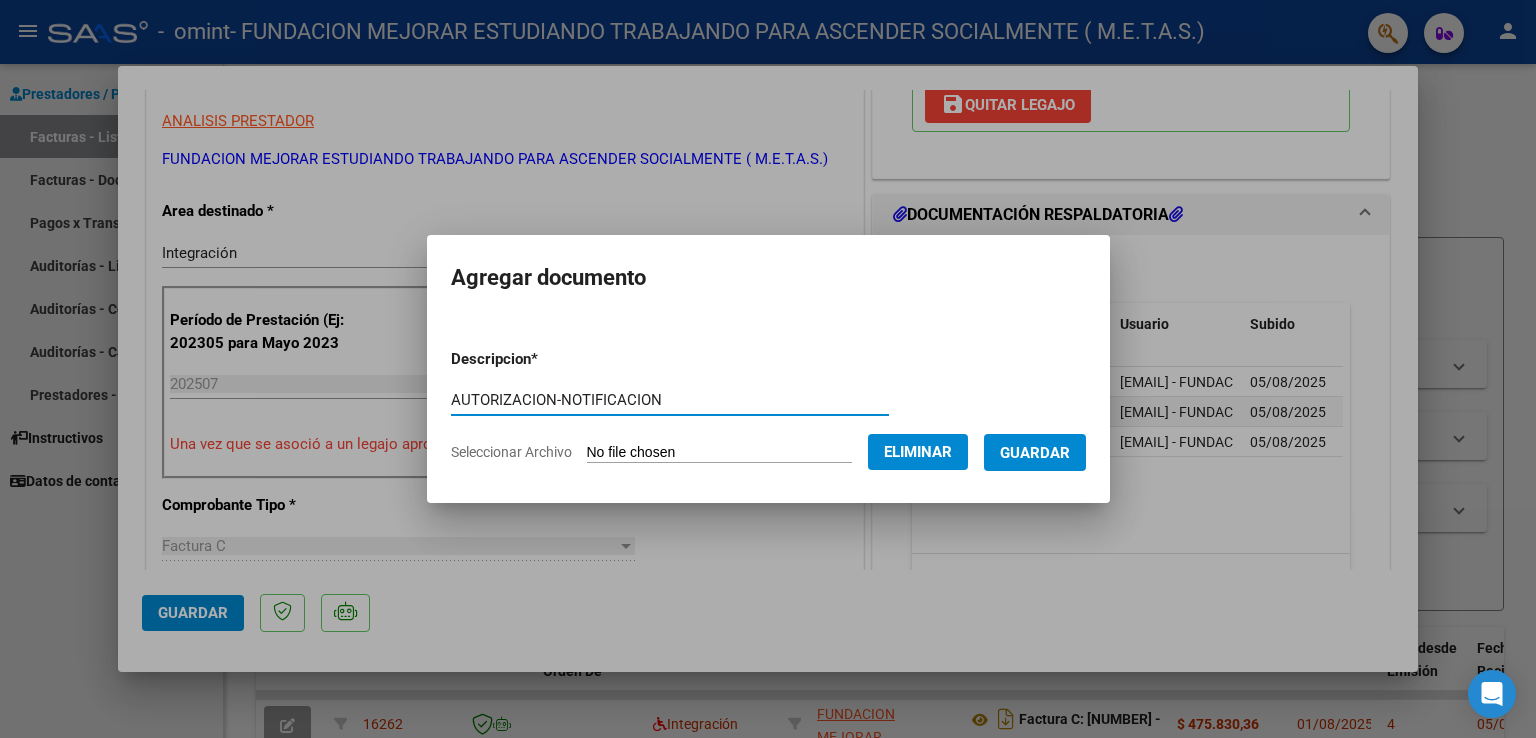 type on "AUTORIZACION-NOTIFICACION" 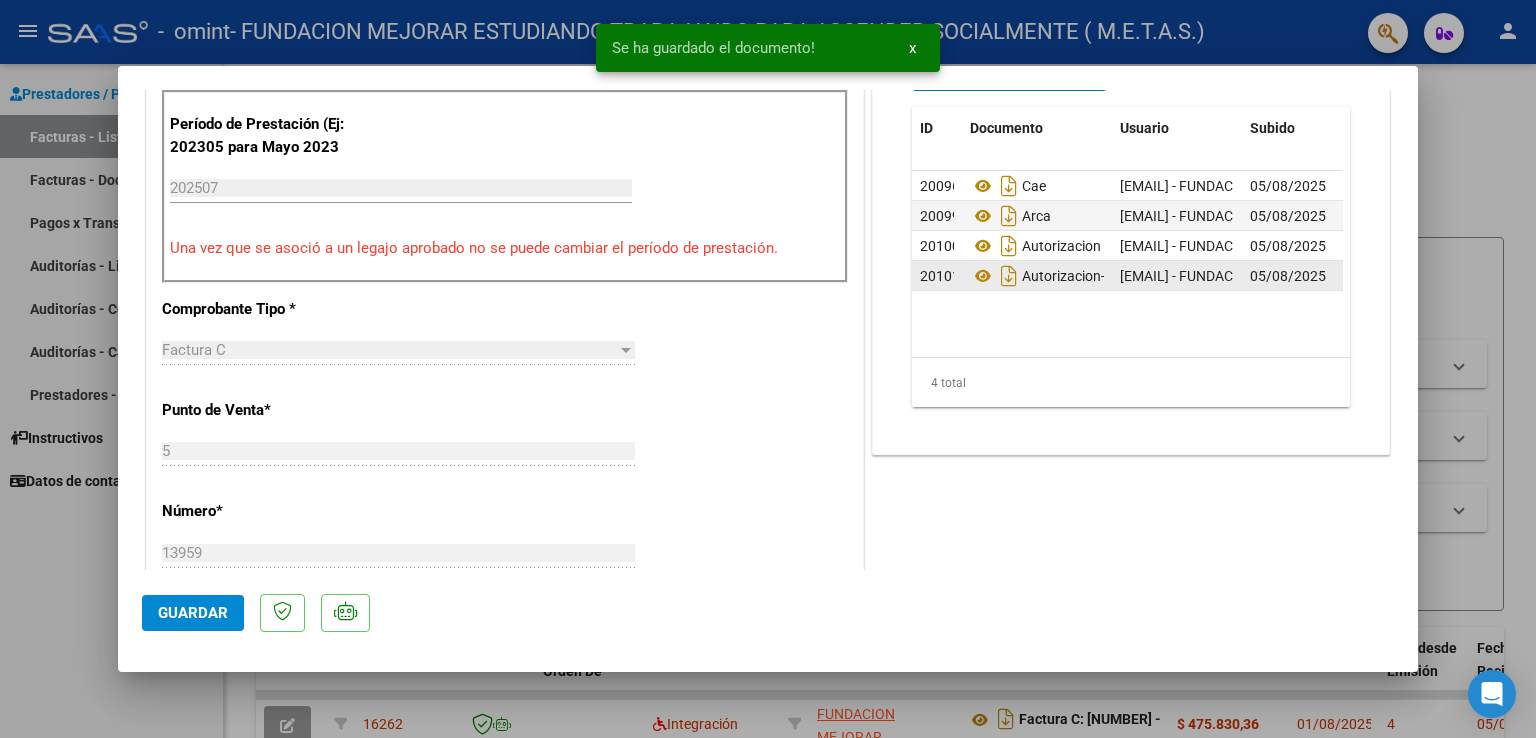 scroll, scrollTop: 600, scrollLeft: 0, axis: vertical 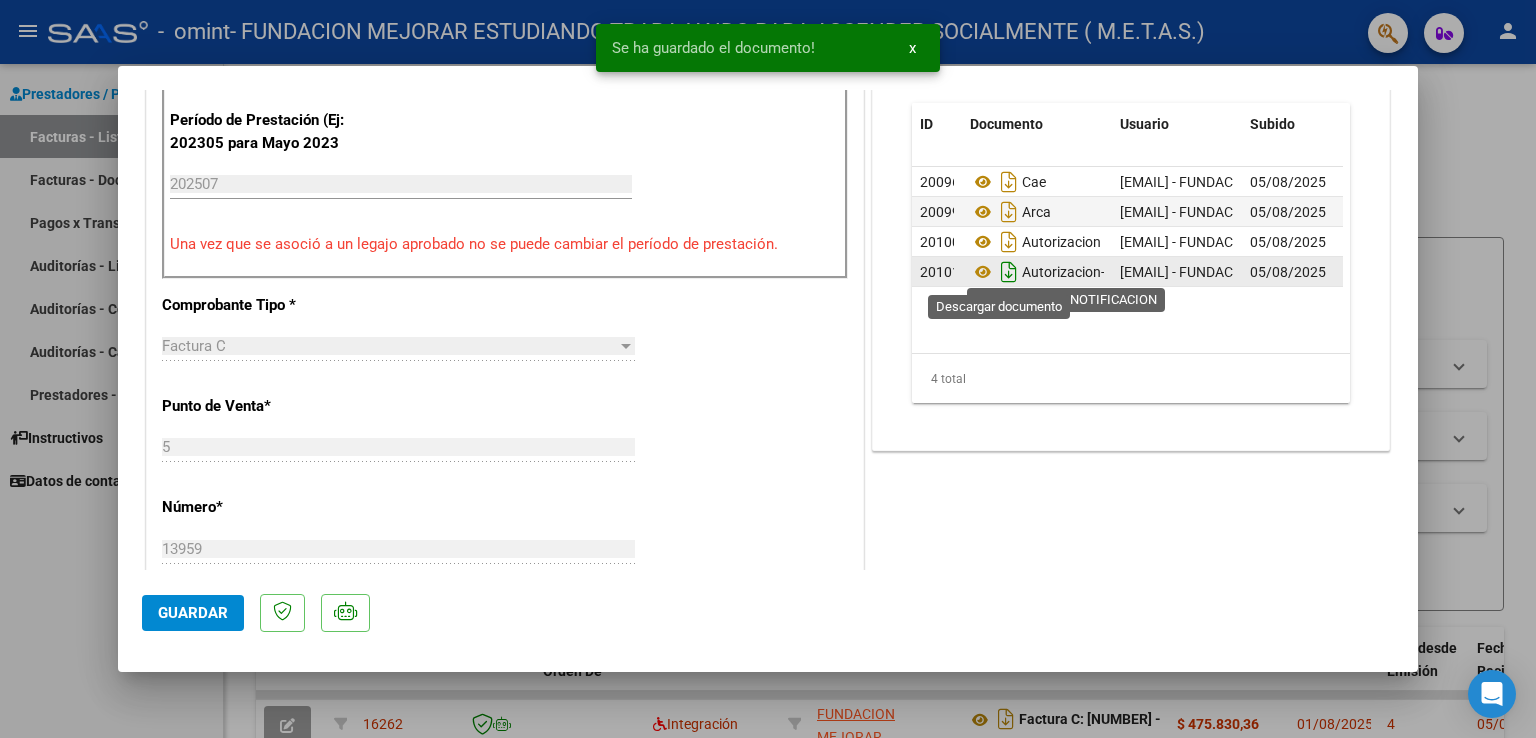 click 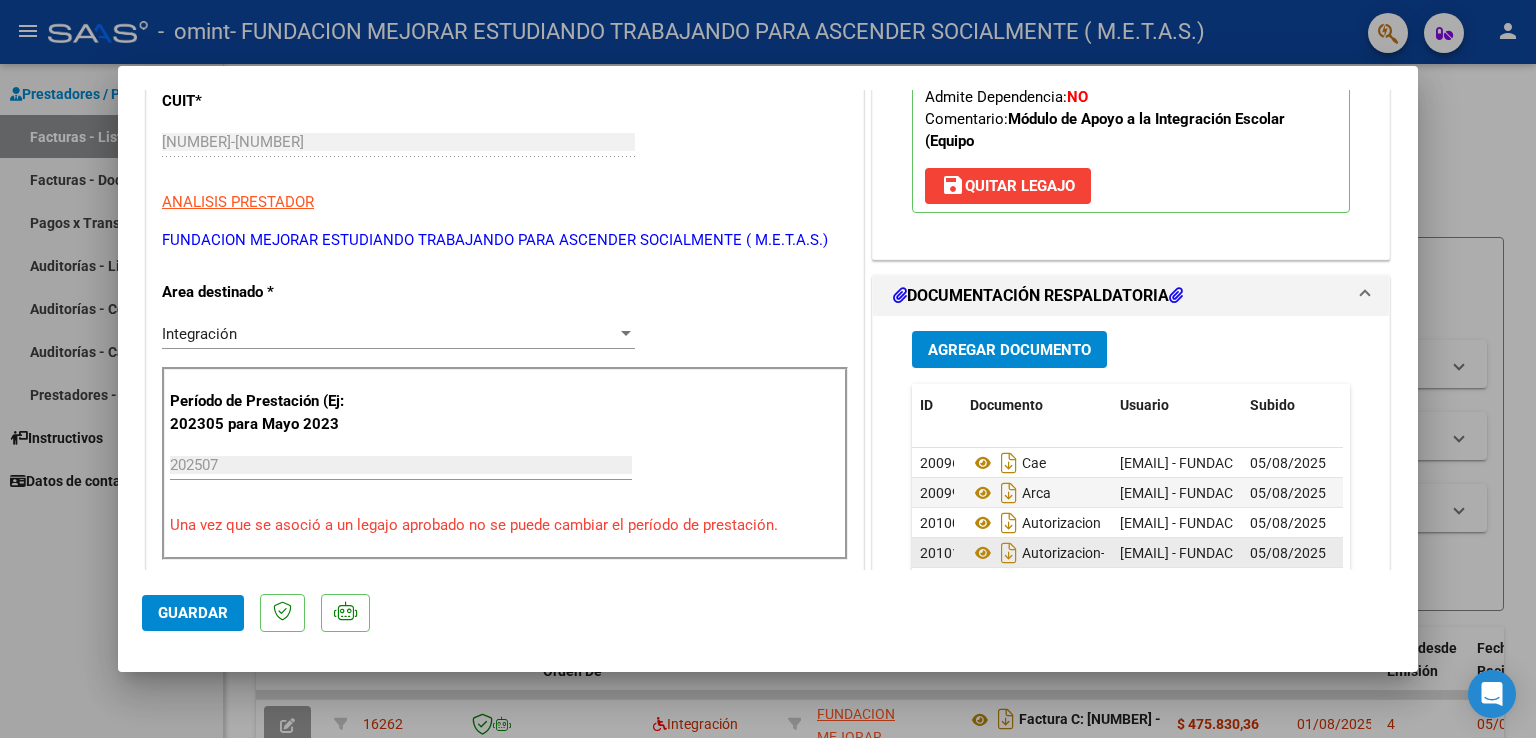 scroll, scrollTop: 300, scrollLeft: 0, axis: vertical 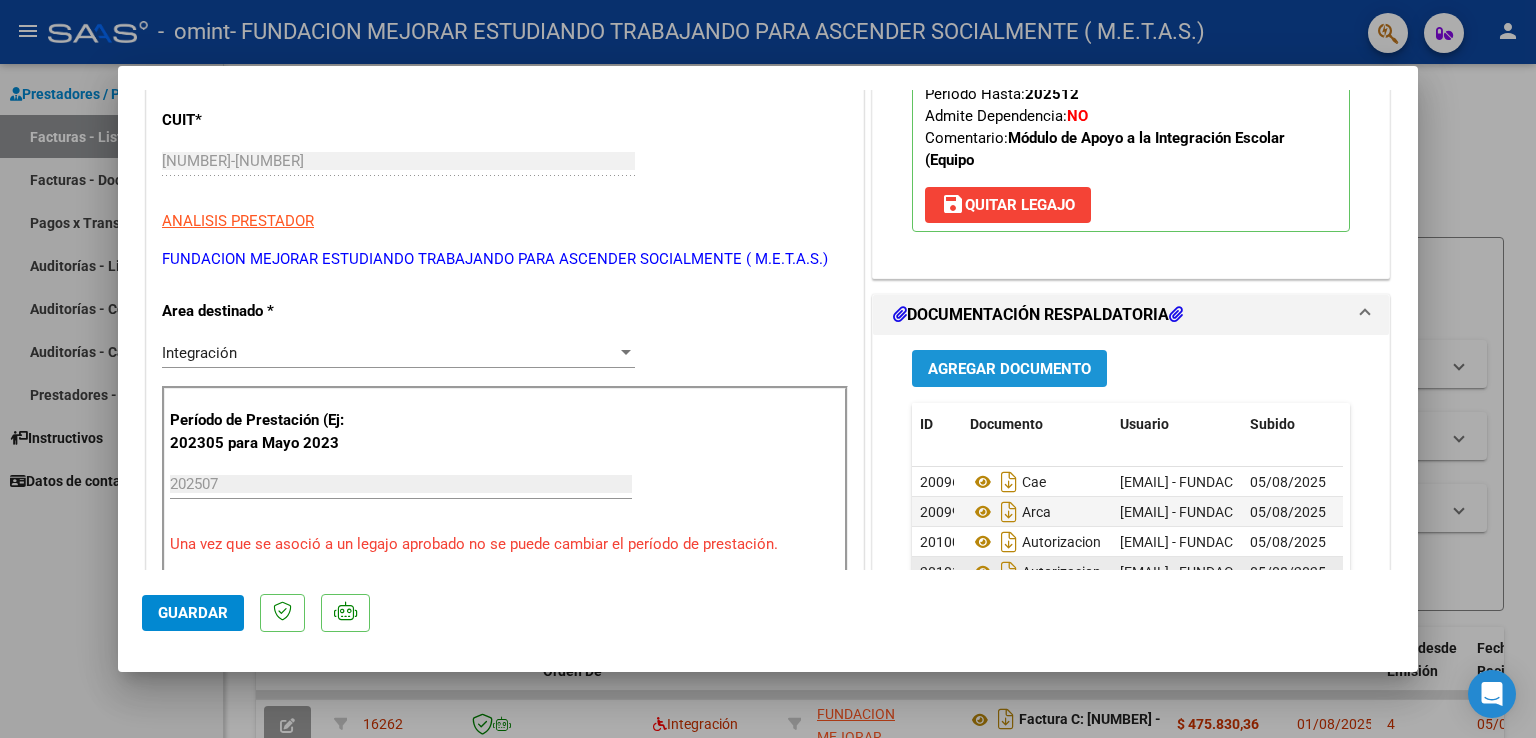 click on "Agregar Documento" at bounding box center [1009, 369] 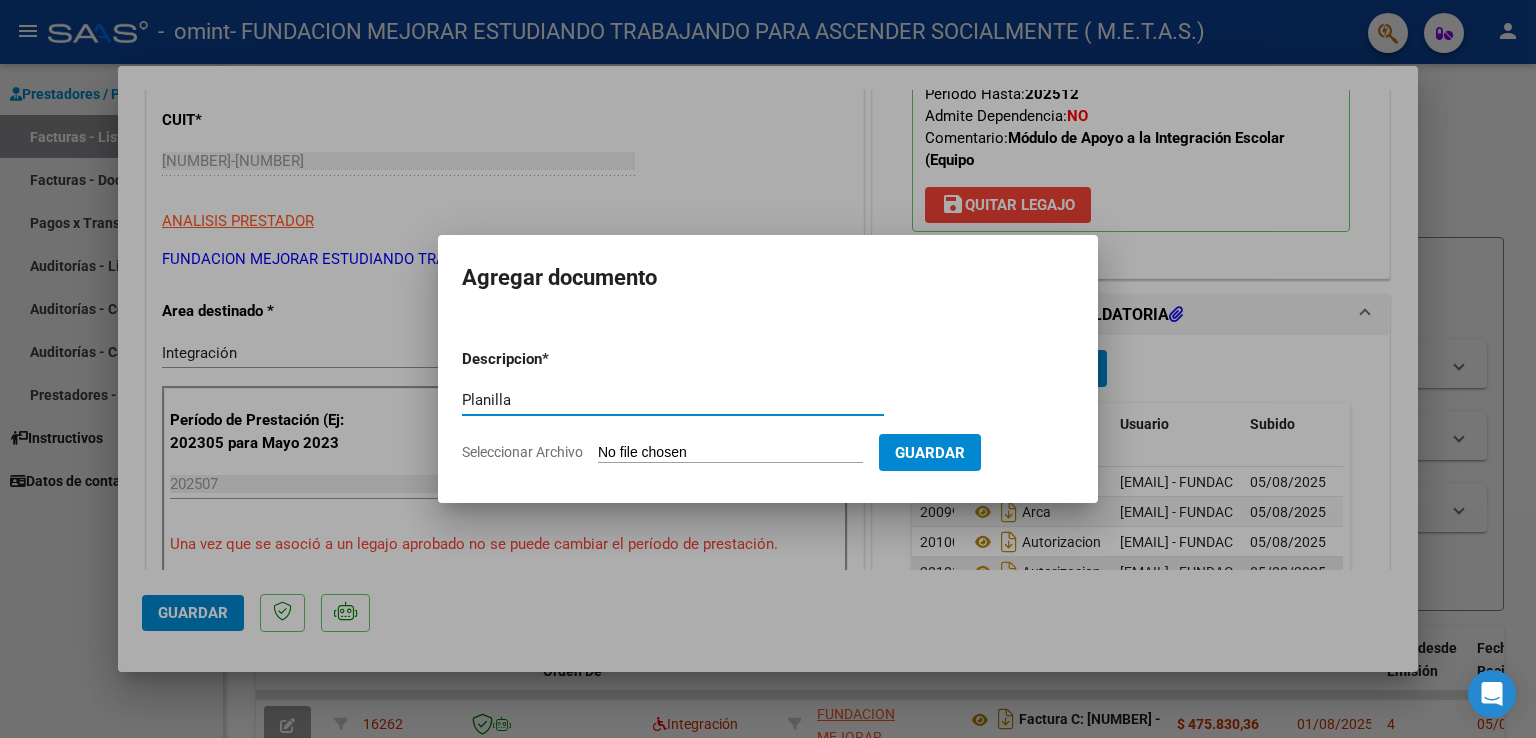 type on "Planilla" 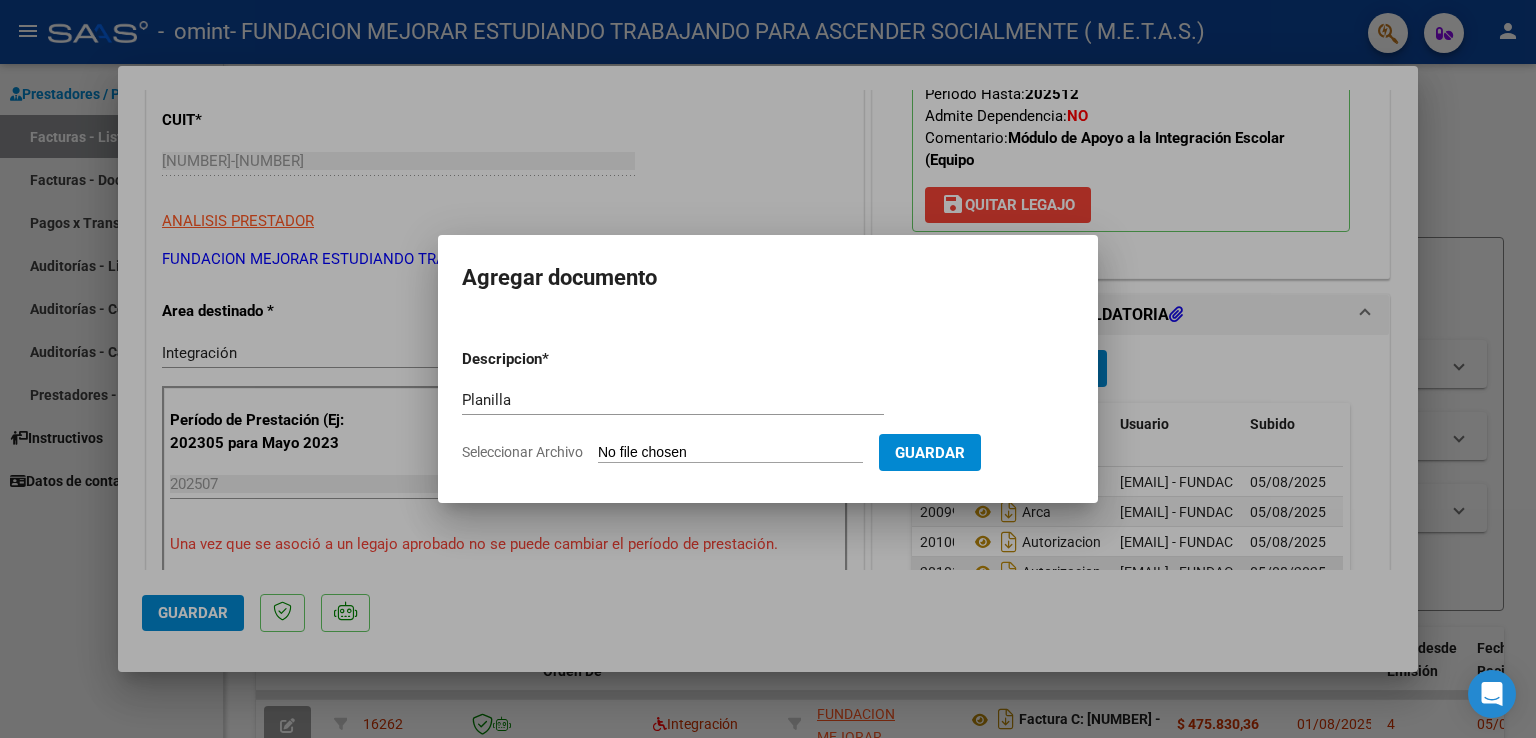 type on "C:\fakepath\[FIRST] [LAST] - Planilla asistencia JULIO.pdf" 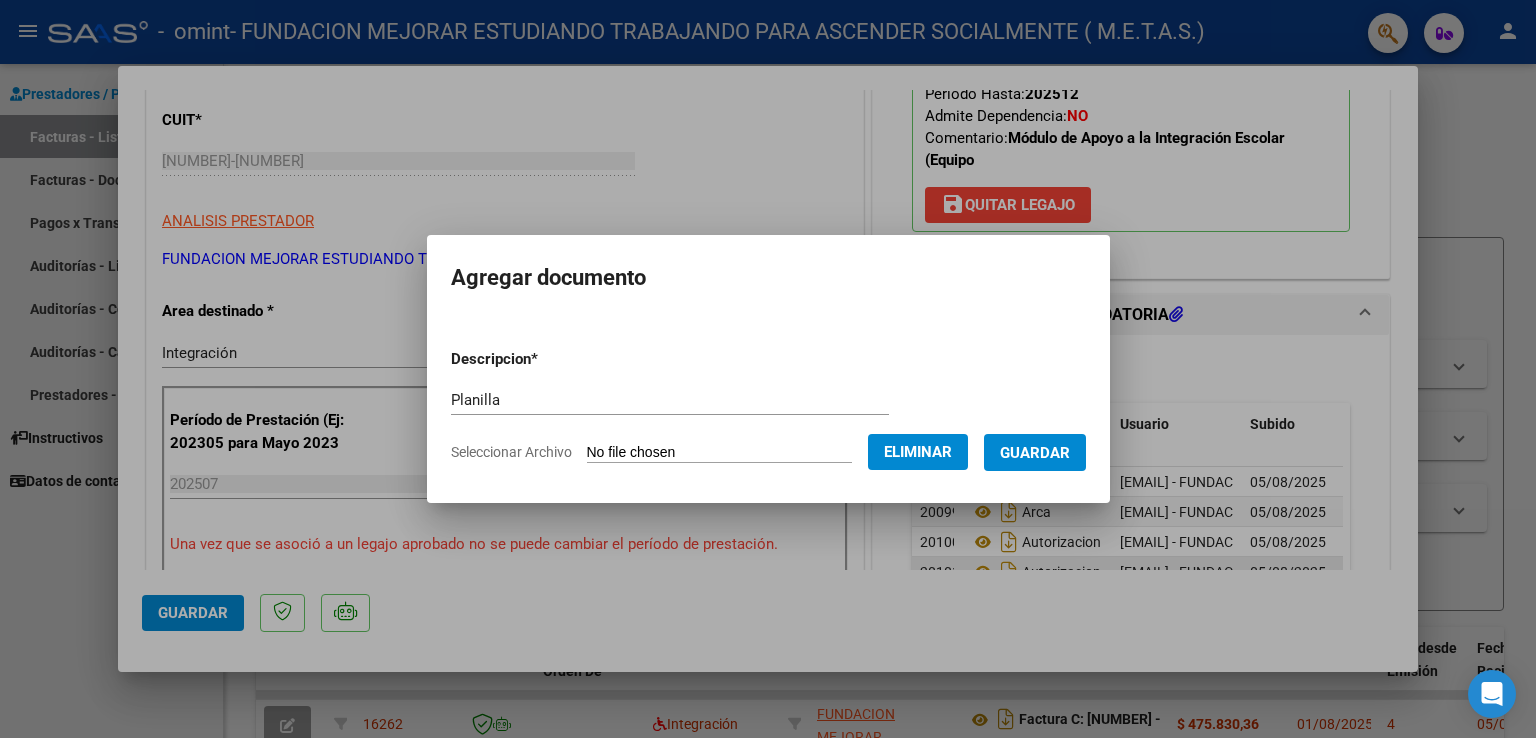click on "Guardar" at bounding box center [1035, 453] 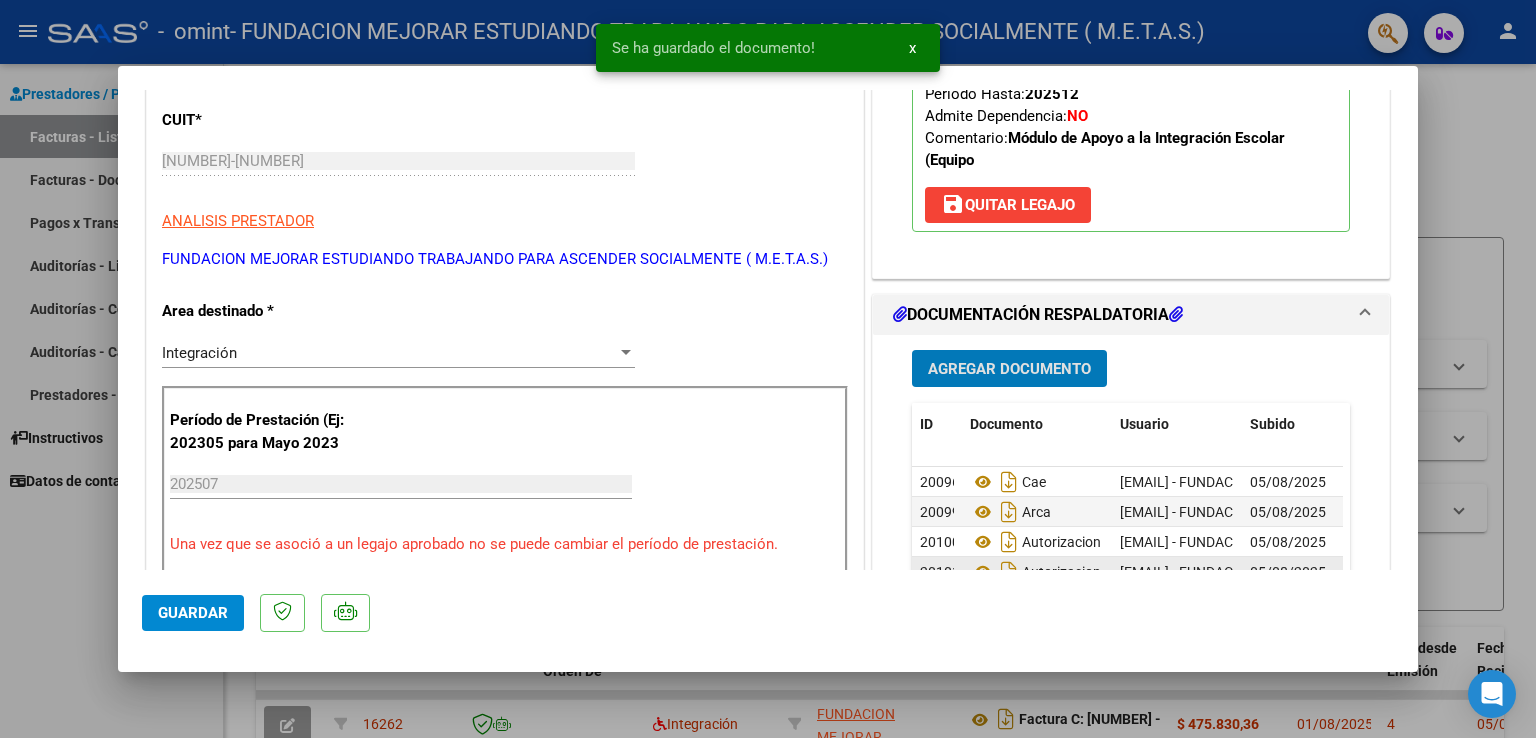 click on "Agregar Documento" at bounding box center (1009, 368) 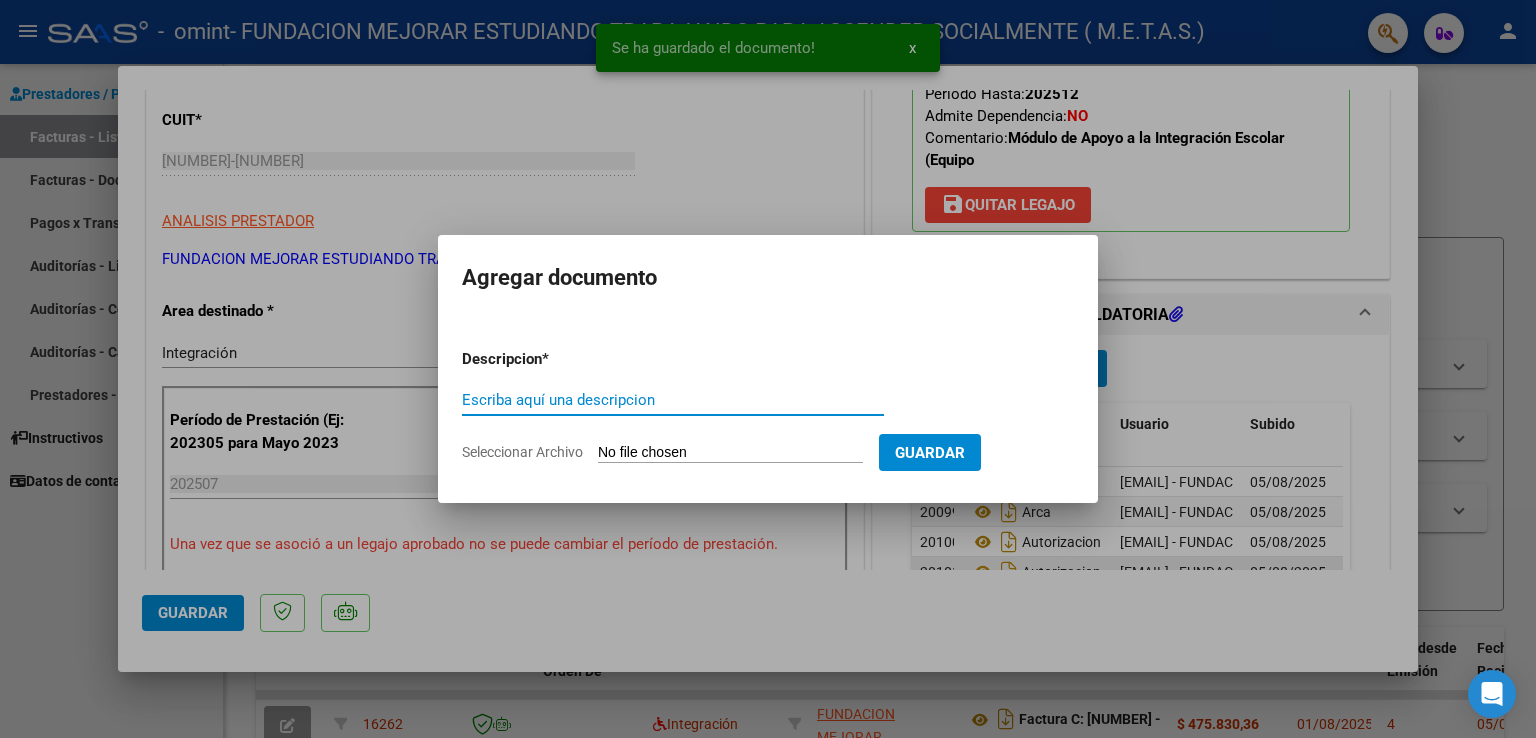 click at bounding box center [768, 369] 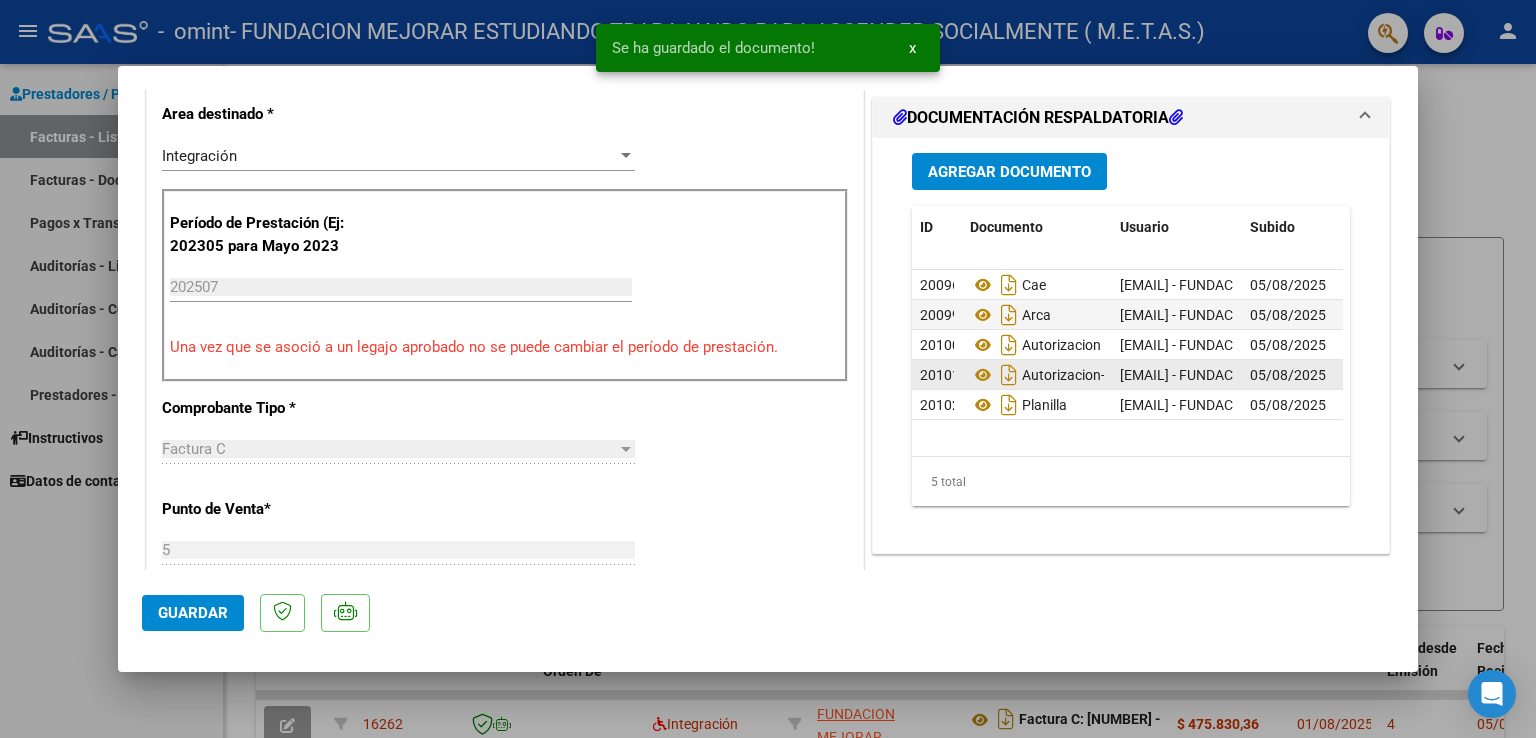 scroll, scrollTop: 600, scrollLeft: 0, axis: vertical 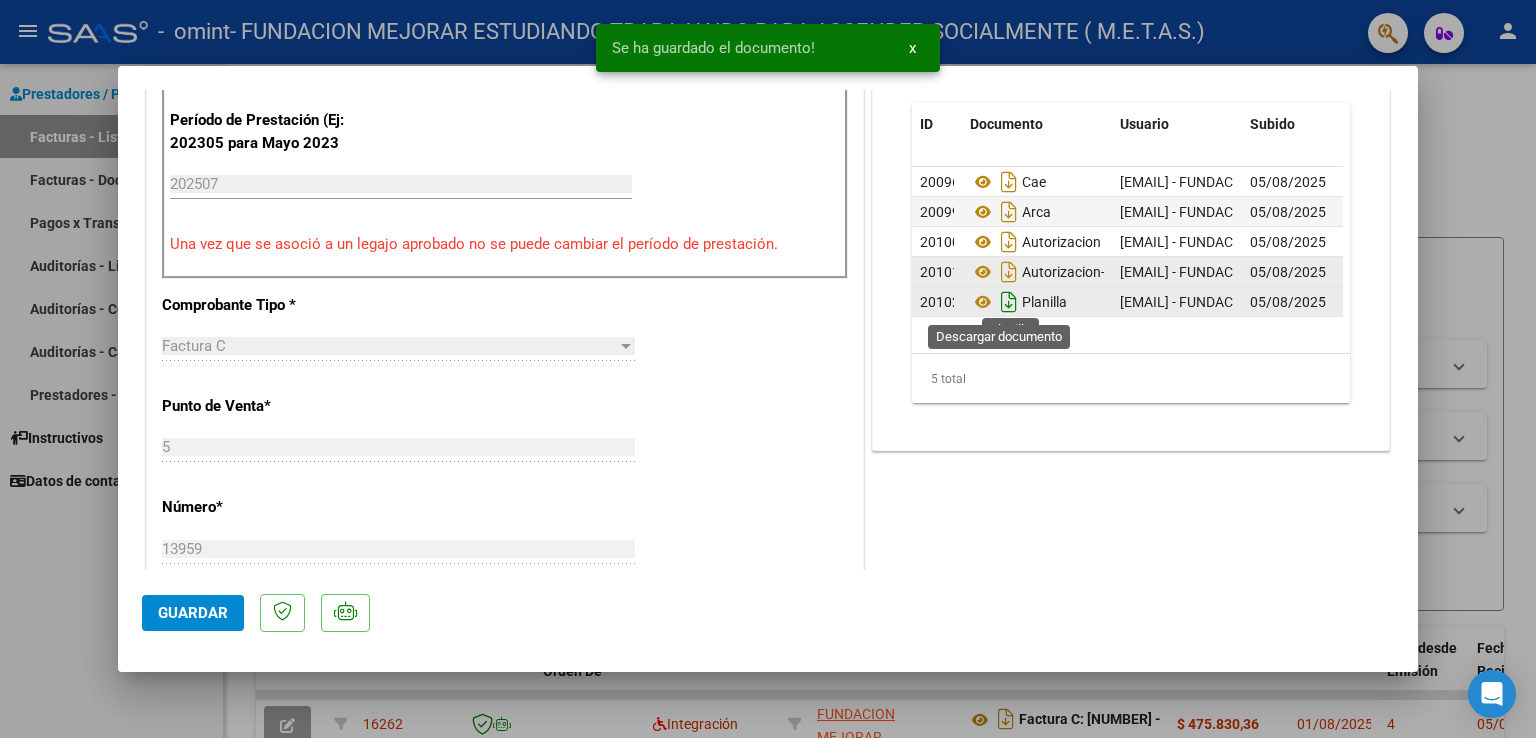 click 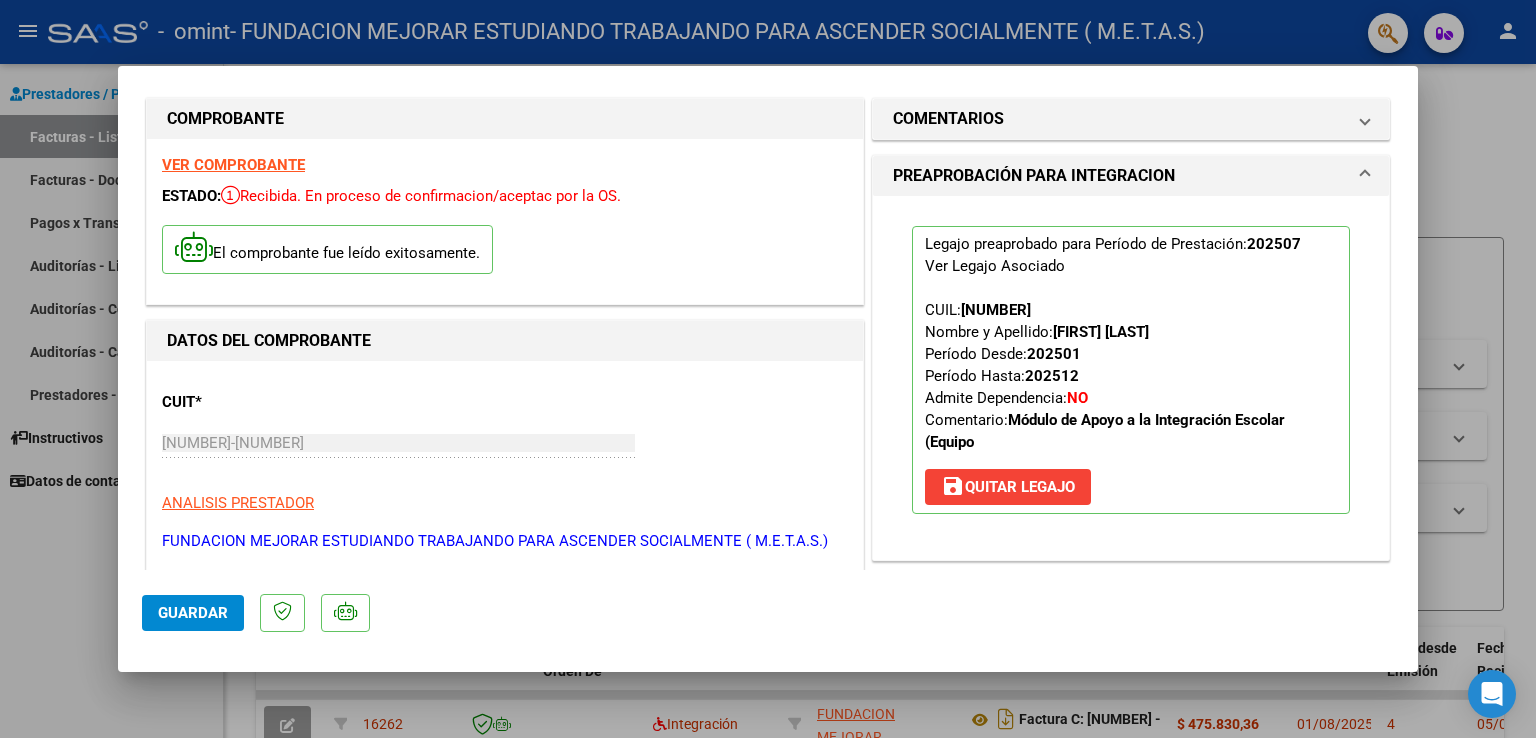 scroll, scrollTop: 0, scrollLeft: 0, axis: both 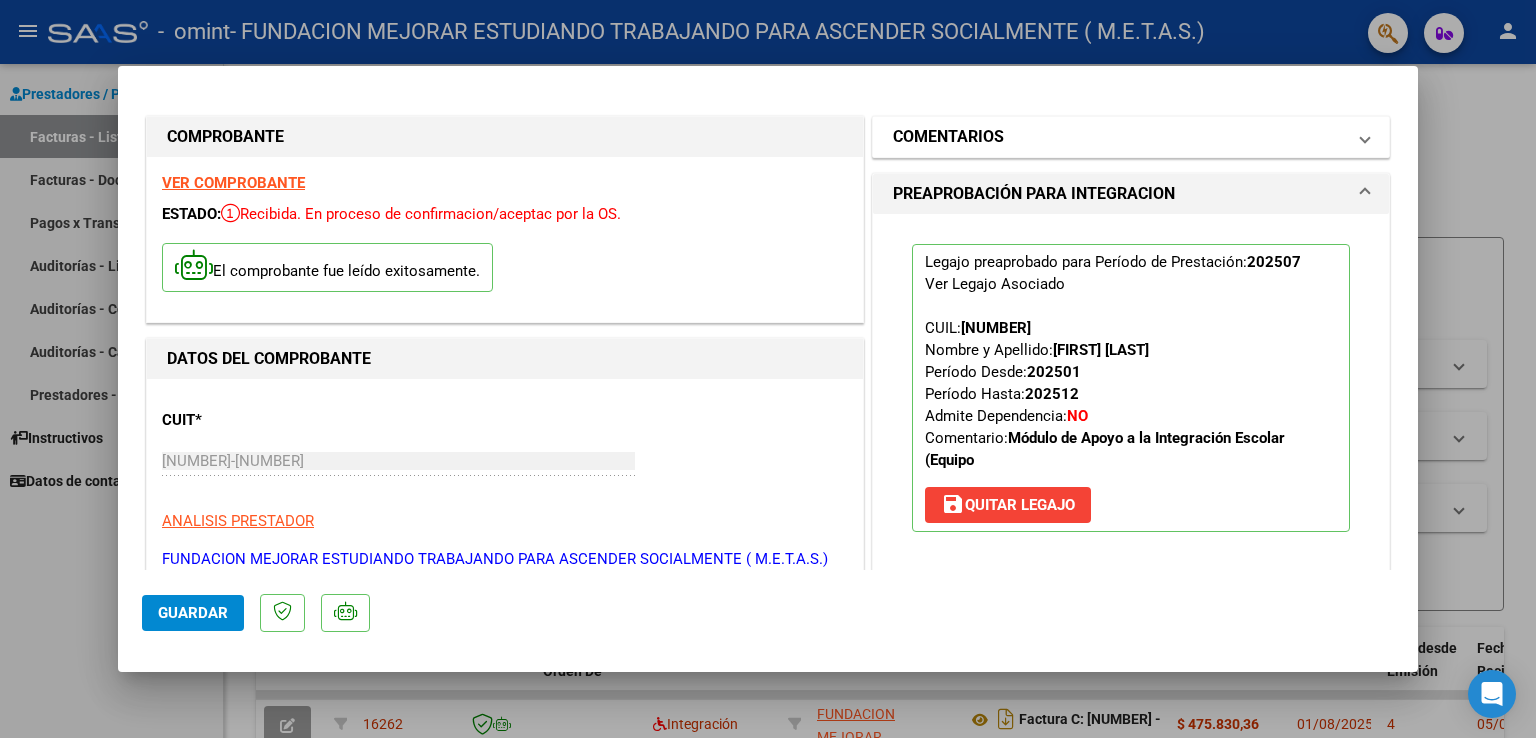 click on "COMENTARIOS" at bounding box center [1119, 137] 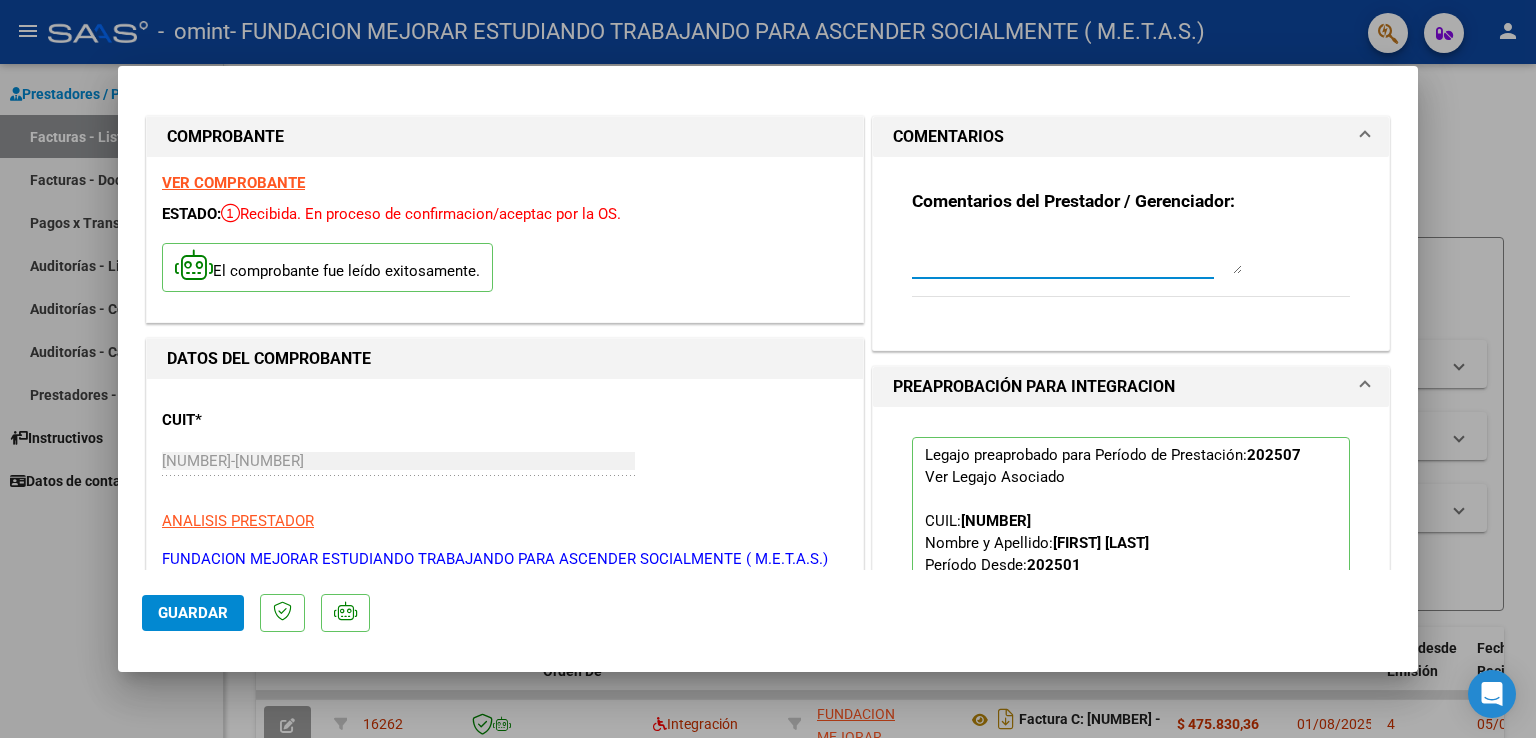 paste on "desde la resolucion pero se mandaba por un portal de Ospoce Omint a partir del mes de [MONTH] recibimos la notificacion durante el receso debe cargarse a la plataforma de Omint" 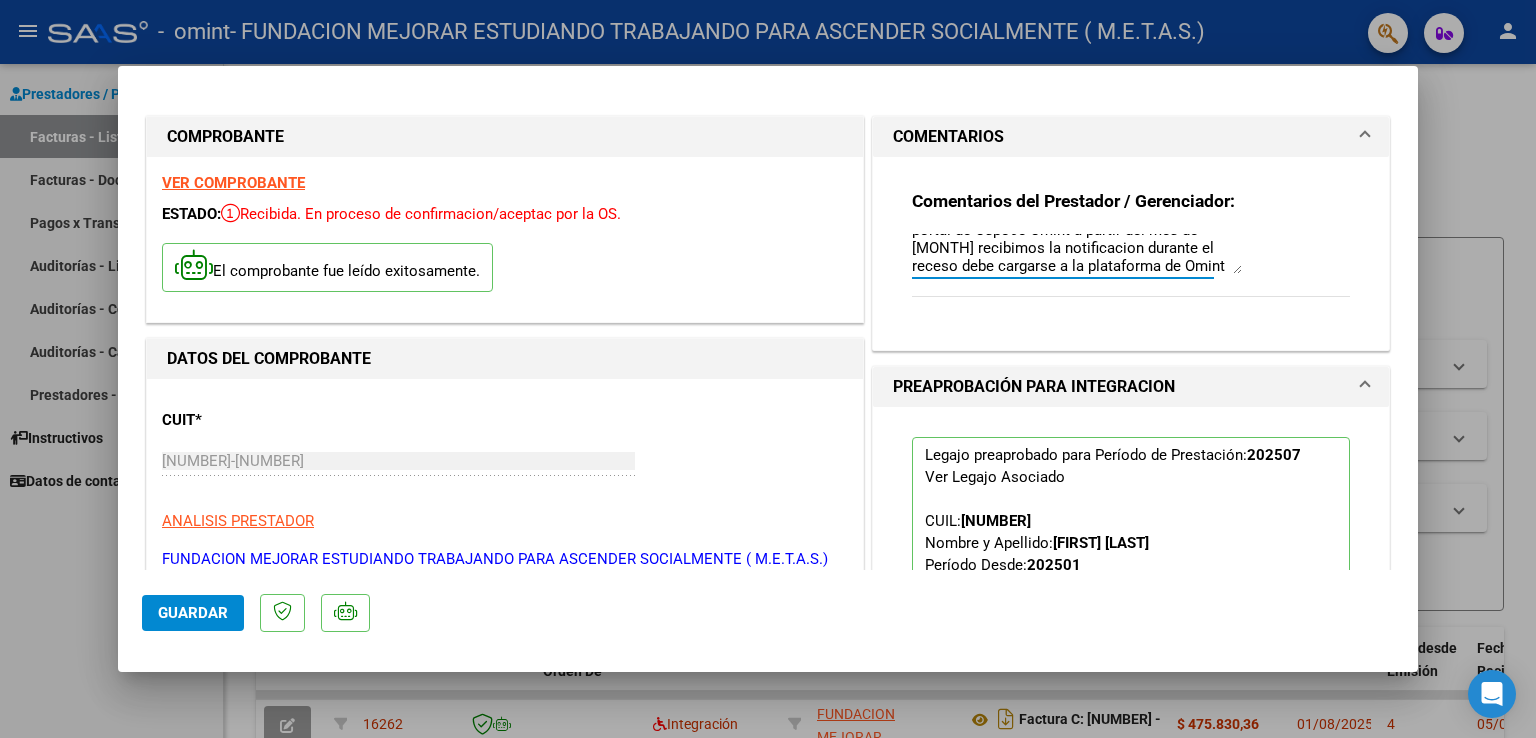 scroll, scrollTop: 0, scrollLeft: 0, axis: both 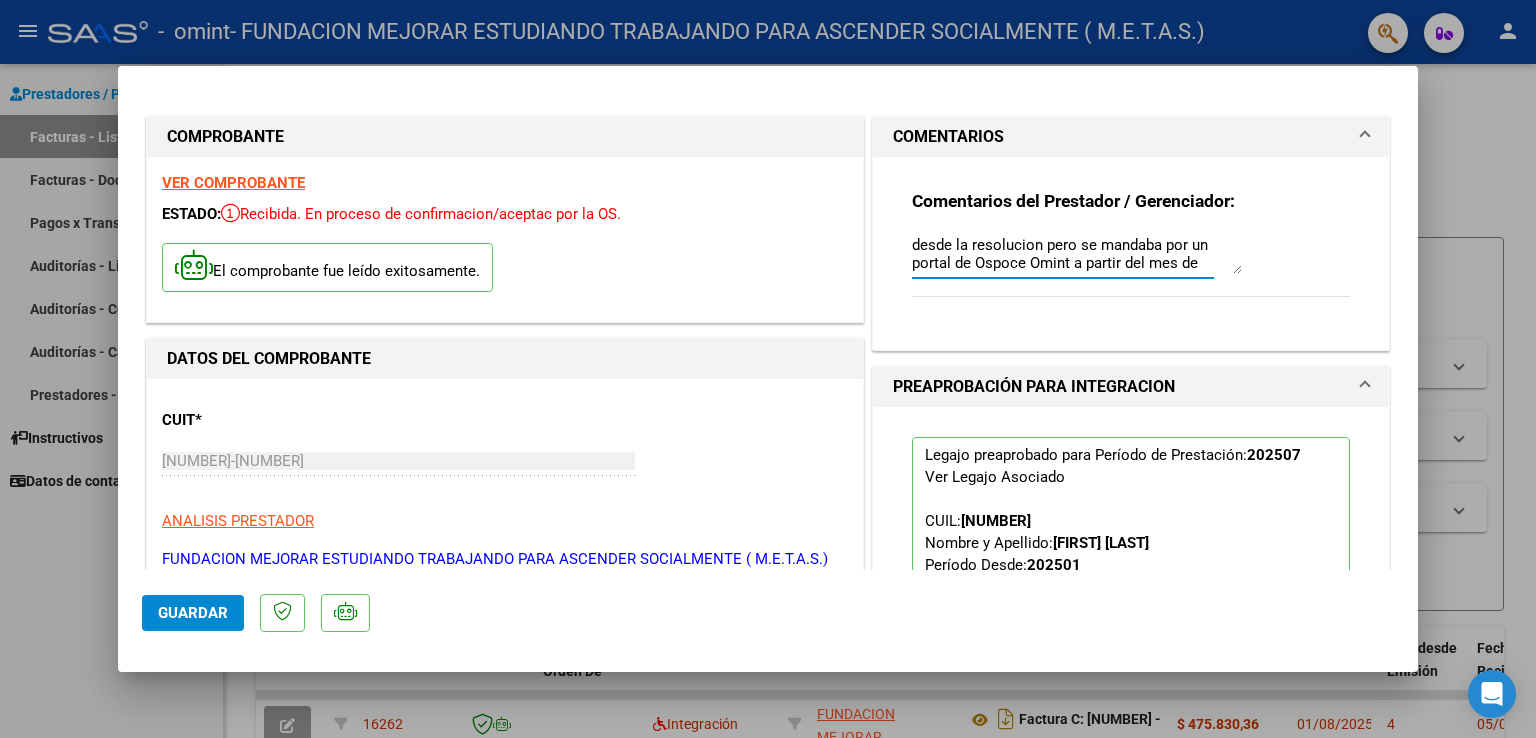 click on "desde la resolucion pero se mandaba por un portal de Ospoce Omint a partir del mes de [MONTH] recibimos la notificacion durante el receso debe cargarse a la plataforma de Omint" at bounding box center (1077, 254) 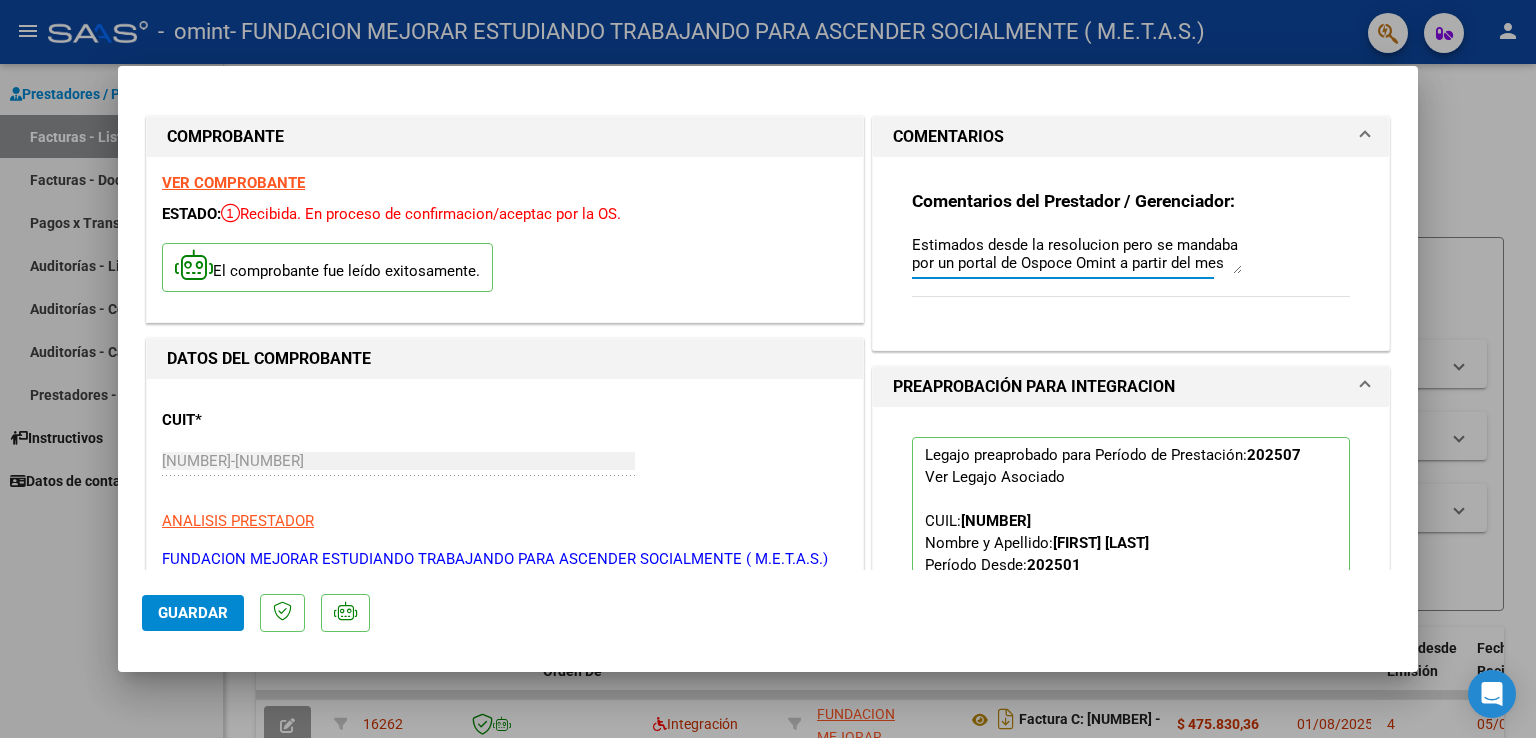 click on "Estimados desde la resolucion pero se mandaba por un portal de Ospoce Omint a partir del mes de [MONTH] recibimos la notificacion durante el receso debe cargarse a la plataforma de Omint" at bounding box center [1077, 254] 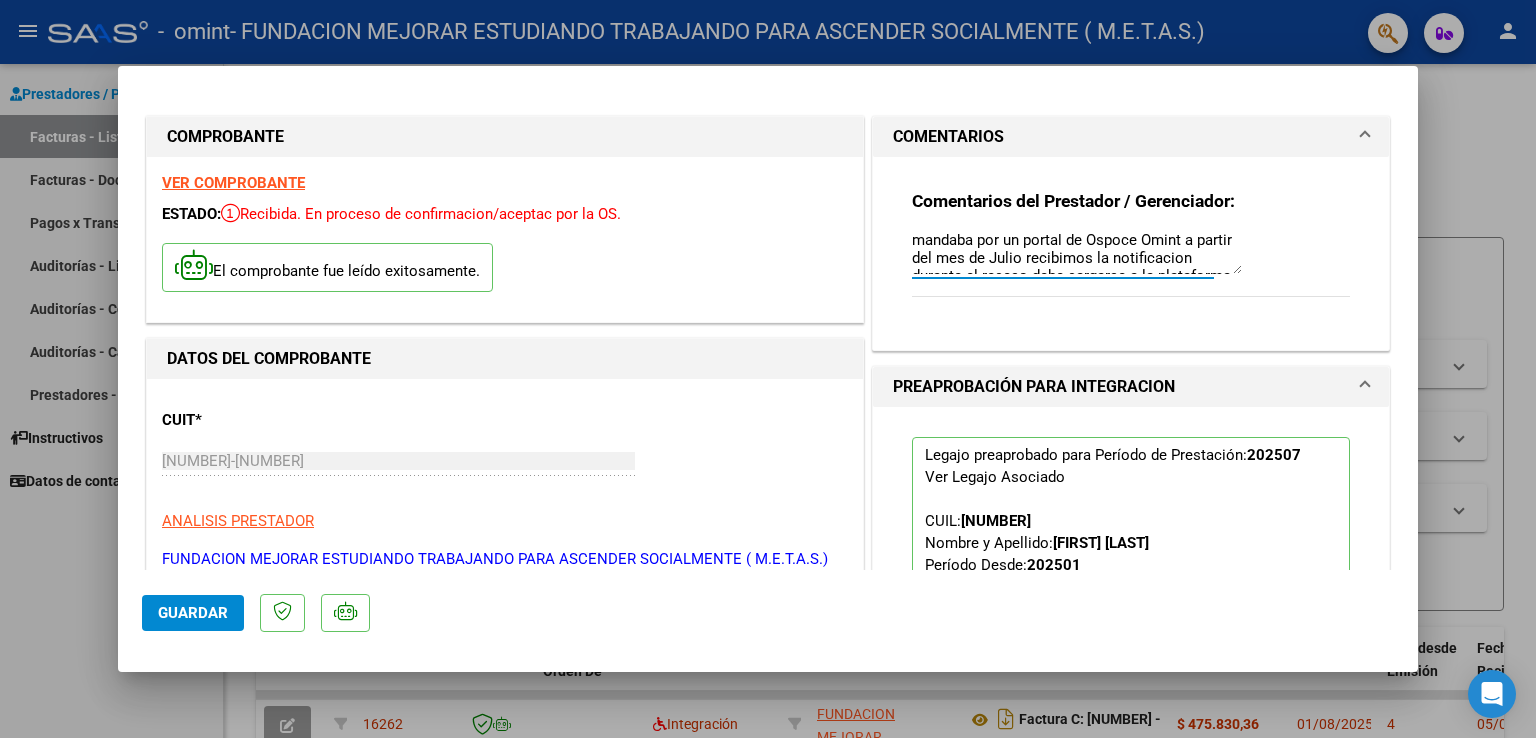 scroll, scrollTop: 0, scrollLeft: 0, axis: both 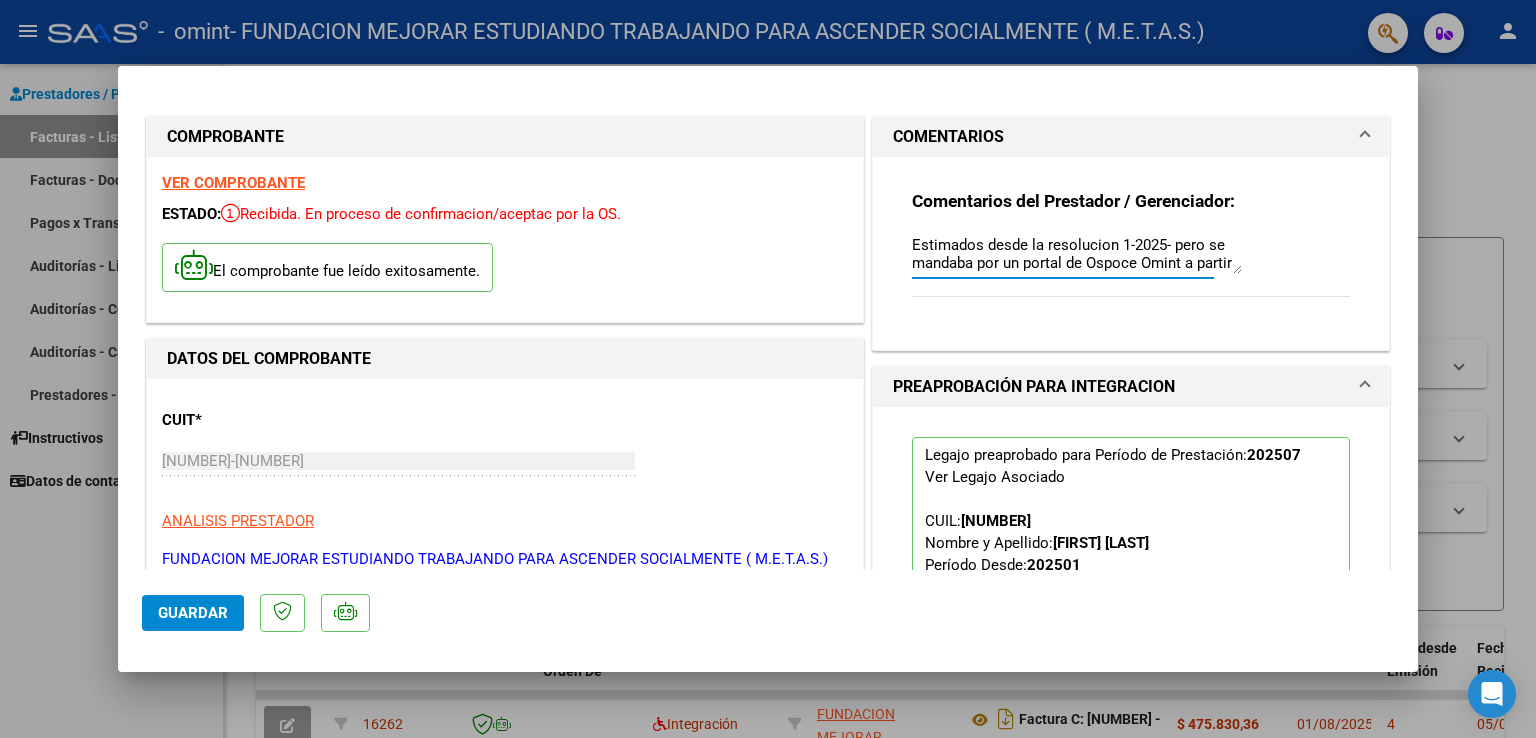 click on "Estimados desde la resolucion 1-2025- pero se mandaba por un portal de Ospoce Omint a partir del mes de Julio recibimos la notificacion durante el receso debe cargarse a la plataforma de Omint" at bounding box center [1077, 254] 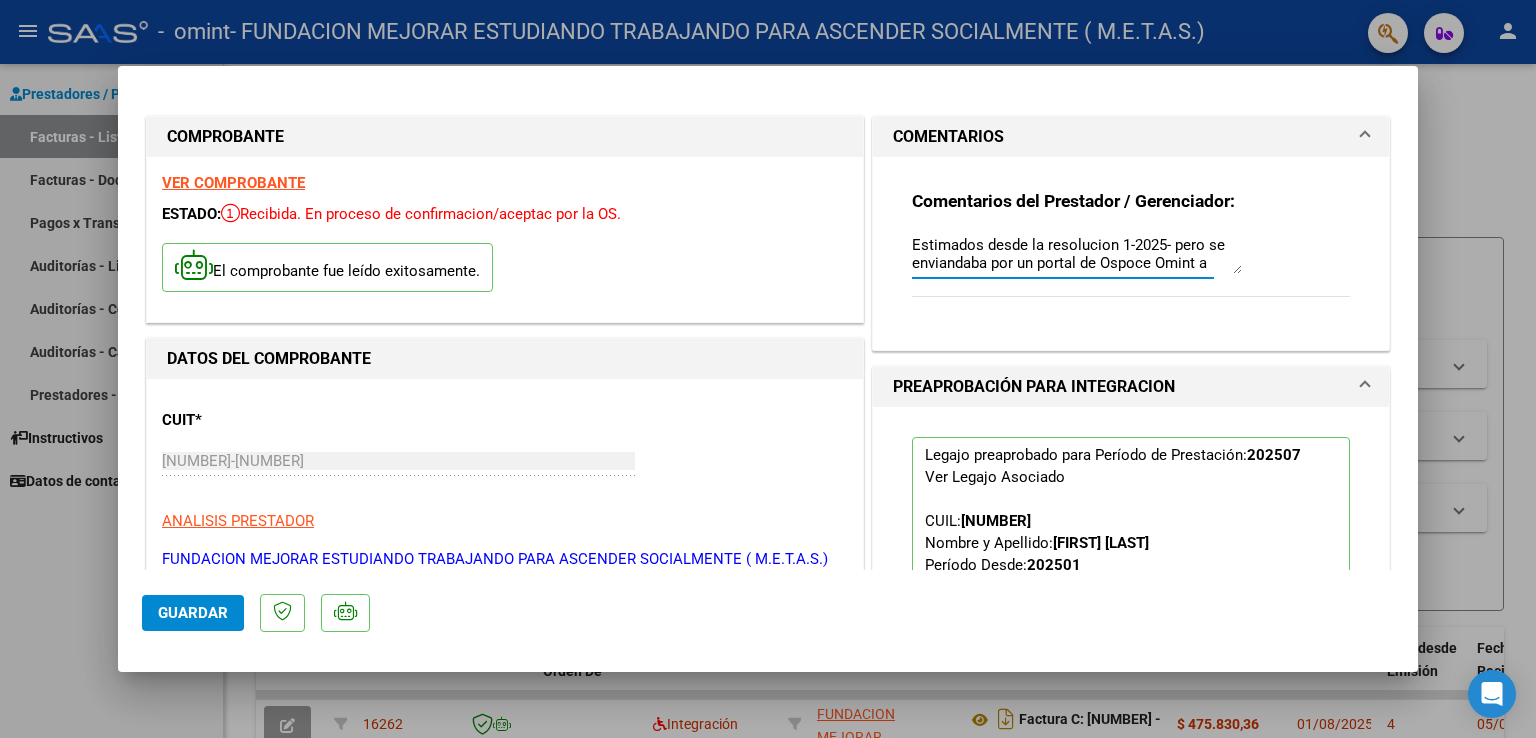 click on "Estimados desde la resolucion 1-2025- pero se enviandaba por un portal de Ospoce Omint a partir del mes de Julio recibimos la notificacion durante el receso debe cargarse a la plataforma de Omint" at bounding box center (1077, 254) 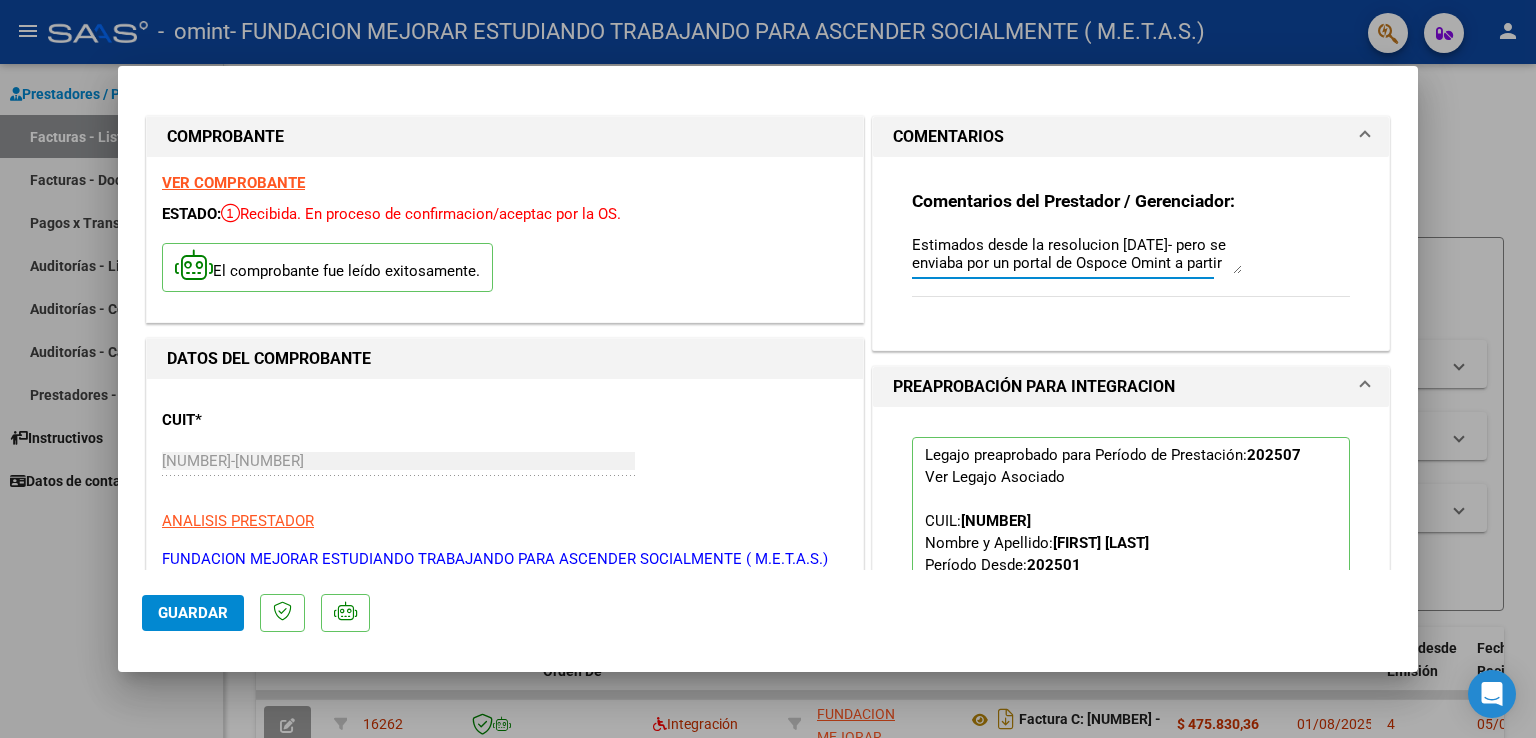 scroll, scrollTop: 53, scrollLeft: 0, axis: vertical 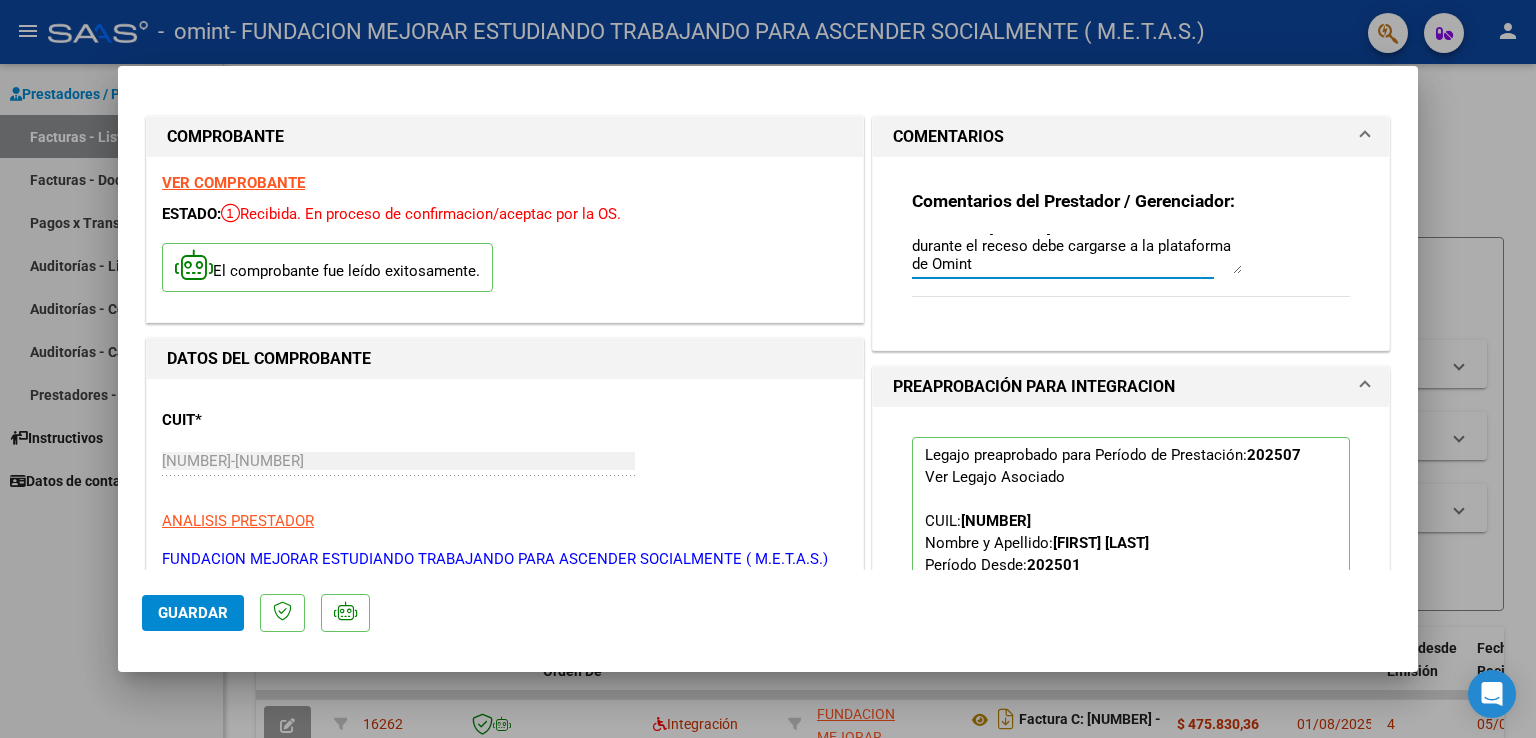 click on "Estimados desde la resolucion [DATE]- pero se enviaba por un portal de Ospoce Omint a partir del mes de [MONTH] recibimos la notificacion durante el receso debe cargarse a la plataforma de Omint" at bounding box center (1077, 254) 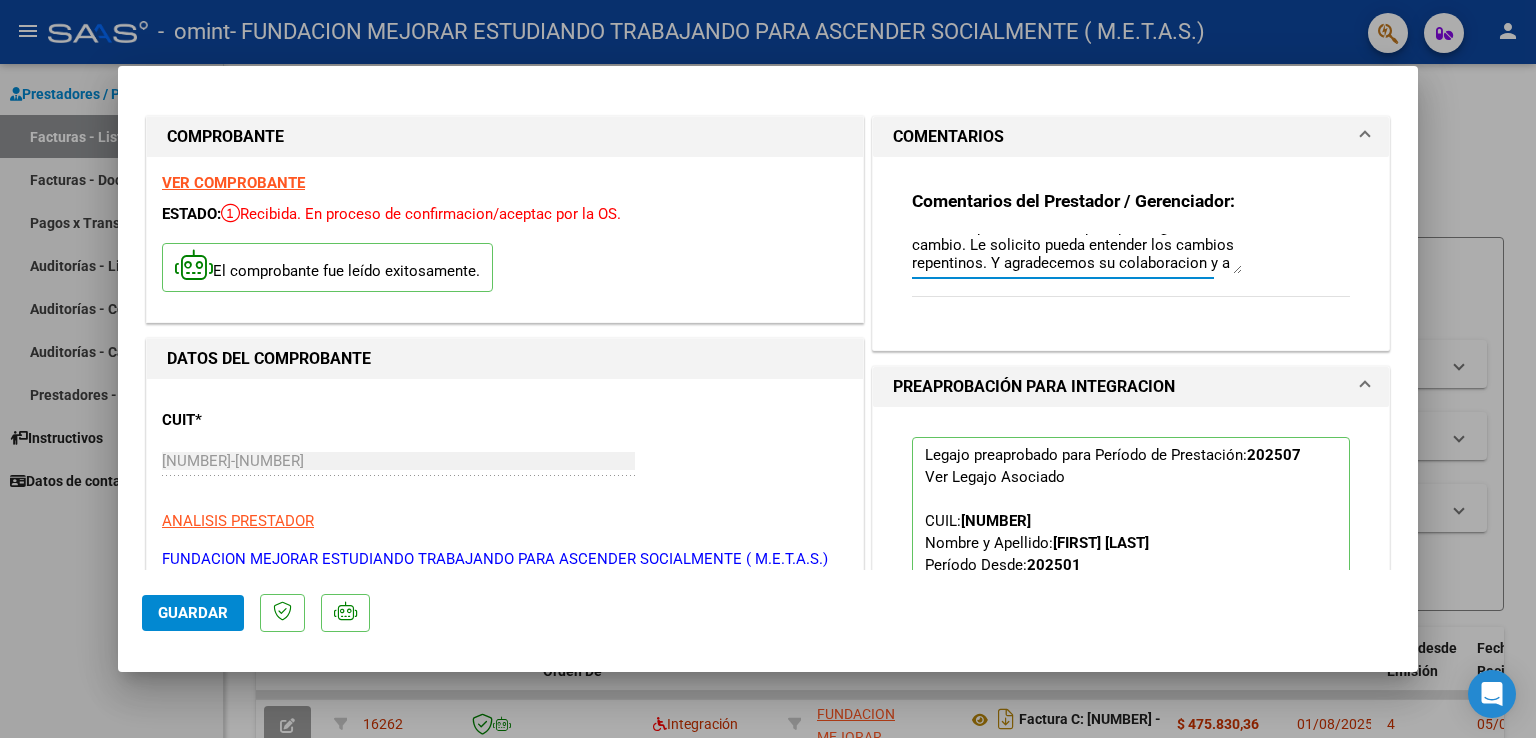 scroll, scrollTop: 196, scrollLeft: 0, axis: vertical 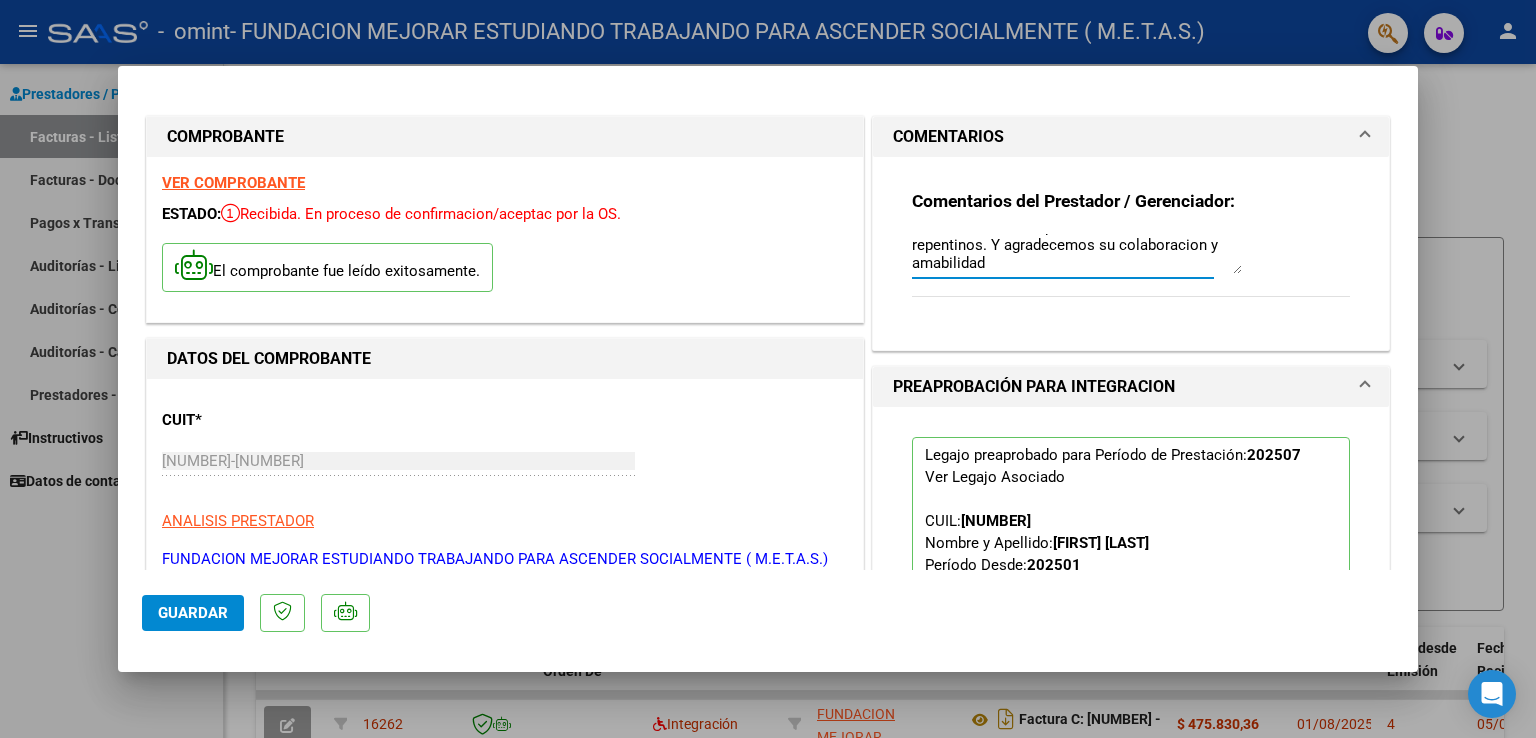 click on "Estimados desde la resolucion 1-2025- pero se enviaba por un portal de Ospoce Omint a partir del mes de Julio recibimos la notificacion durante el receso debe cargarse a la plataforma de Omint.Por lo tanto se envia por esta ves con formato ospoce debido al cambio repentino. A partir del mes que viene se enviara en el formato planilla Omint. Si fuese necesario cambiar este formato , por favor avisar para poder gestionar el cambio. Le solicito pueda entender los cambios repentinos. Y agradecemos su colaboracion y amabilidad" at bounding box center [1077, 254] 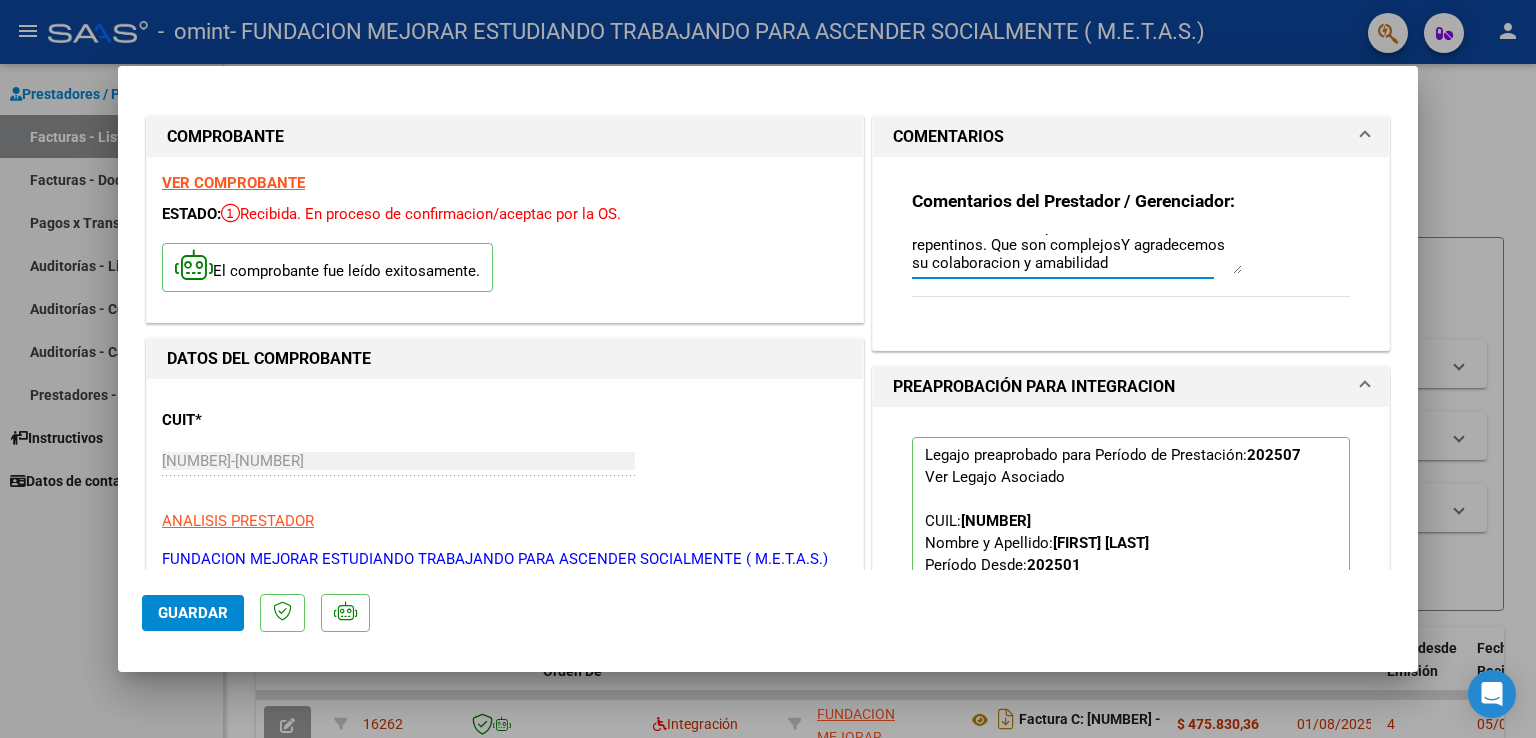 click on "Estimados desde la resolucion 1-2025- pero se enviaba por un portal de Ospoce Omint a partir del mes de Julio recibimos la notificacion durante el receso debe cargarse a la plataforma de Omint.Por lo tanto se envia por esta ves con formato ospoce debido al cambio repentino. A partir del mes que viene se enviara en el formato planilla Omint. Si fuese necesario cambiar este formato , por favor avisar para poder gestionar el cambio. Le solicito pueda entender los cambios repentinos. Que son complejosY agradecemos su colaboracion y amabilidad" at bounding box center (1077, 254) 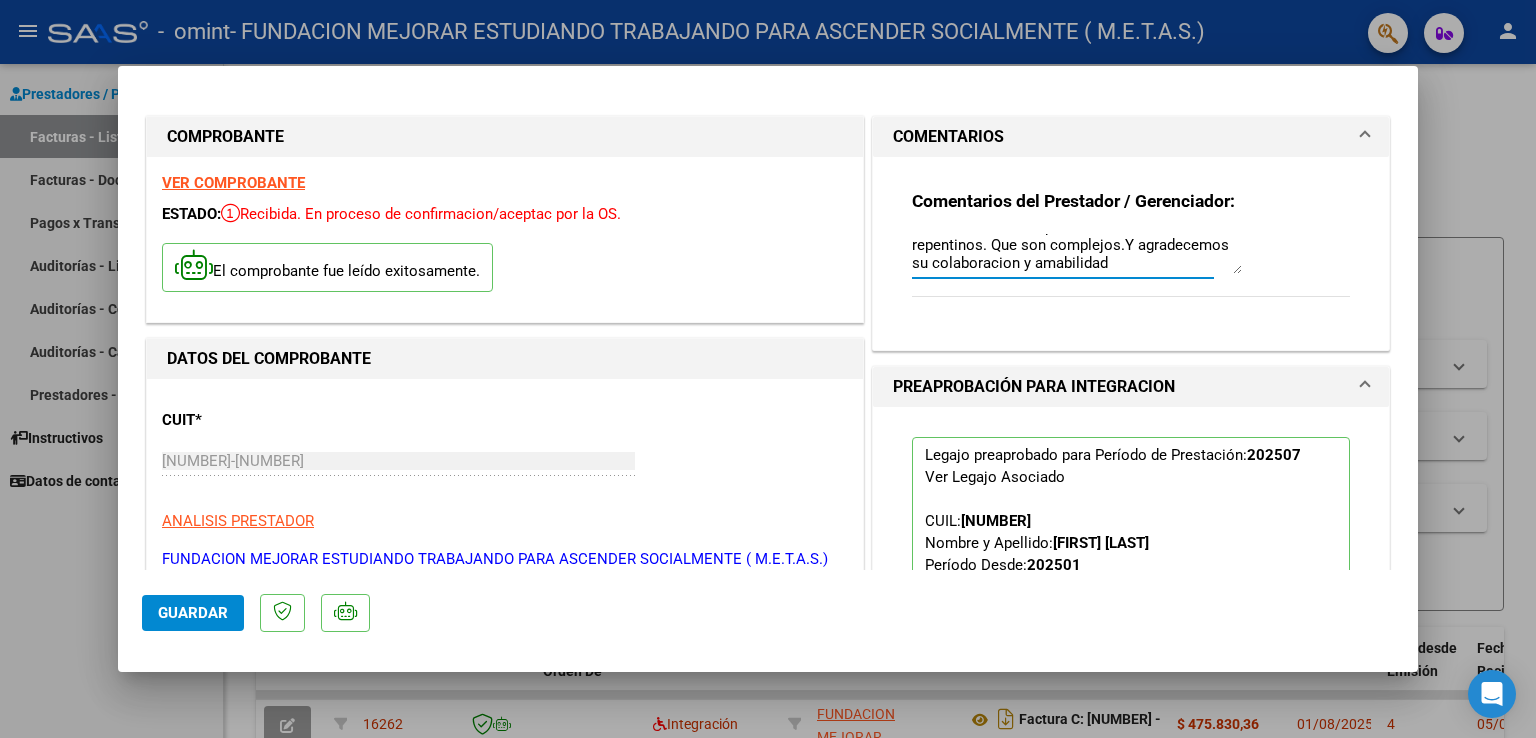 click on "Estimados desde la resolucion 1-2025- pero se enviaba por un portal de Ospoce Omint a partir del mes de [MONTH] recibimos la notificacion durante el receso debe cargarse a la plataforma de Omint.Por lo tanto se envia por esta ves con formato ospoce debido al cambio repentino. A partir del mes que viene se enviara en el formato planilla Omint. Si fuese necesario cambiar este formato , por favor avisar para poder gestionar el cambio. Le solicito pueda entender los cambios repentinos. Que son complejos.Y agradecemos su colaboracion y amabilidad" at bounding box center [1077, 254] 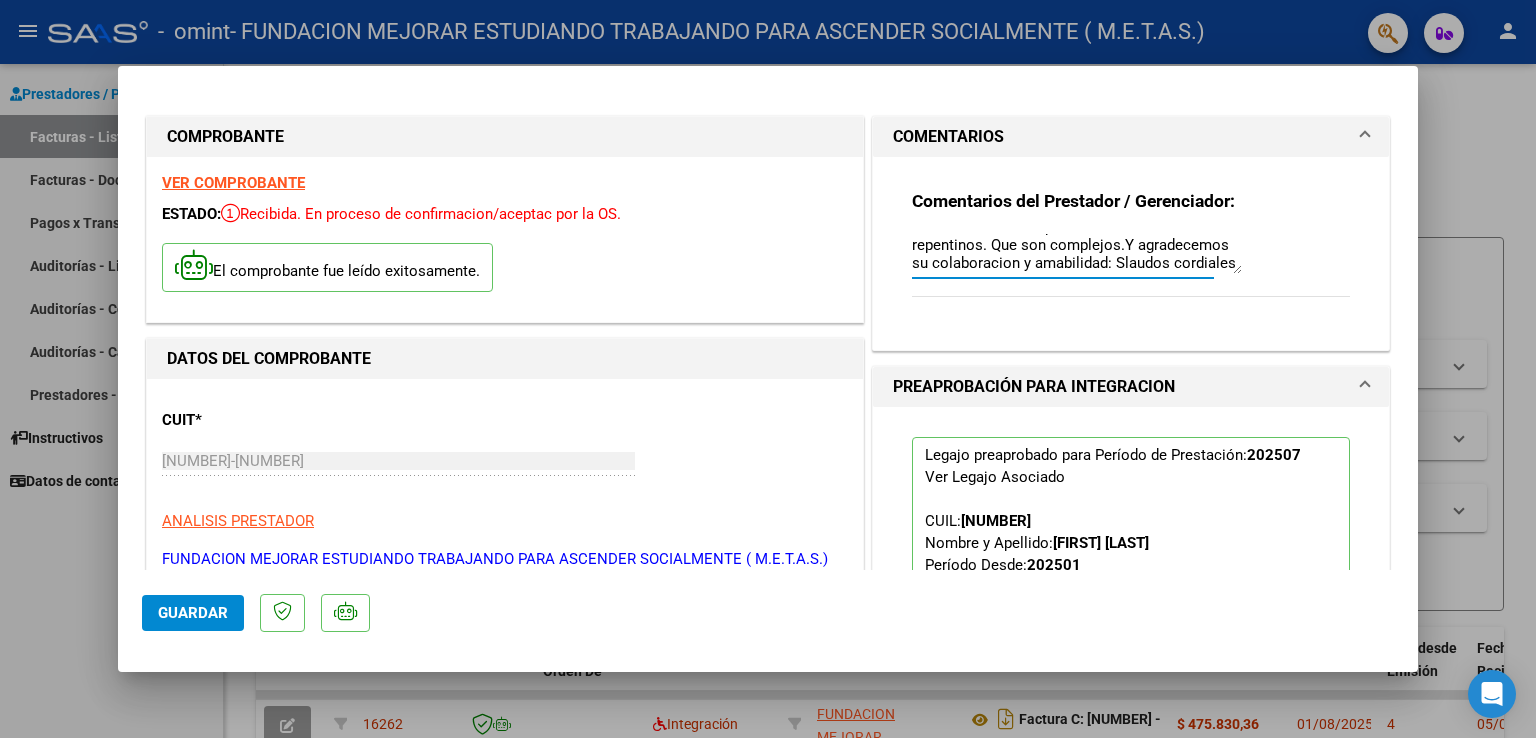 scroll, scrollTop: 216, scrollLeft: 0, axis: vertical 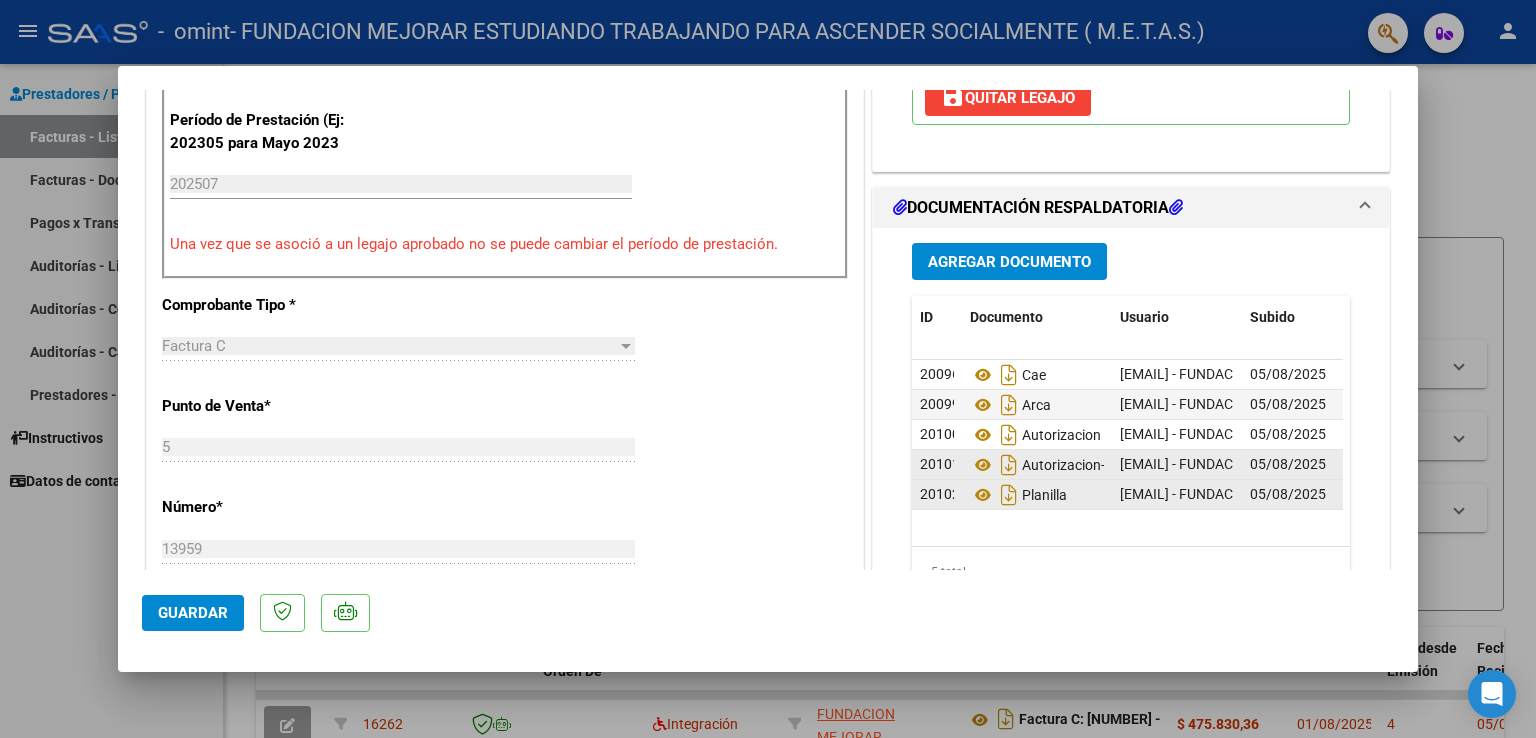type on "Estimados desde la resolucion 1-2025- pero se enviaba por un portal de Ospoce Omint a partir del mes de Julio recibimos la notificacion durante el receso debe cargarse a la plataforma de Omint.Por lo tanto se envia por esta ves con formato ospoce debido al cambio repentino. A partir del mes que viene se enviara en el formato planilla Omint. Si fuese necesario cambiar este formato , por favor avisar para poder gestionar el cambio. Le solicito pueda entender los cambios repentinos. Que son complejos.Y agradecemos su colaboracion y amabilidad: Slaudos cordiales" 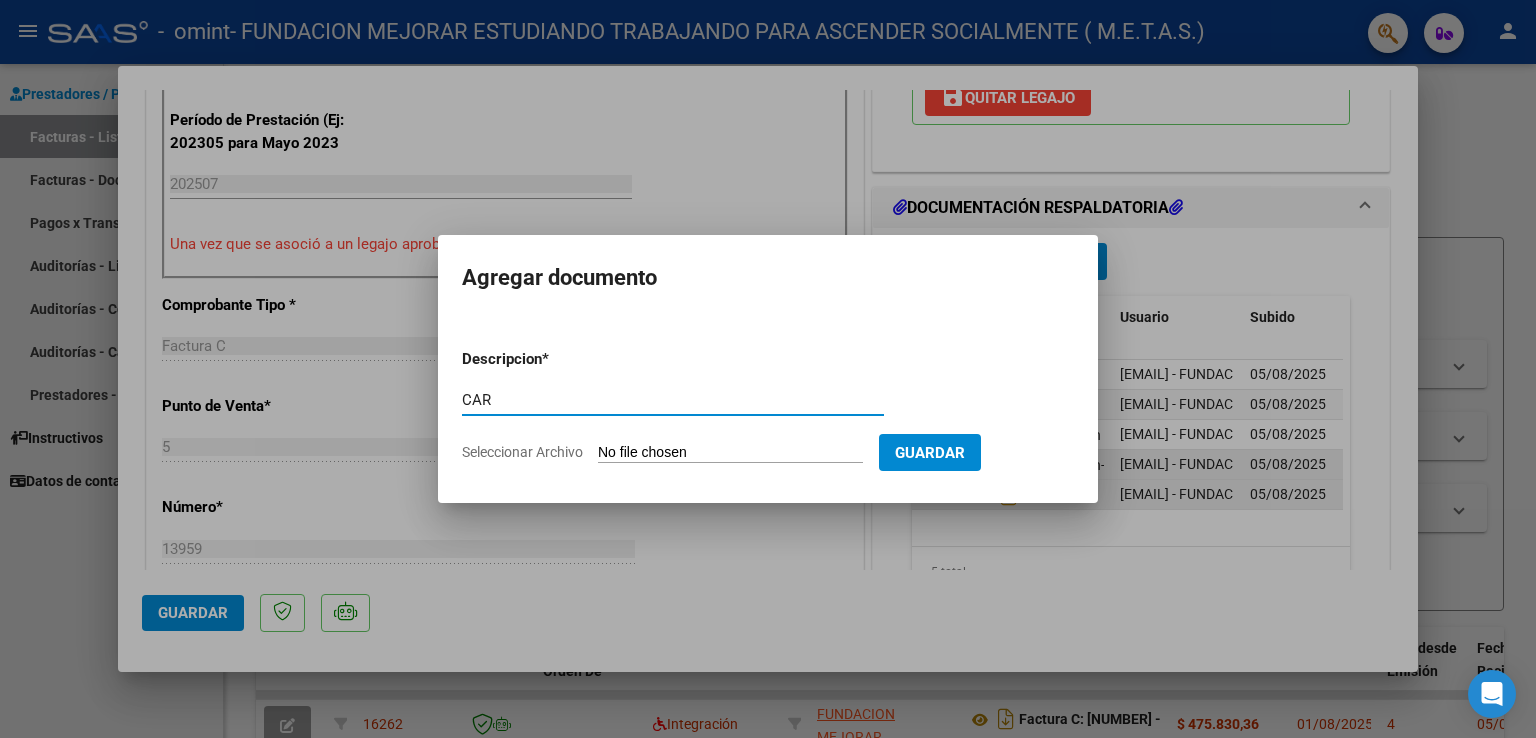 type on "CAR" 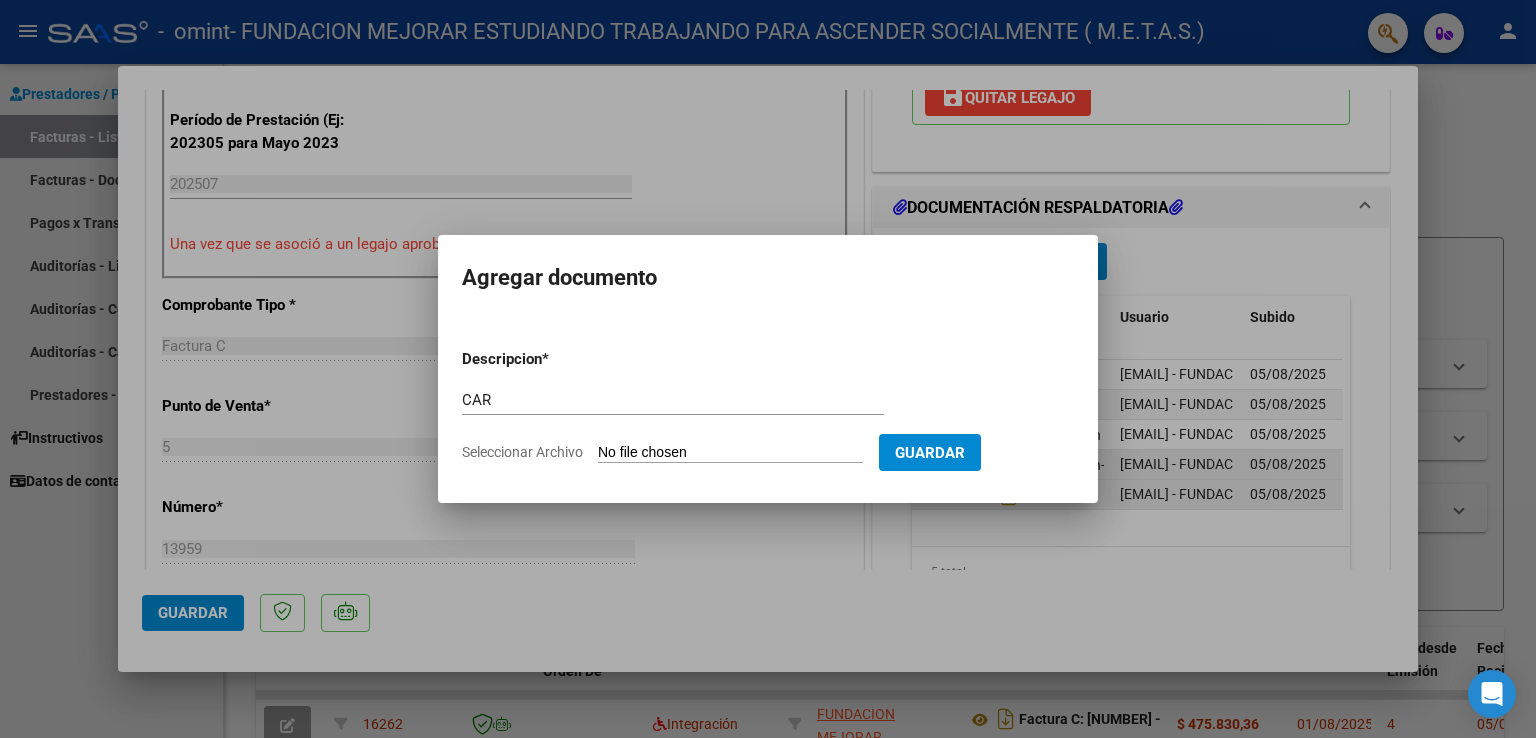type on "C:\fakepath\[LAST] [FIRST] - CAR.pdf" 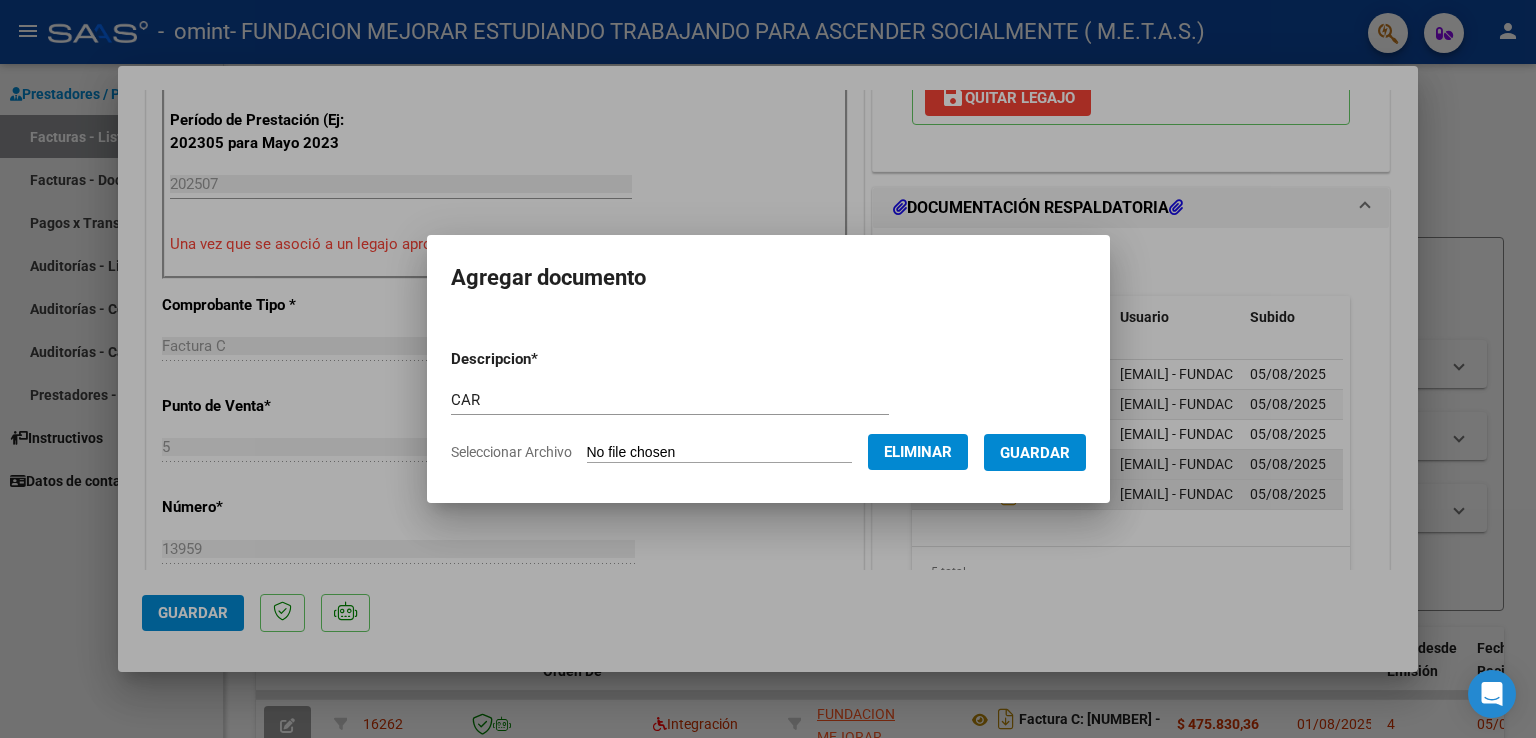 click on "Guardar" at bounding box center [1035, 453] 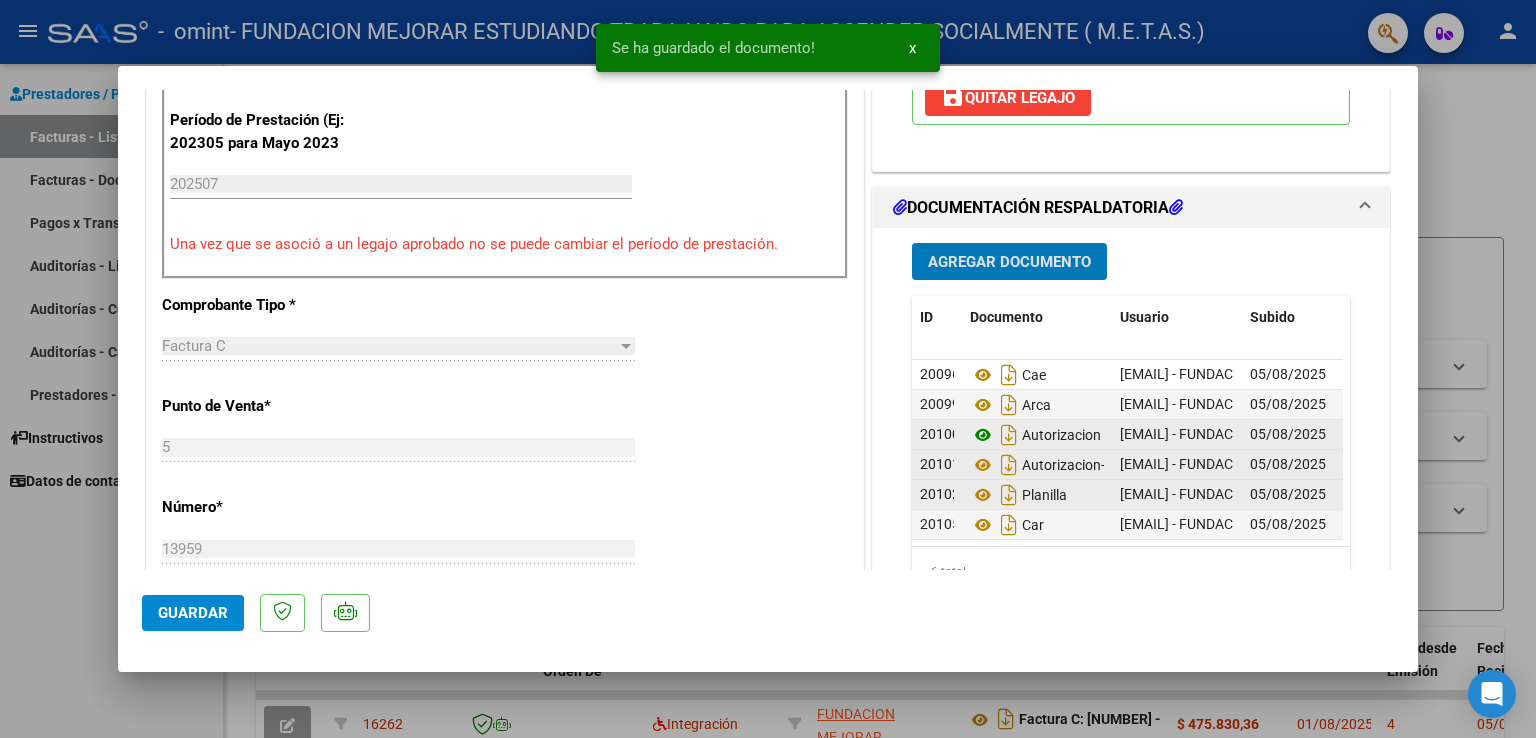 scroll, scrollTop: 15, scrollLeft: 0, axis: vertical 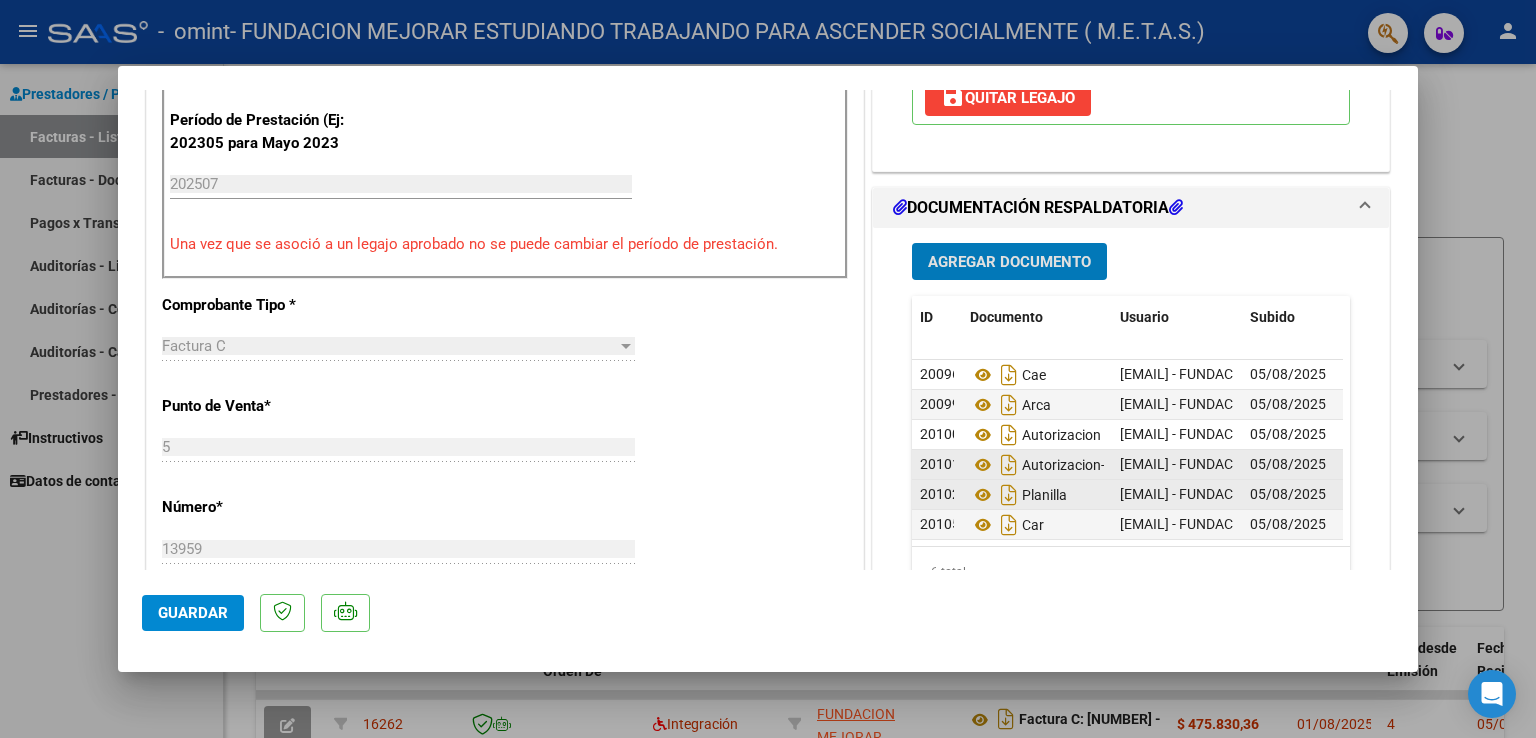 click on "Guardar" 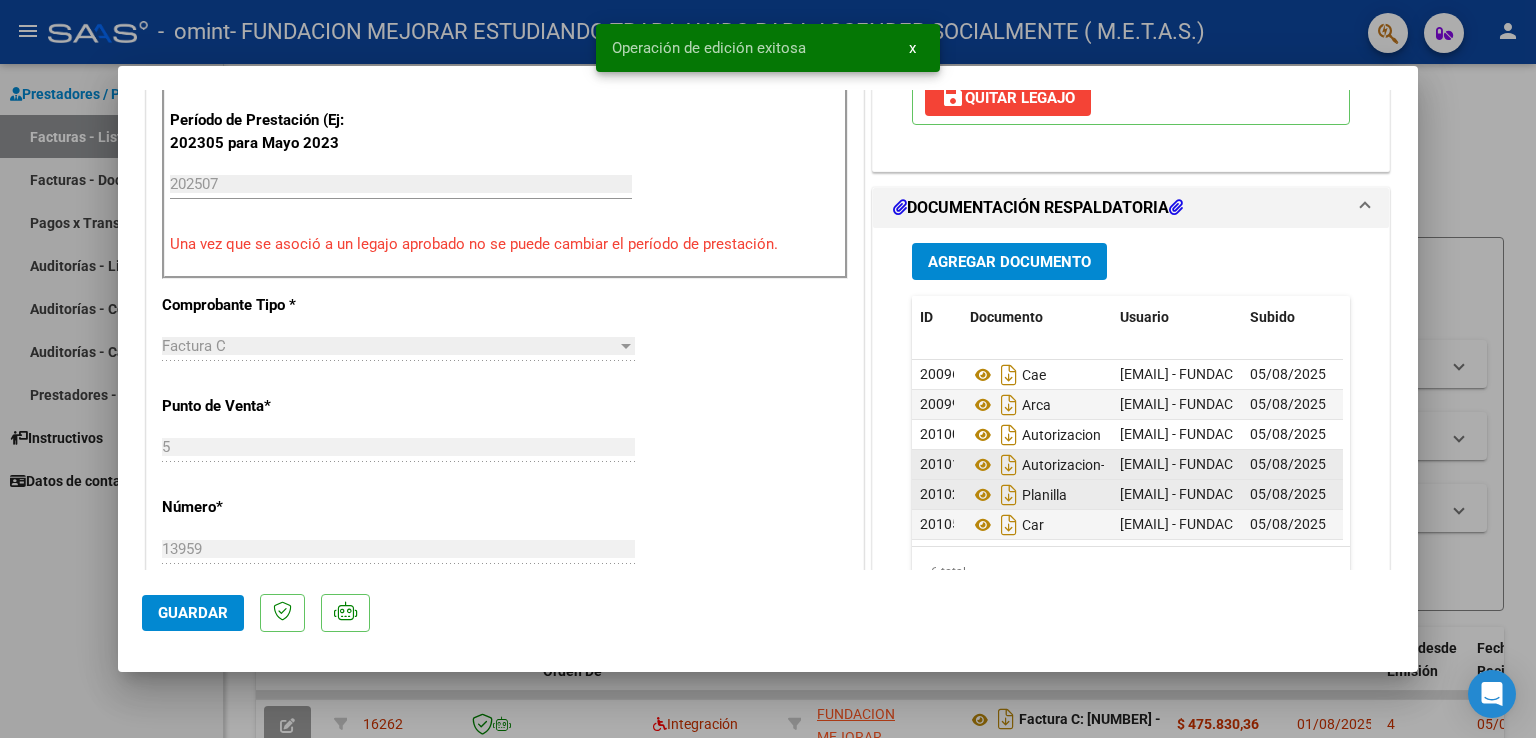 click at bounding box center [768, 369] 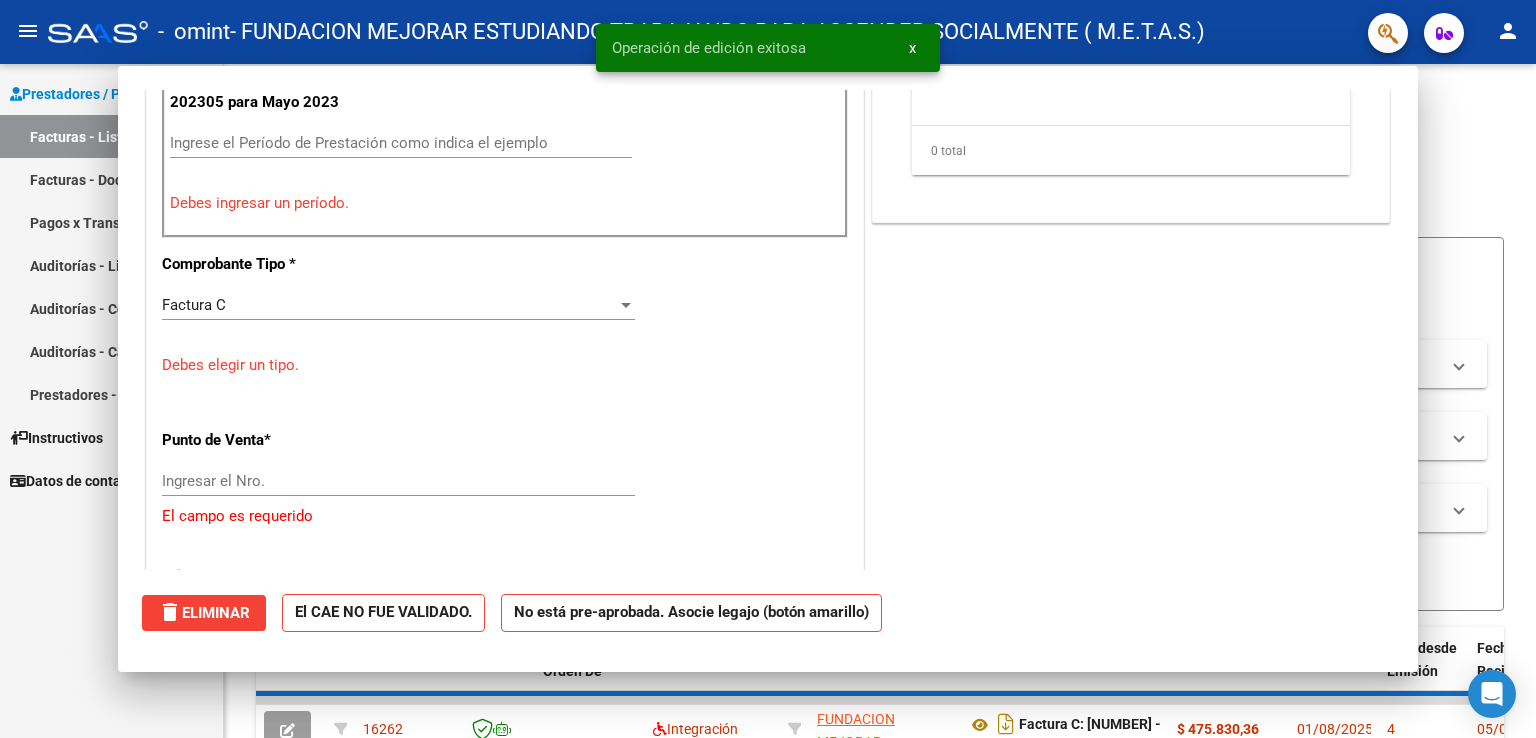 scroll, scrollTop: 0, scrollLeft: 0, axis: both 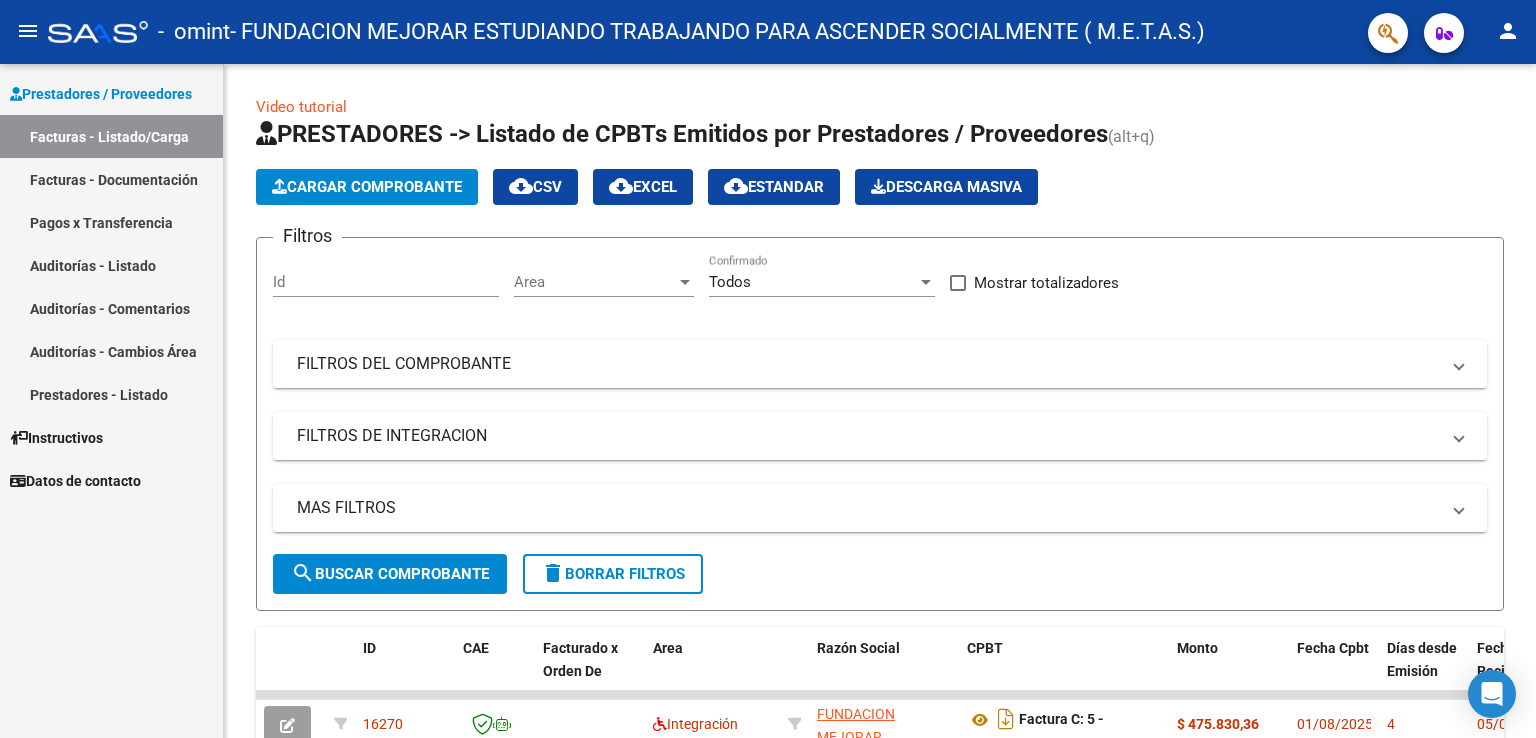 click on "person" 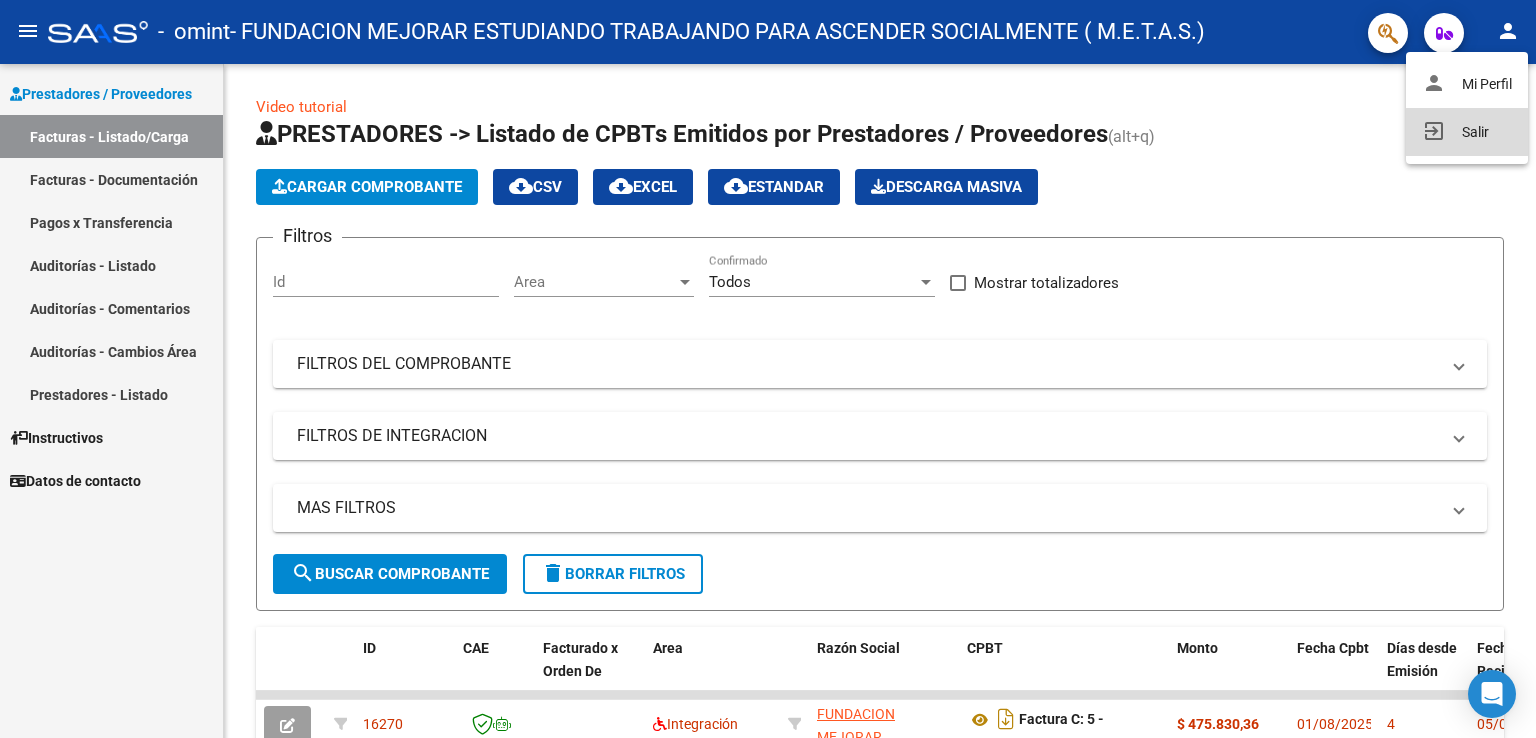 click on "exit_to_app  Salir" at bounding box center [1467, 132] 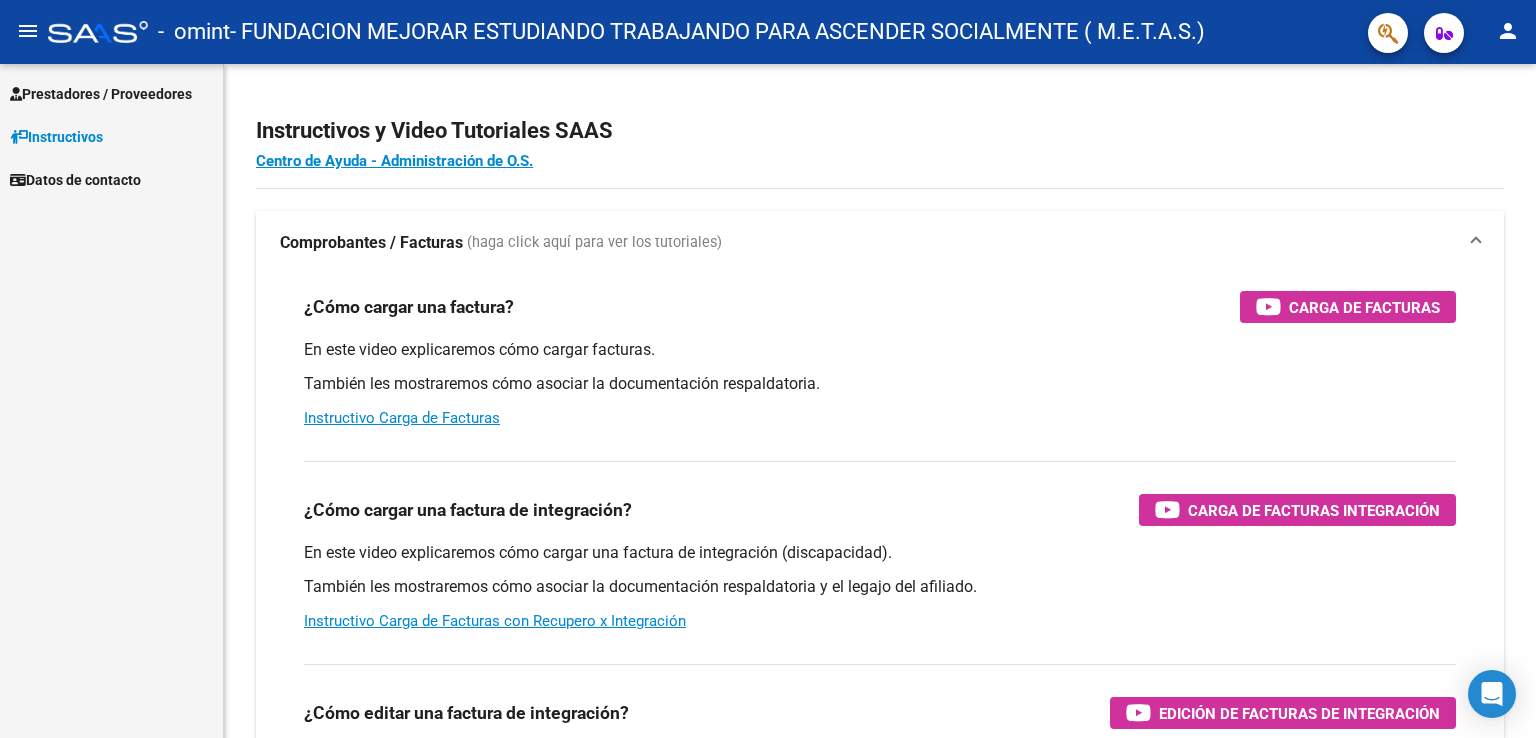 scroll, scrollTop: 0, scrollLeft: 0, axis: both 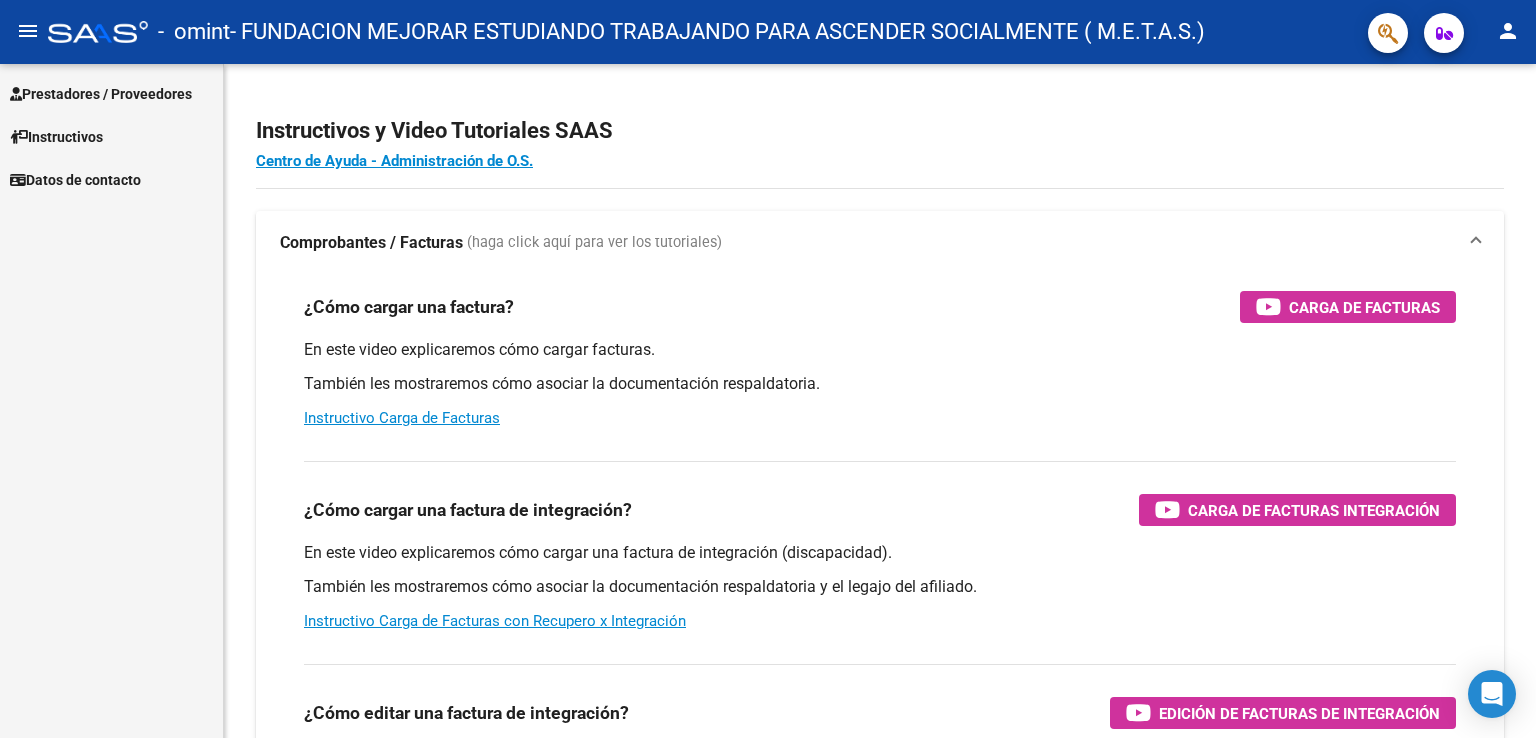 click on "Prestadores / Proveedores" at bounding box center (101, 94) 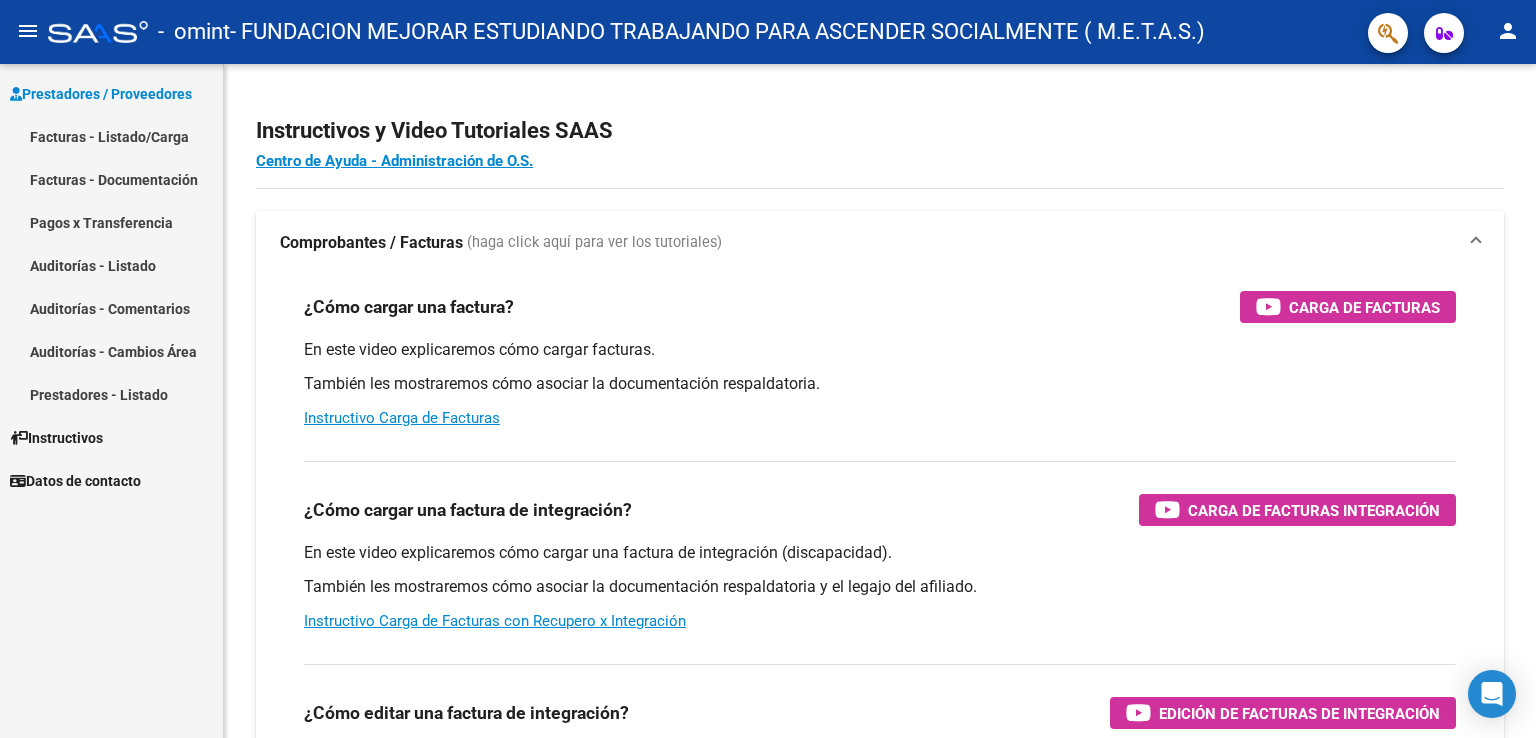 click on "Facturas - Listado/Carga" at bounding box center [111, 136] 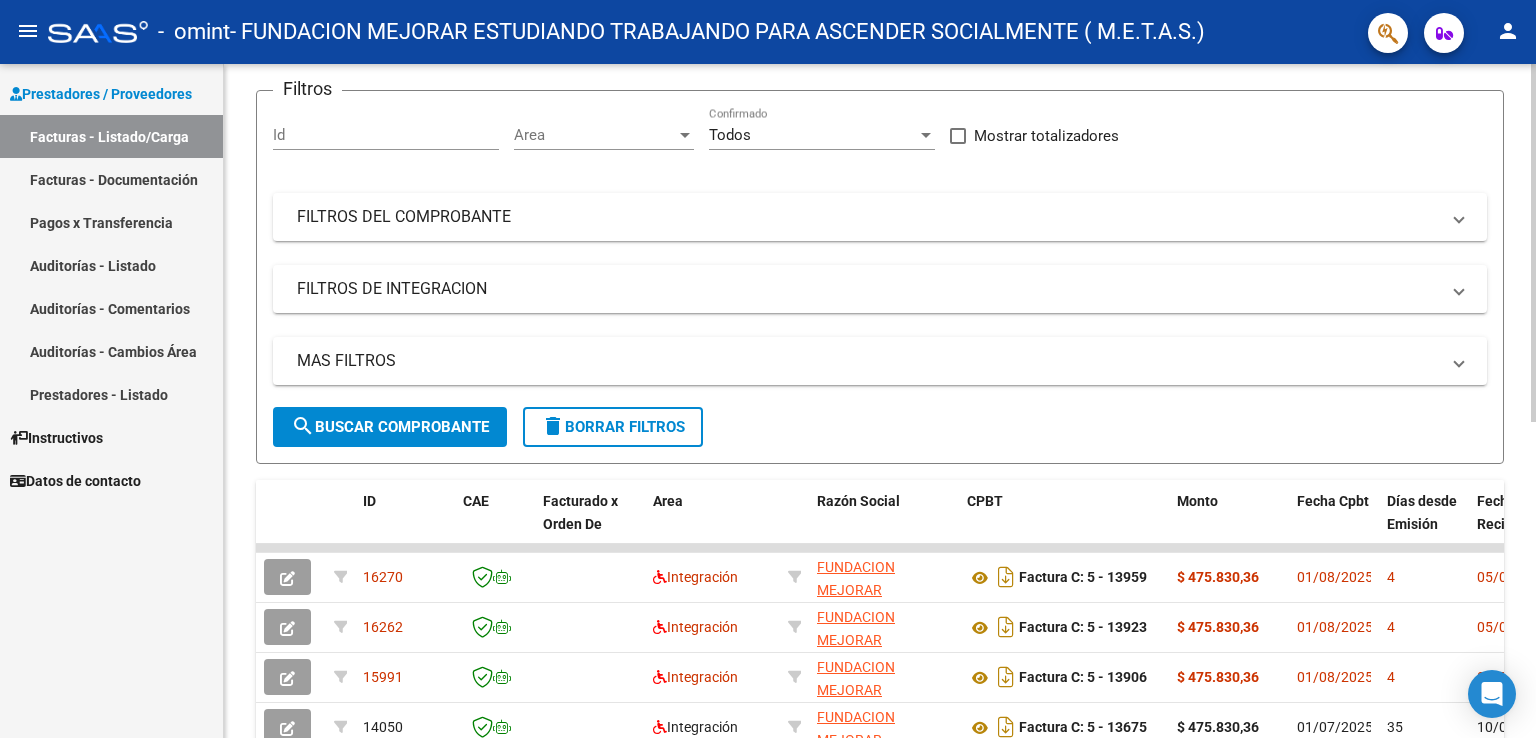 scroll, scrollTop: 200, scrollLeft: 0, axis: vertical 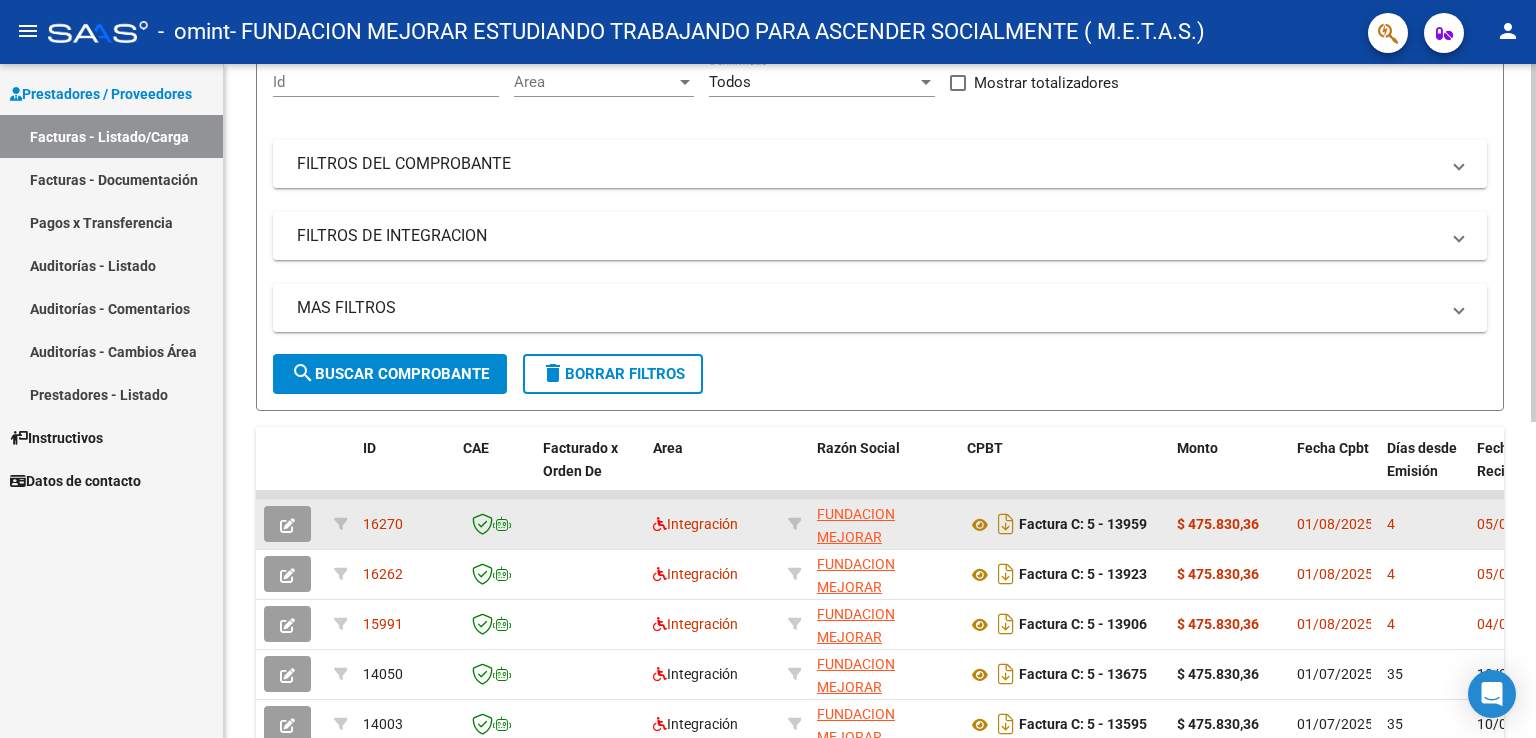 click 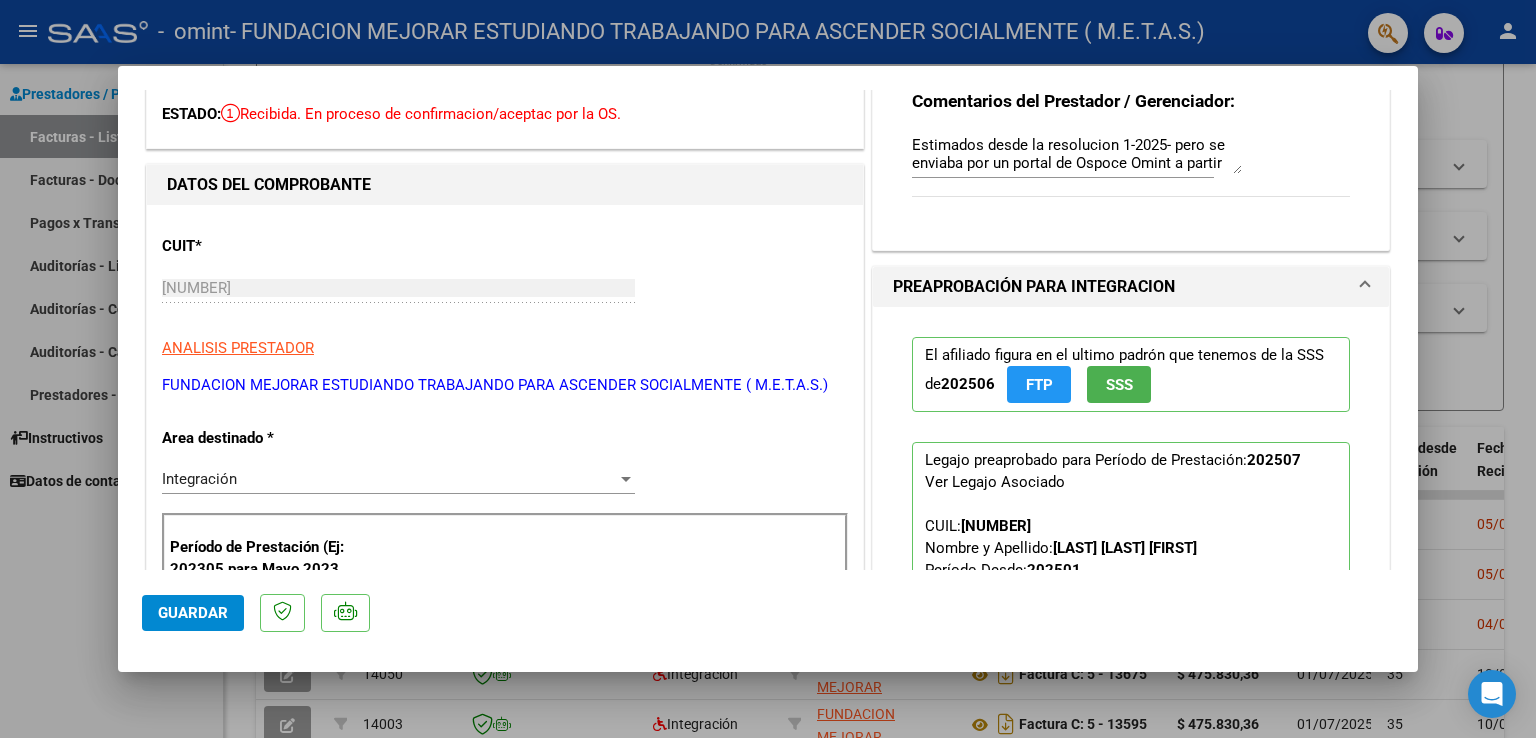 scroll, scrollTop: 0, scrollLeft: 0, axis: both 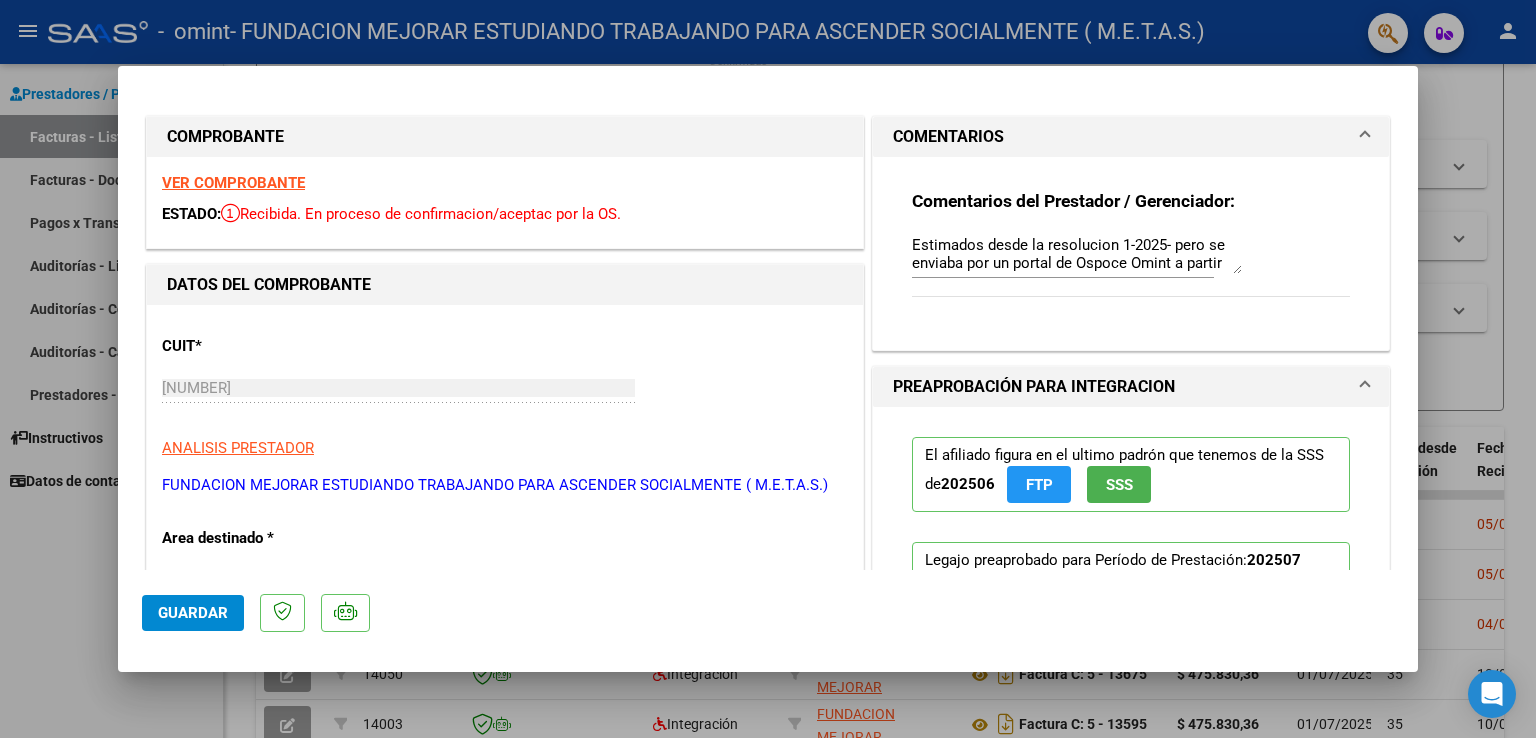 click on "VER COMPROBANTE" at bounding box center (233, 183) 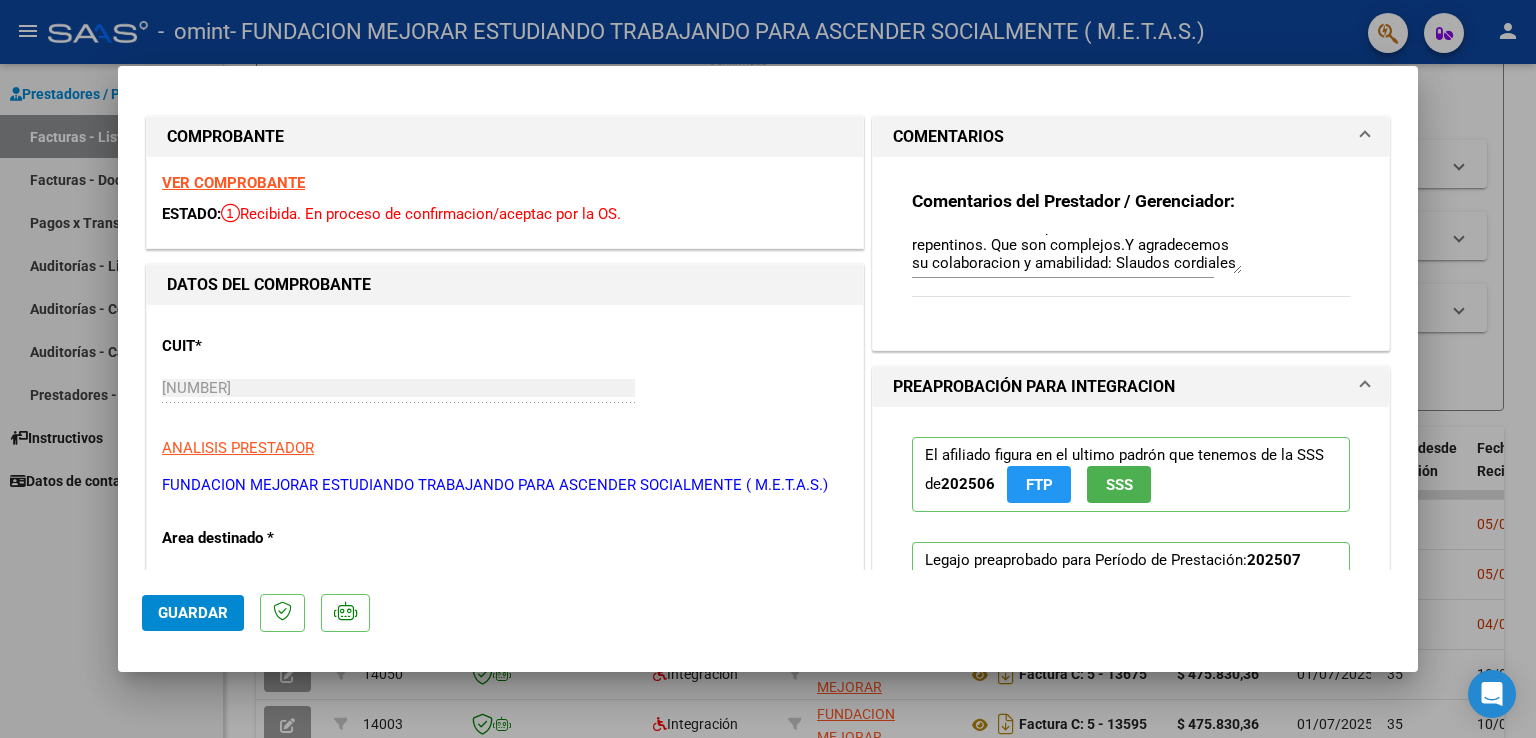 scroll, scrollTop: 216, scrollLeft: 0, axis: vertical 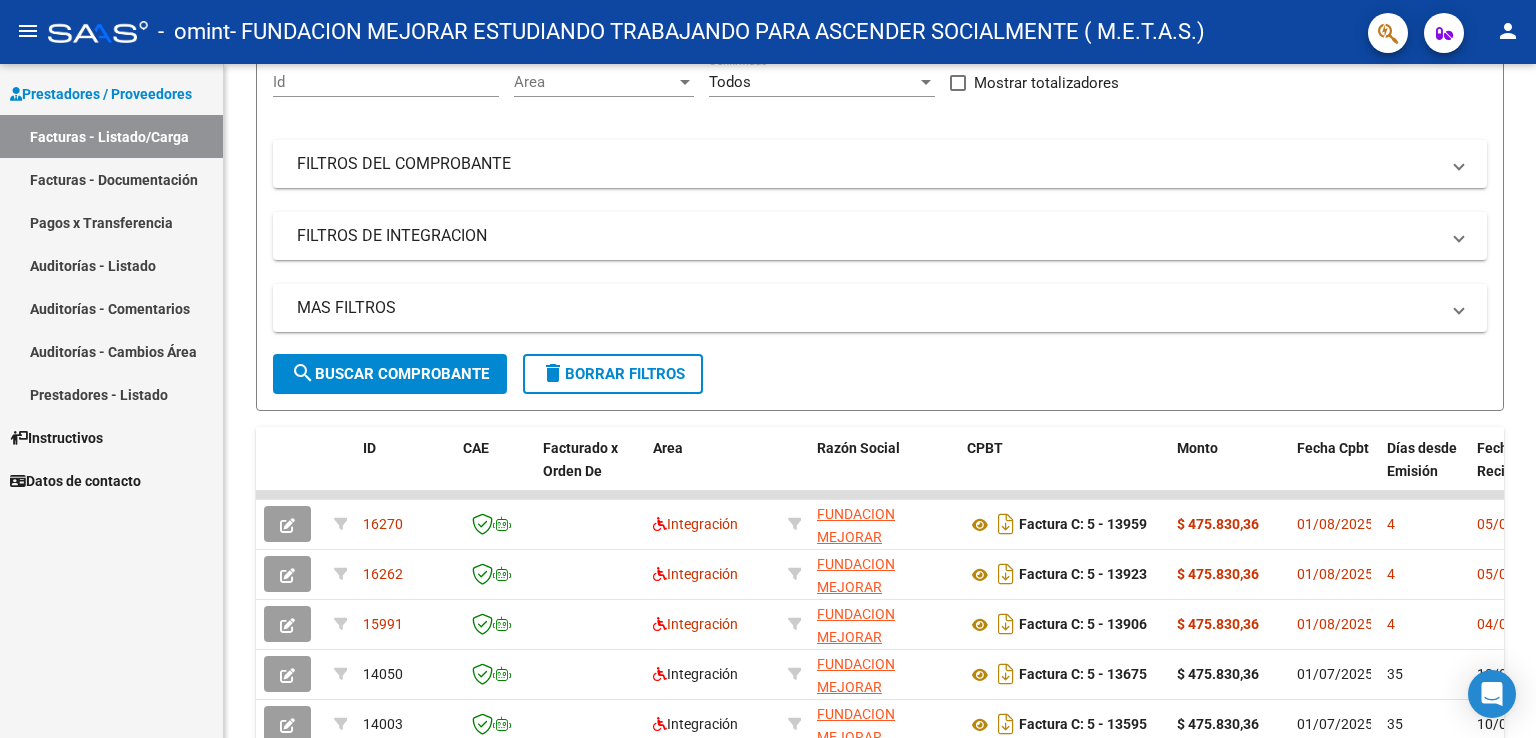 click on "person" 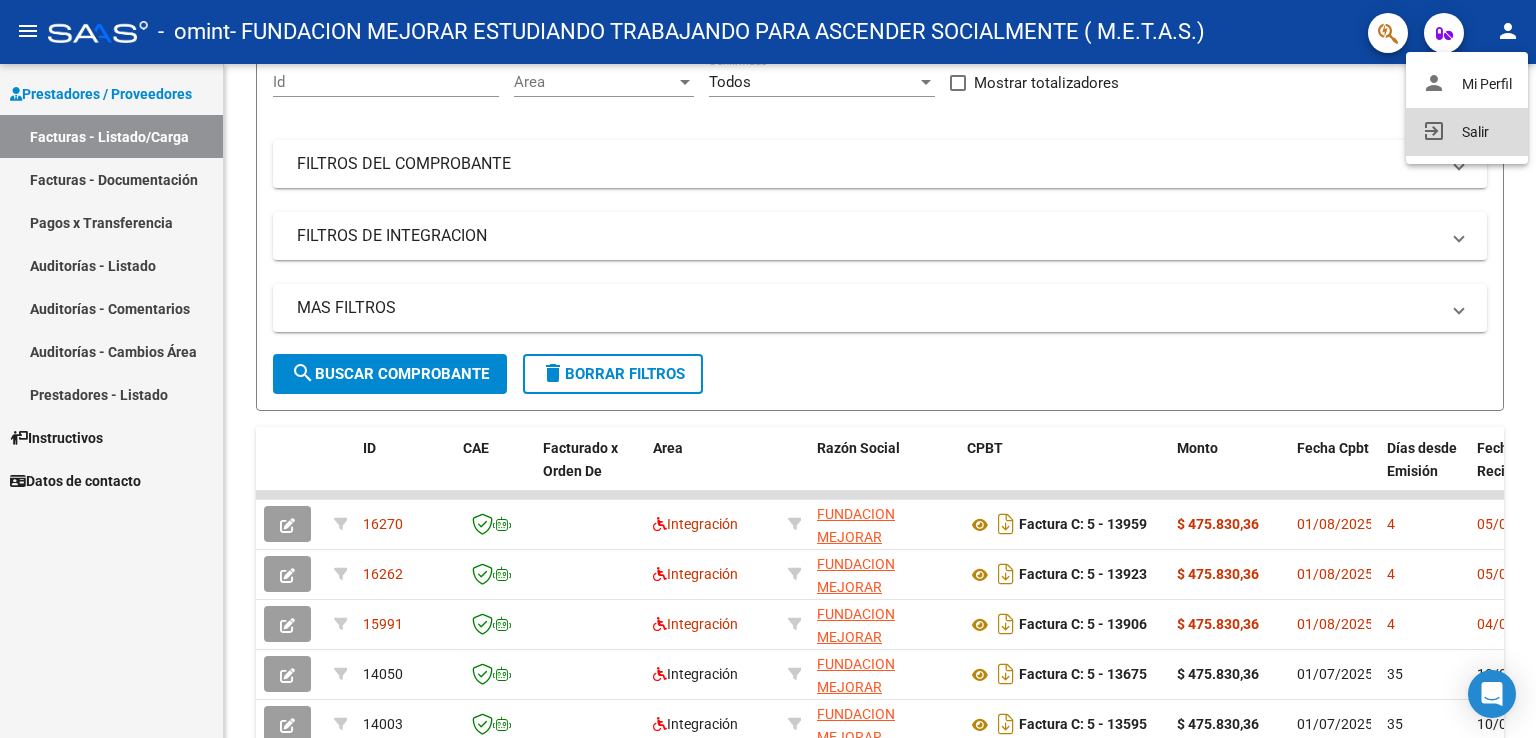 click on "exit_to_app  Salir" at bounding box center (1467, 132) 